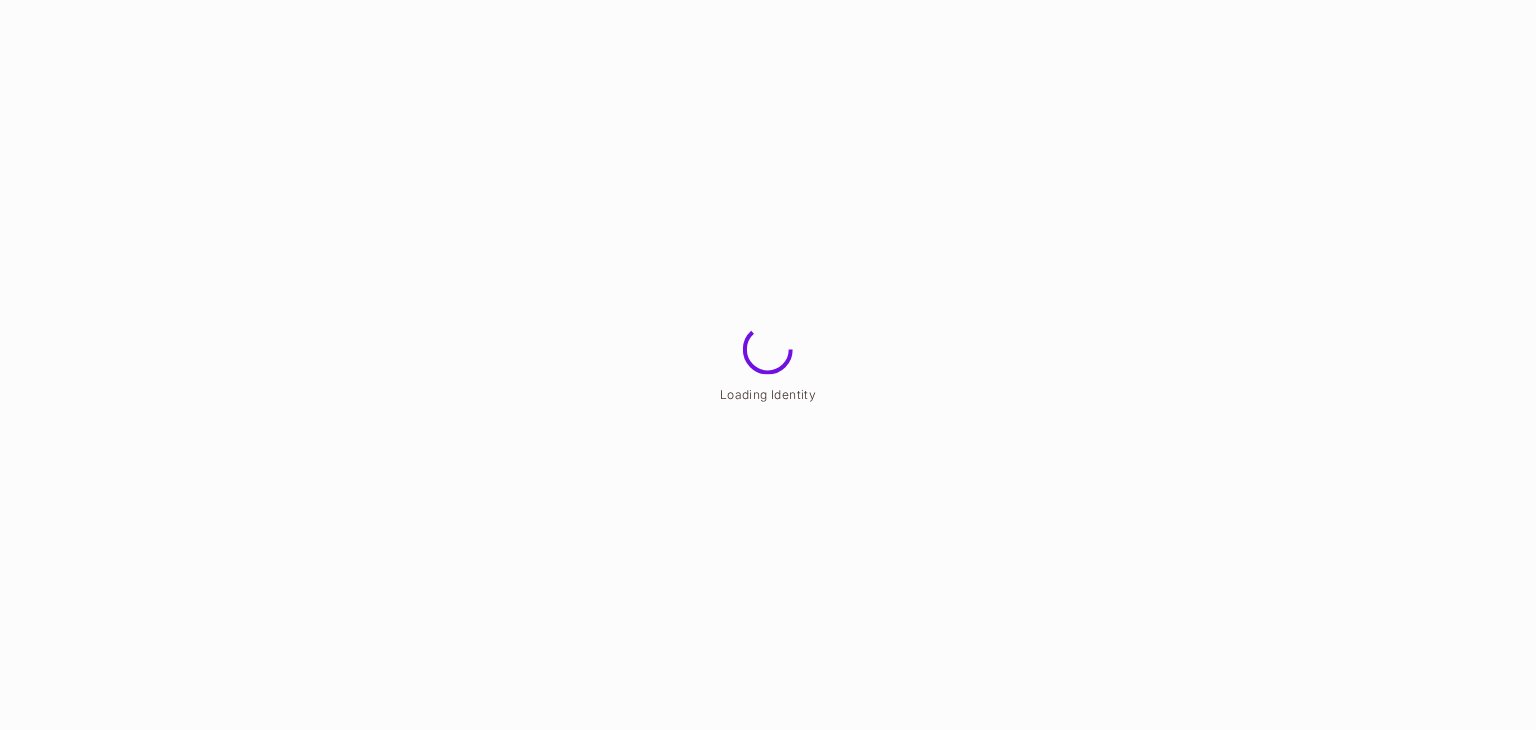 scroll, scrollTop: 0, scrollLeft: 0, axis: both 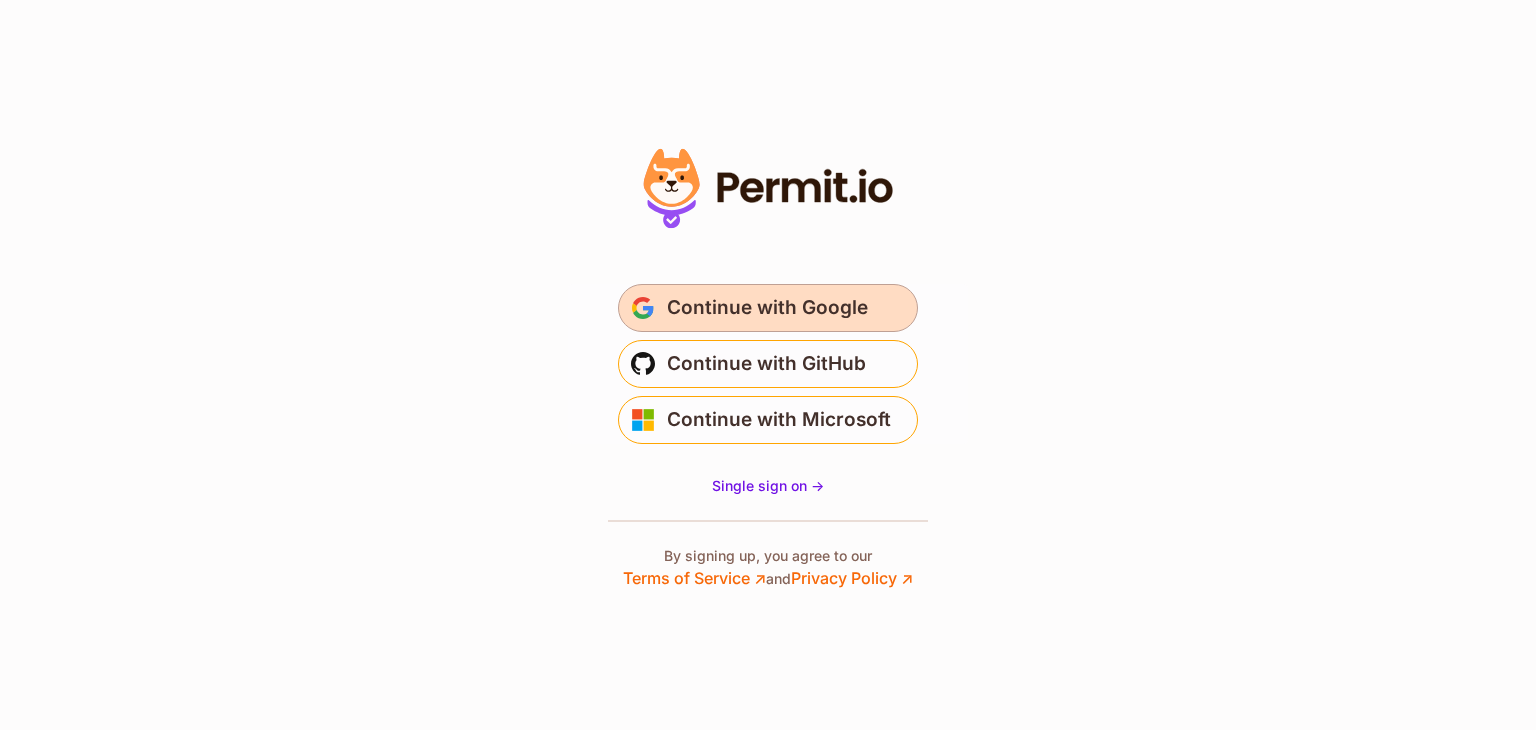 click on "Continue with Google" at bounding box center (767, 308) 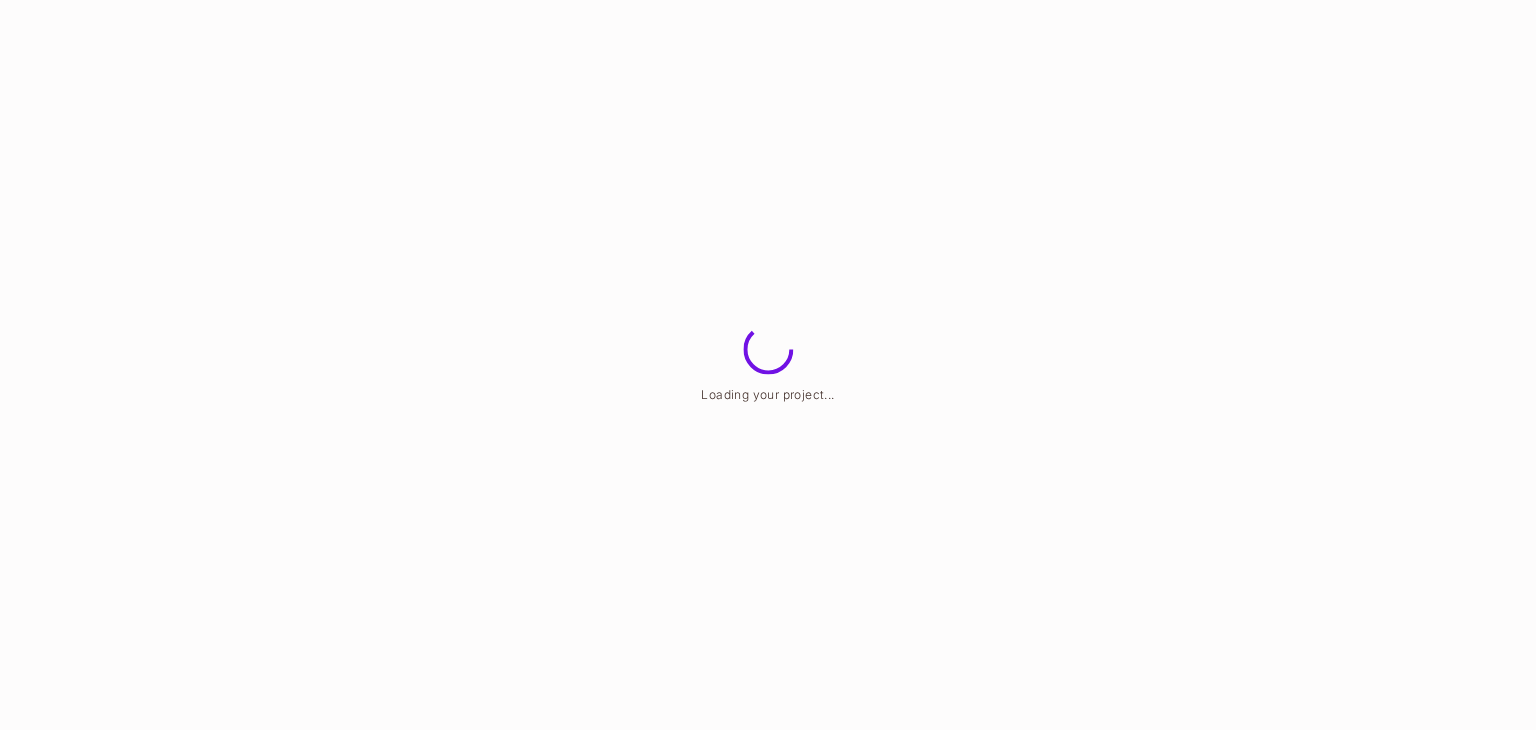 scroll, scrollTop: 0, scrollLeft: 0, axis: both 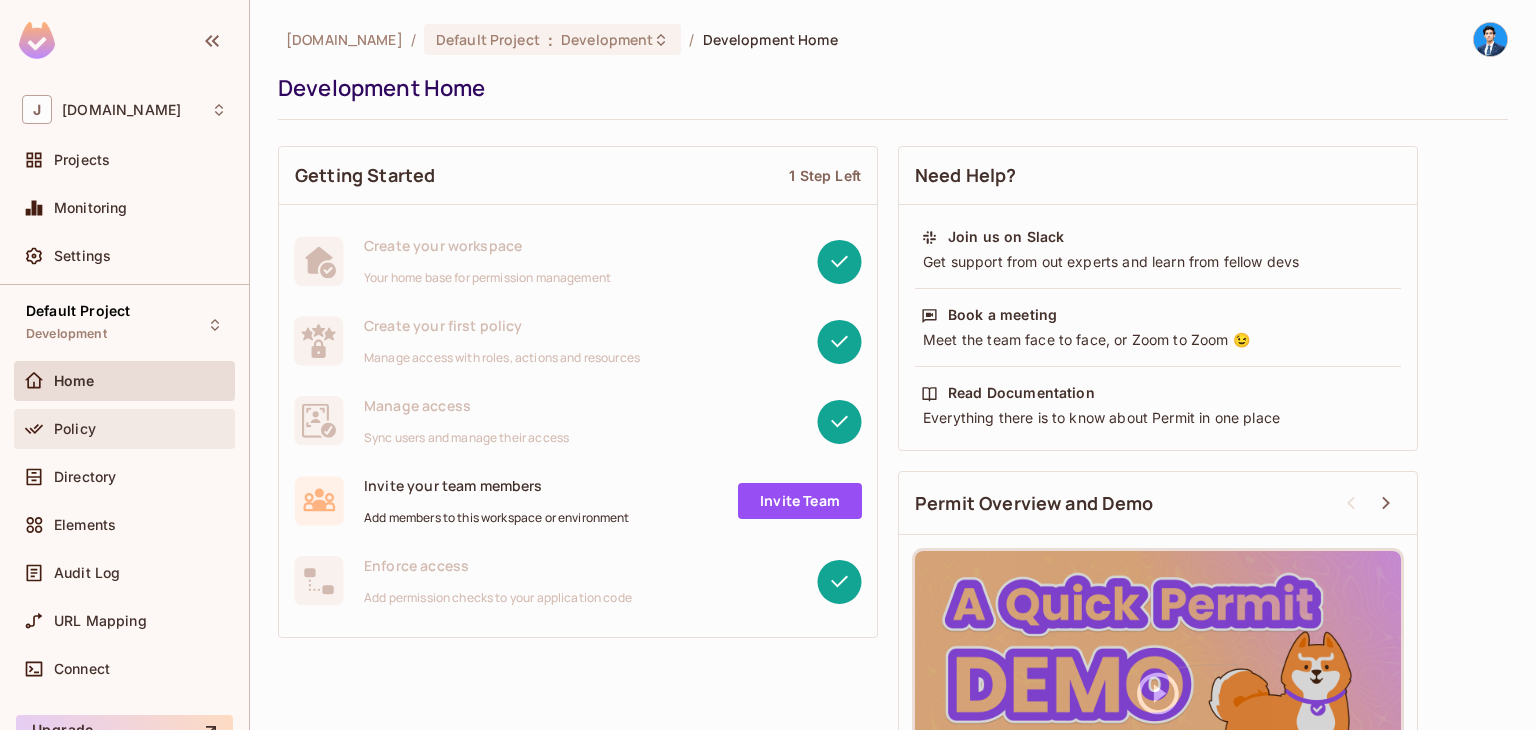 click on "Policy" at bounding box center (124, 429) 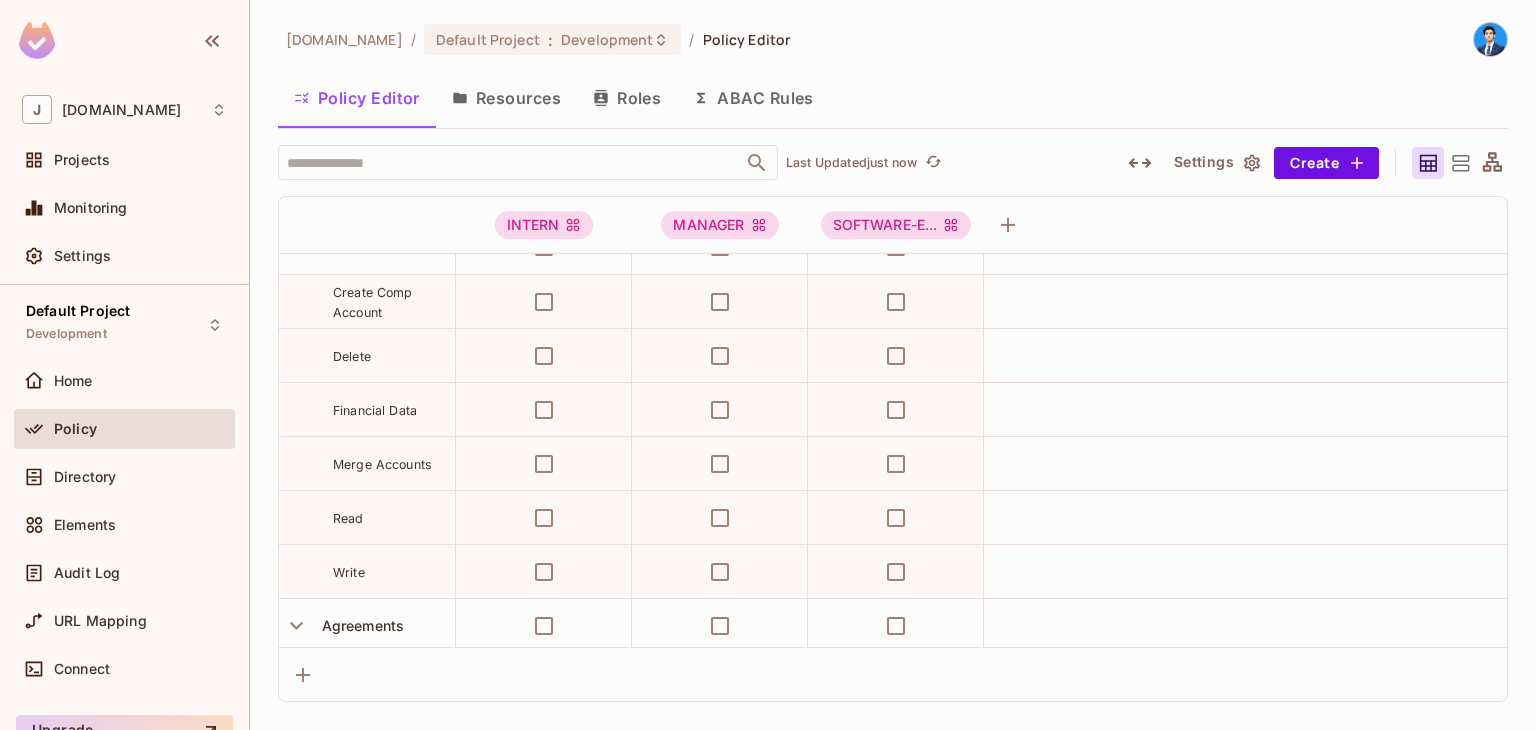scroll, scrollTop: 0, scrollLeft: 0, axis: both 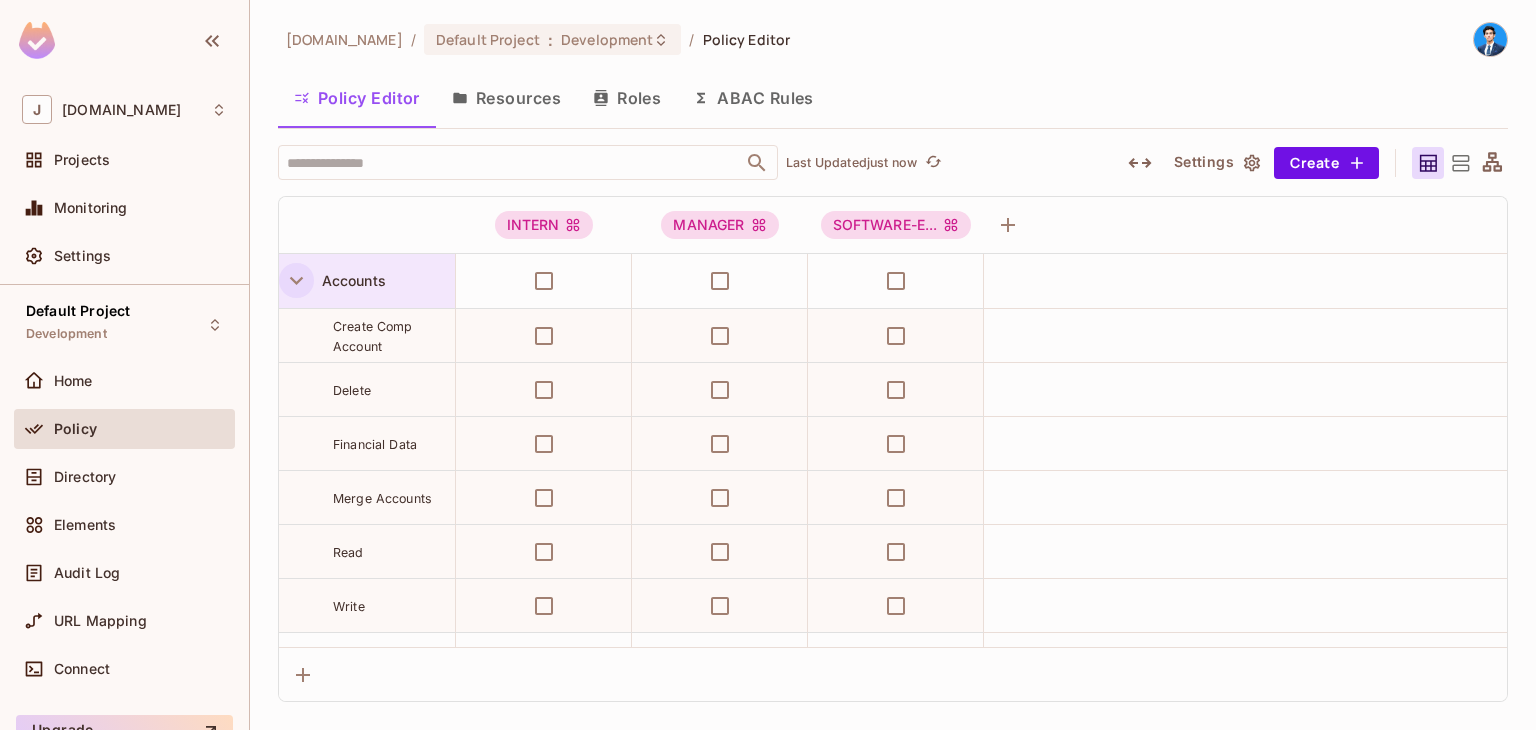 click 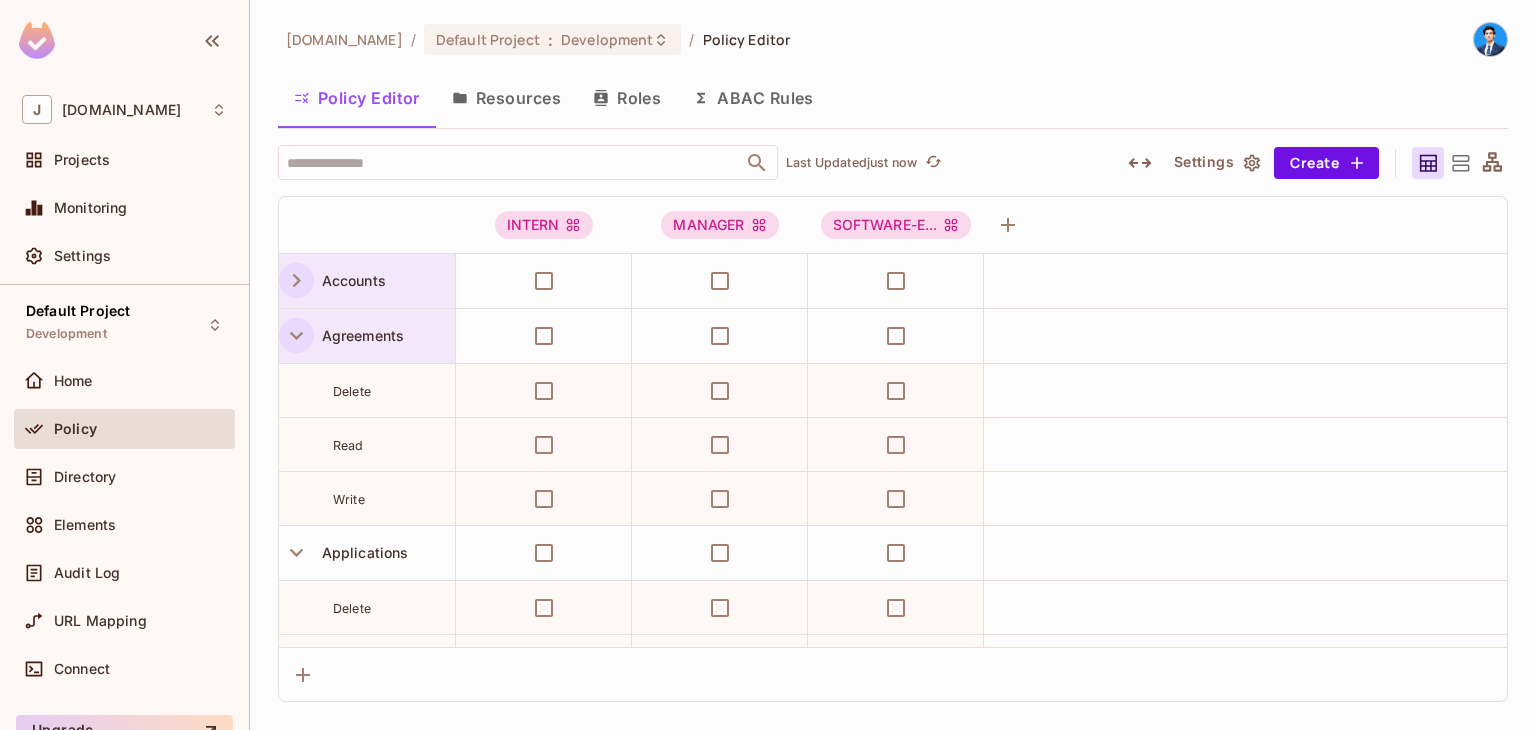 click 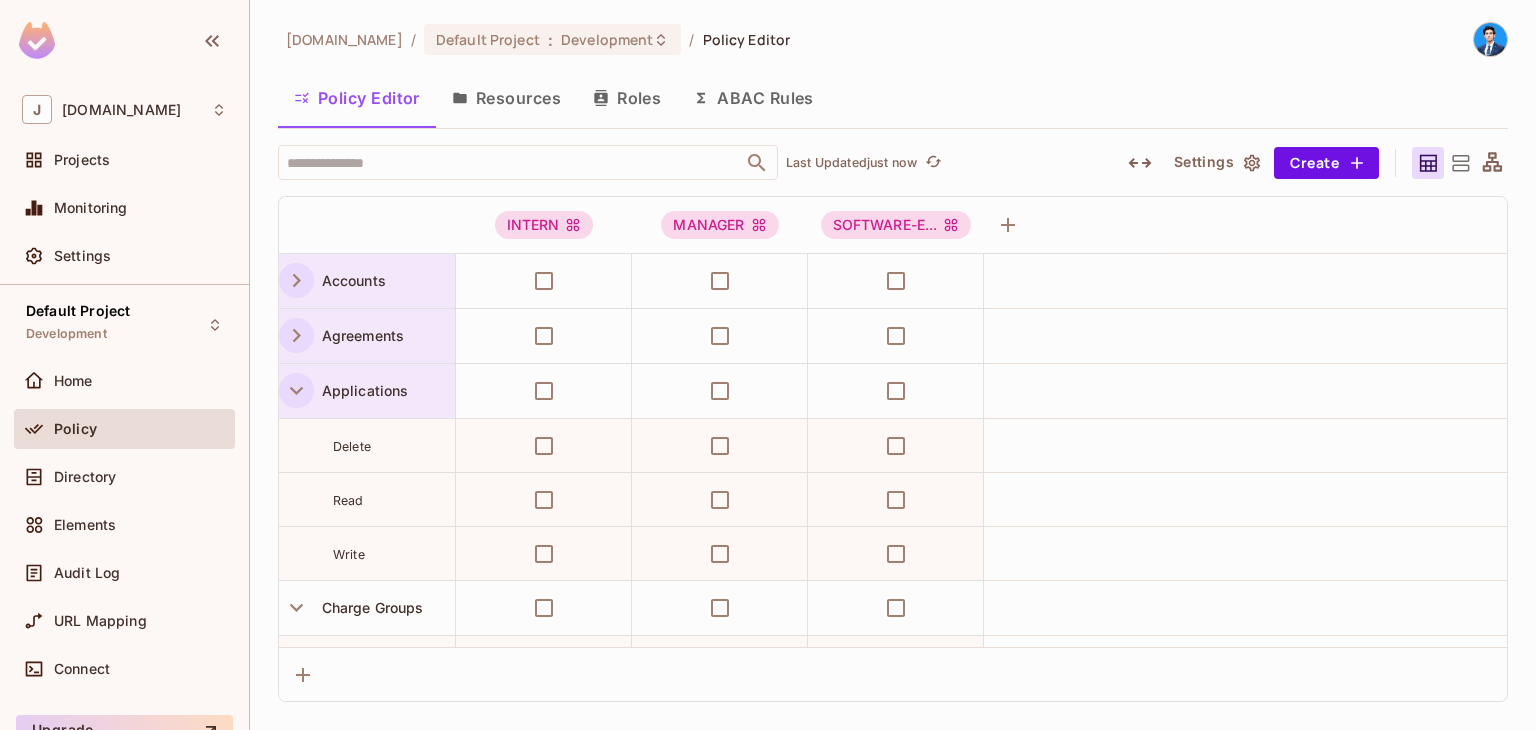 click 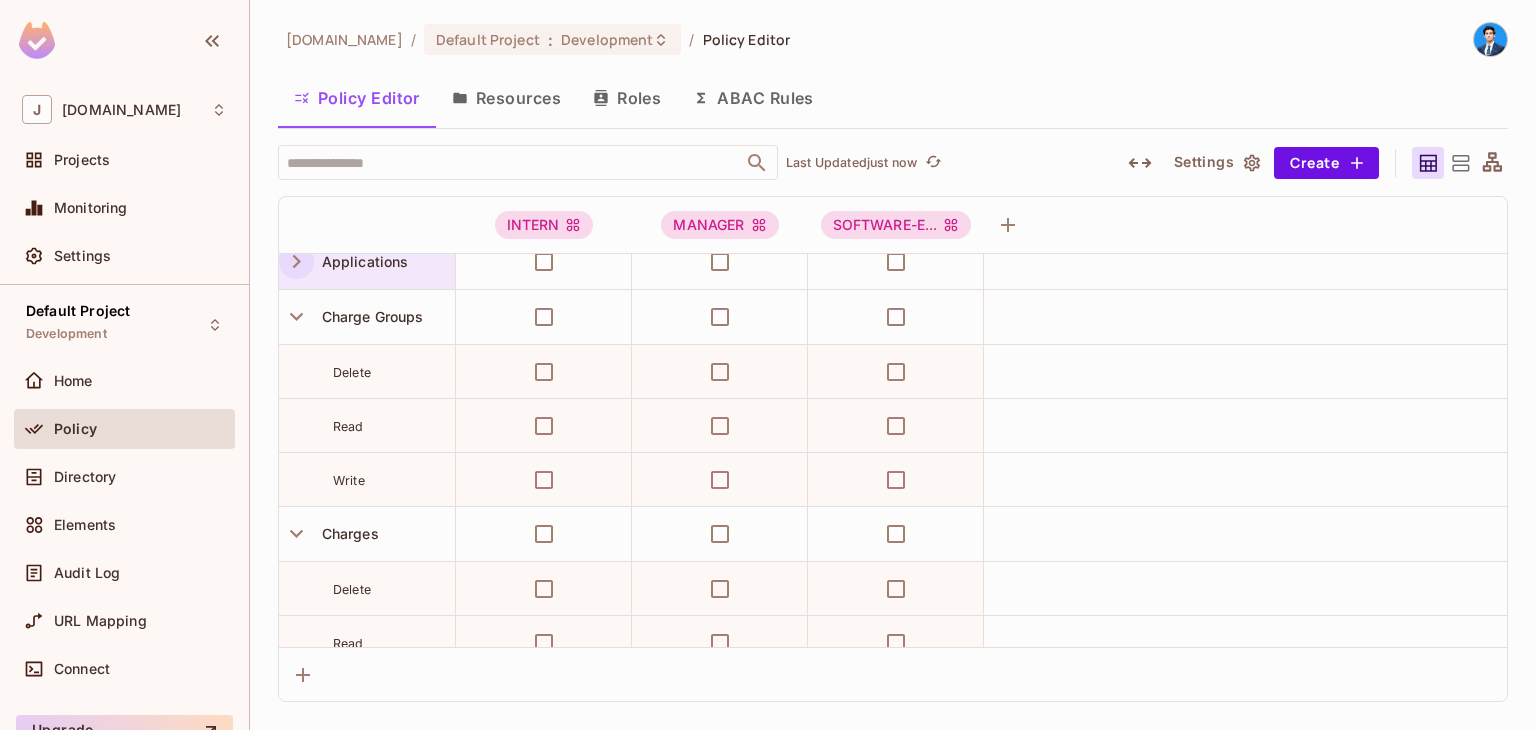 scroll, scrollTop: 100, scrollLeft: 0, axis: vertical 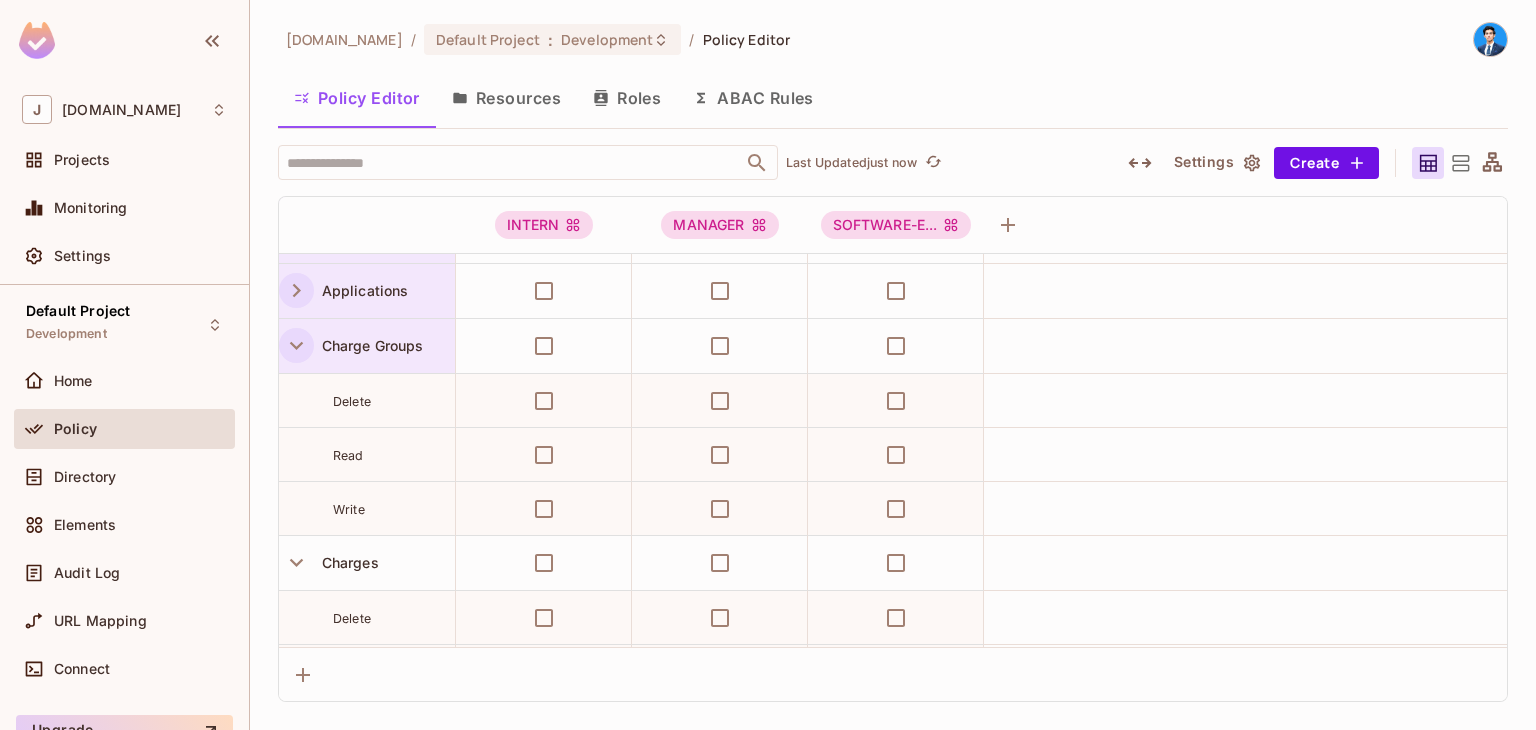 click at bounding box center [296, 345] 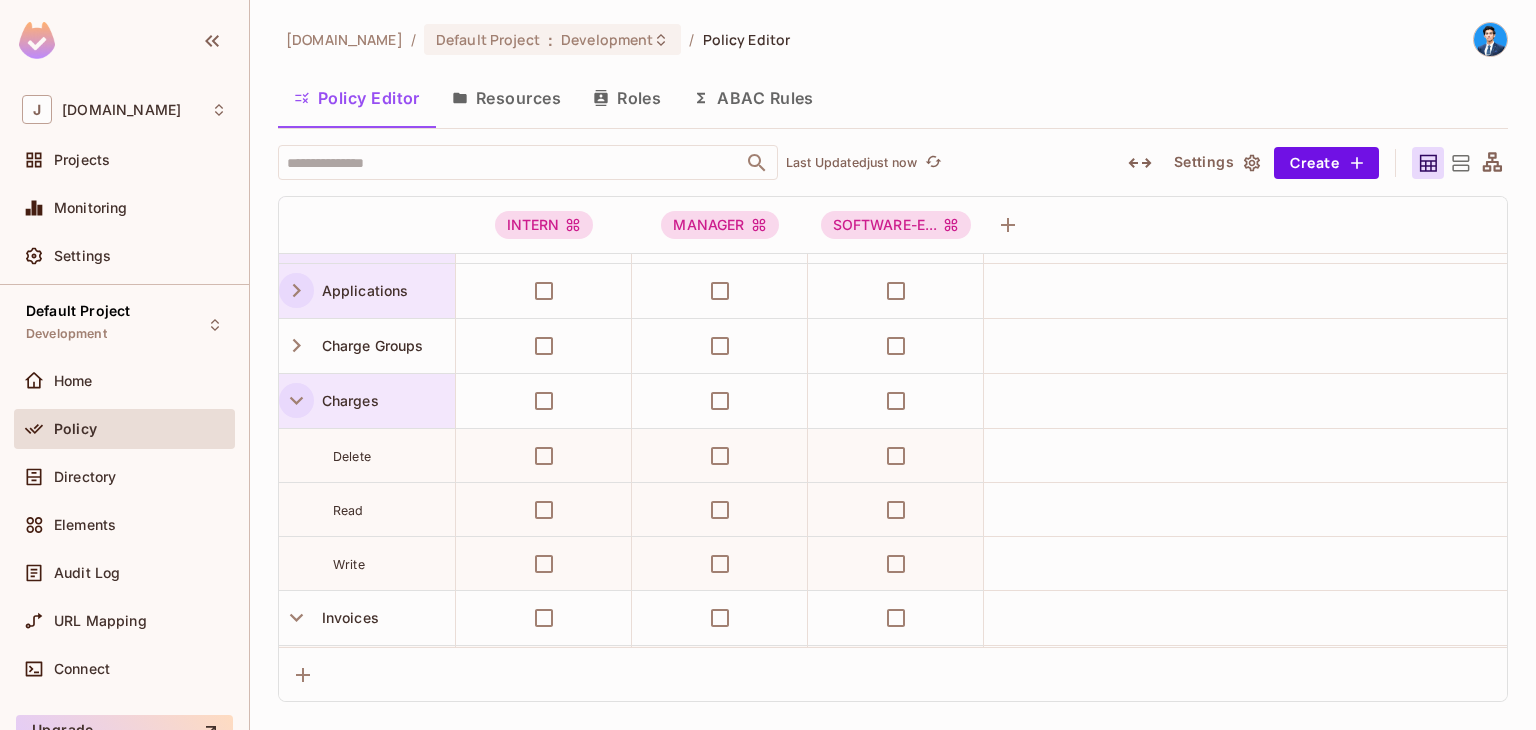 click 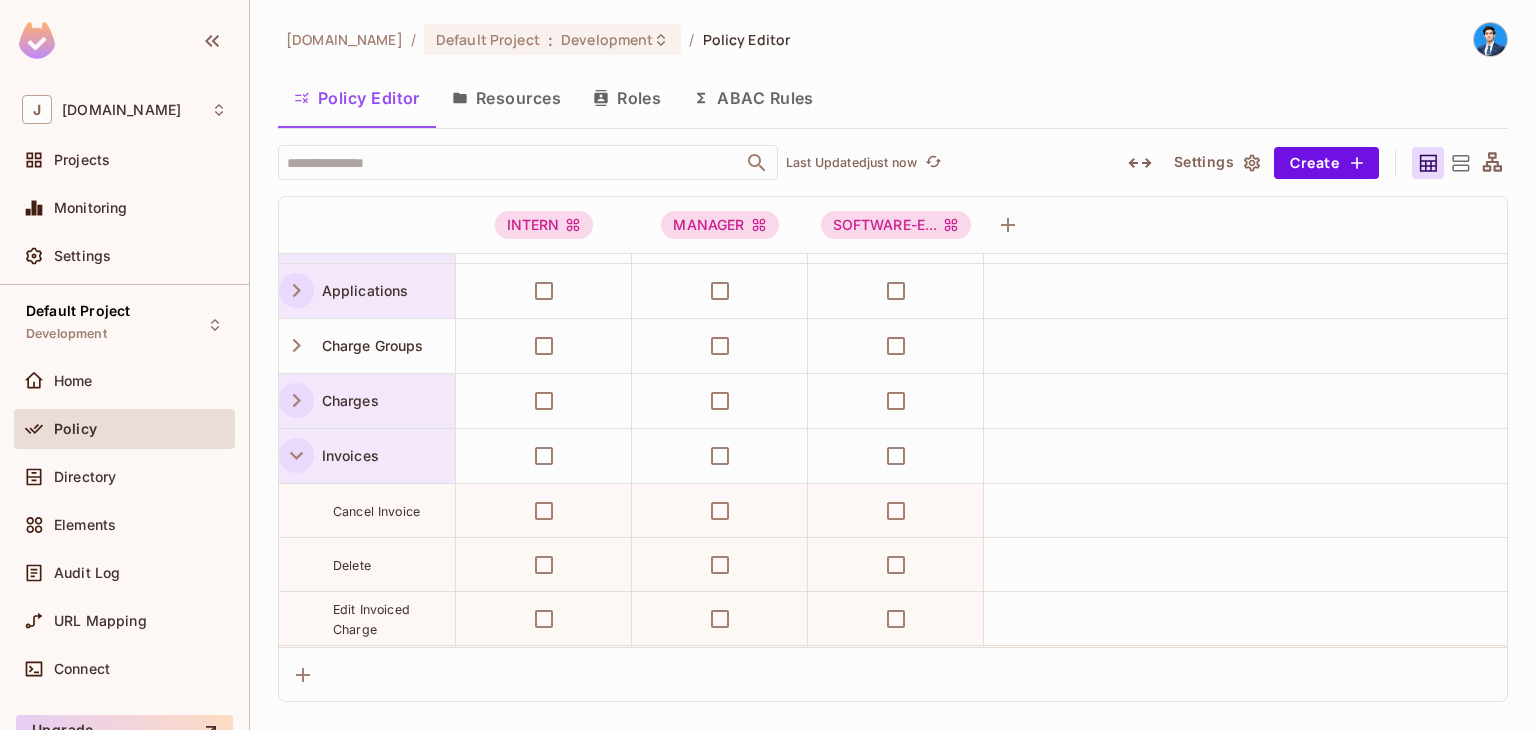 click at bounding box center (296, 455) 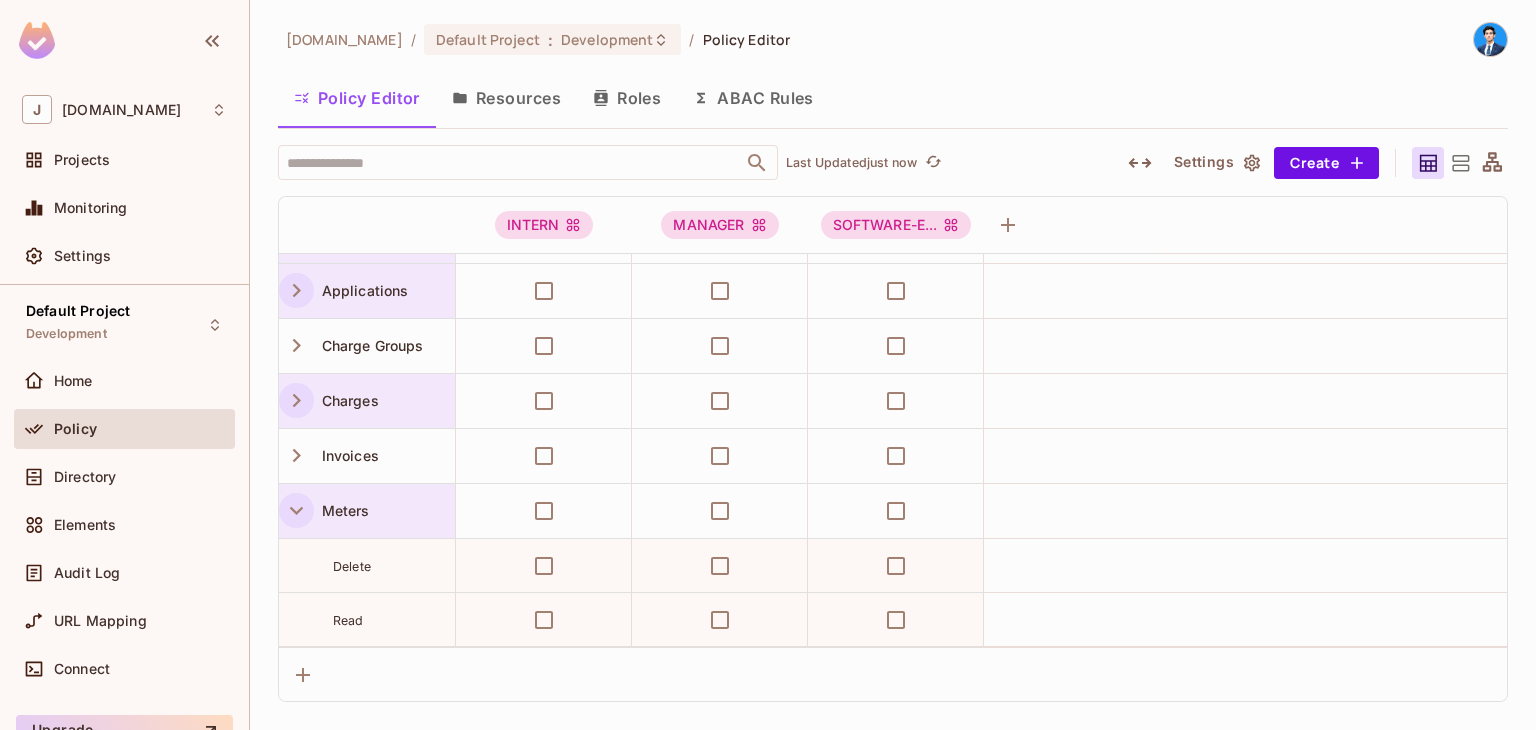 click at bounding box center (296, 510) 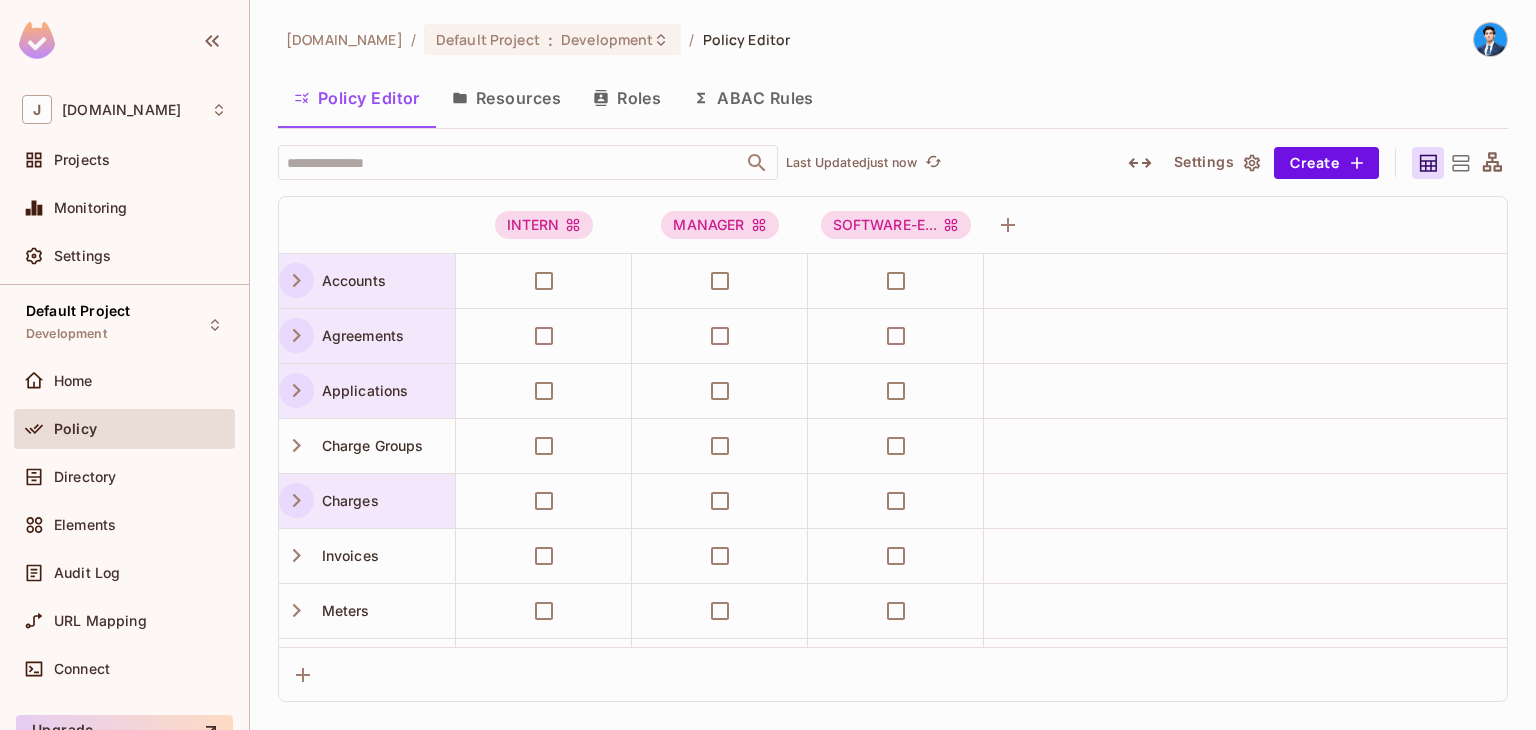 scroll, scrollTop: 200, scrollLeft: 0, axis: vertical 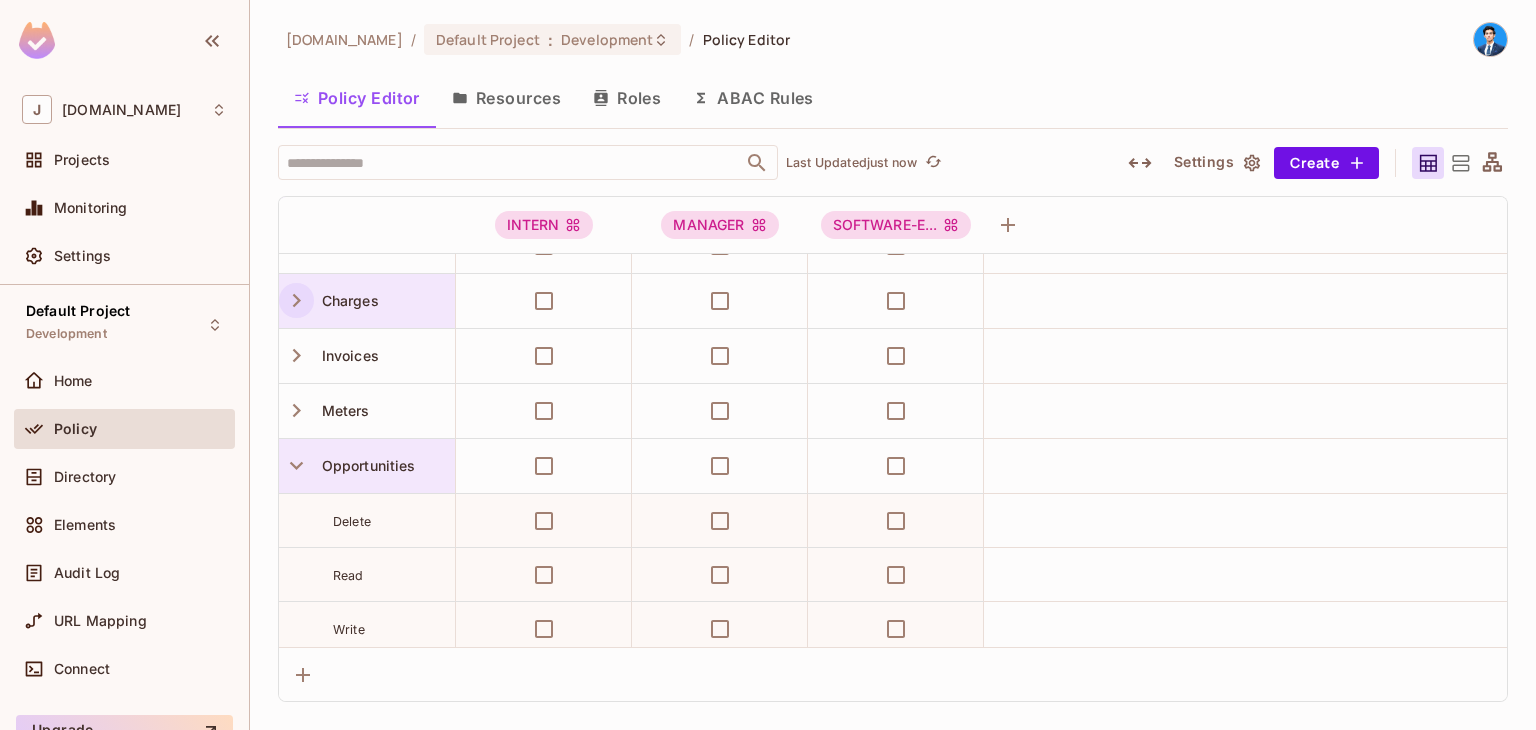 click at bounding box center [296, 466] 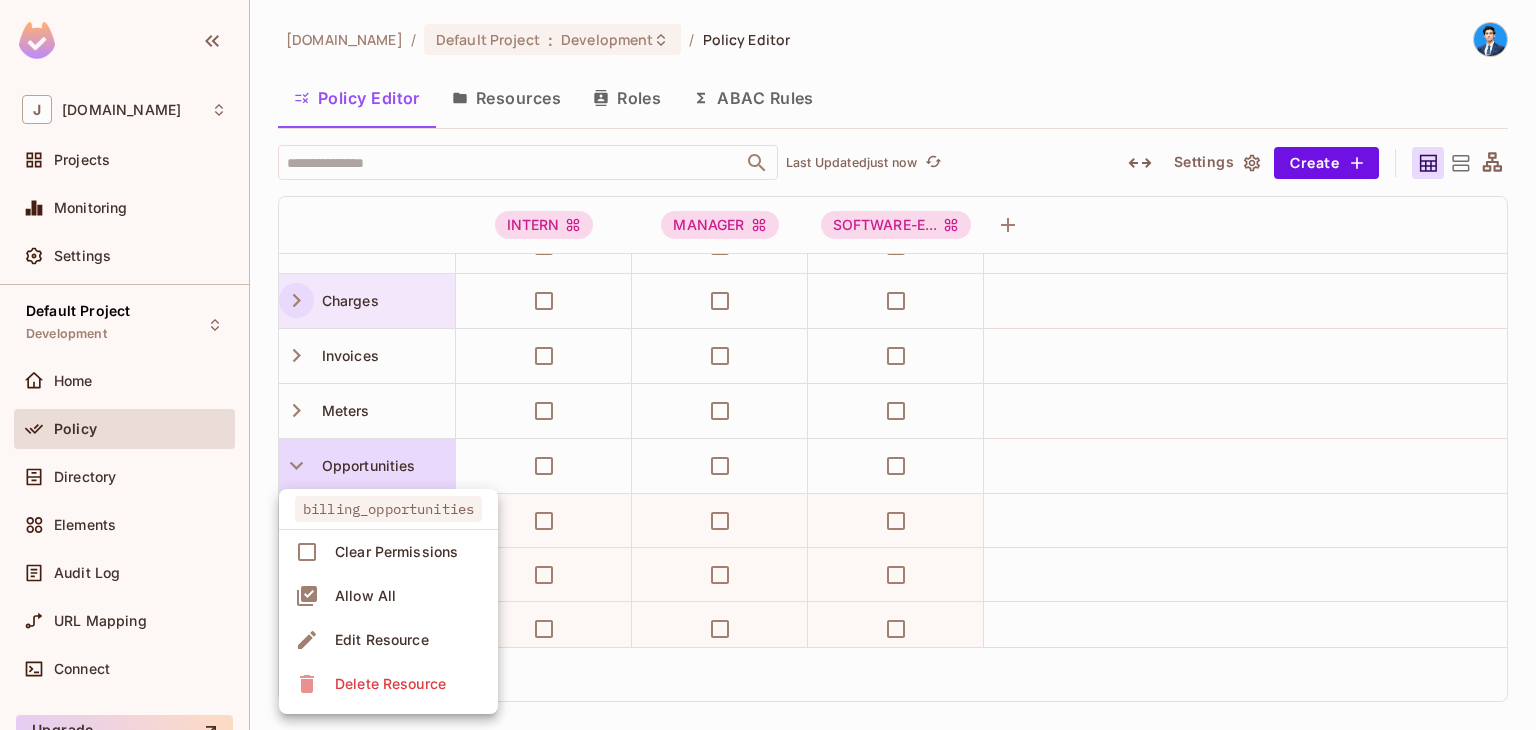 click at bounding box center [768, 365] 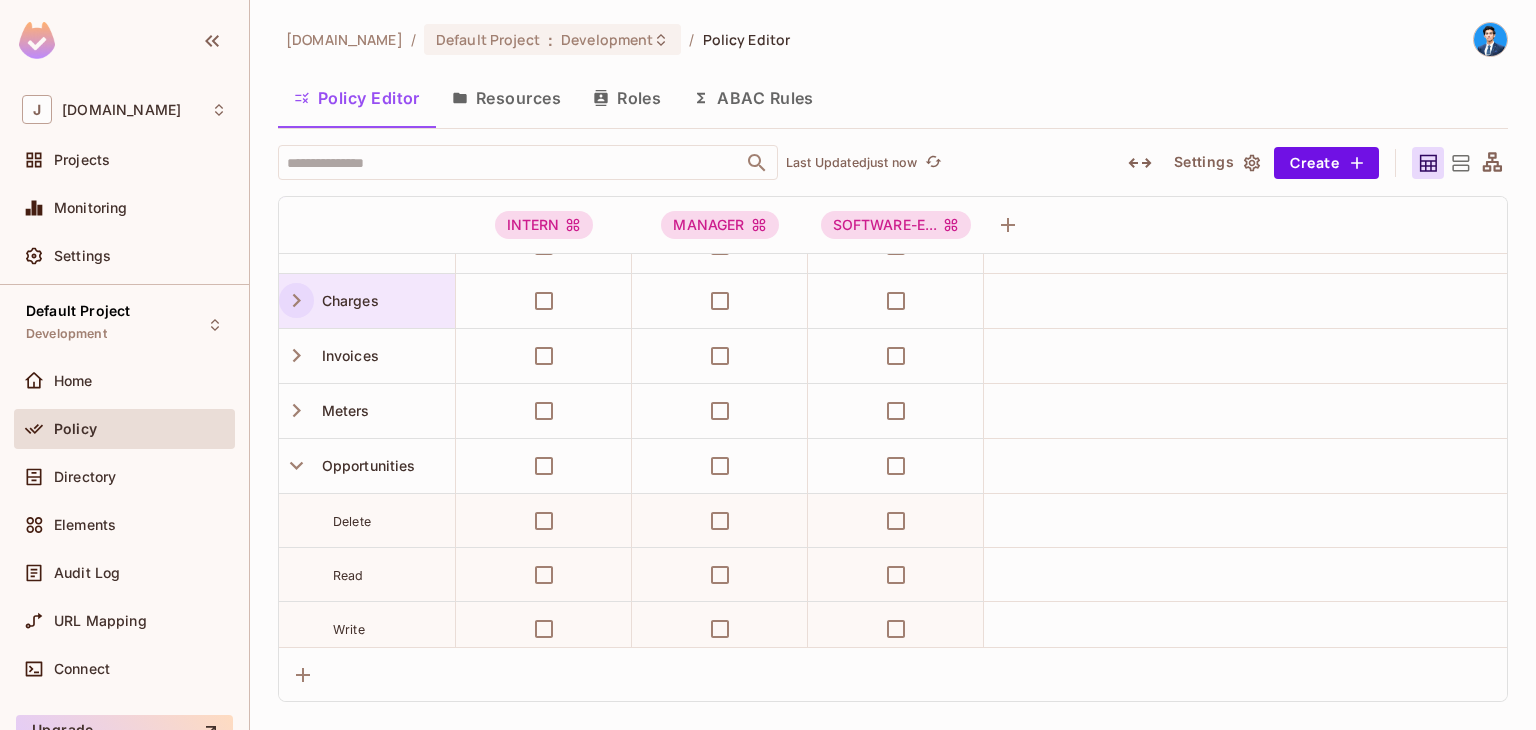 click 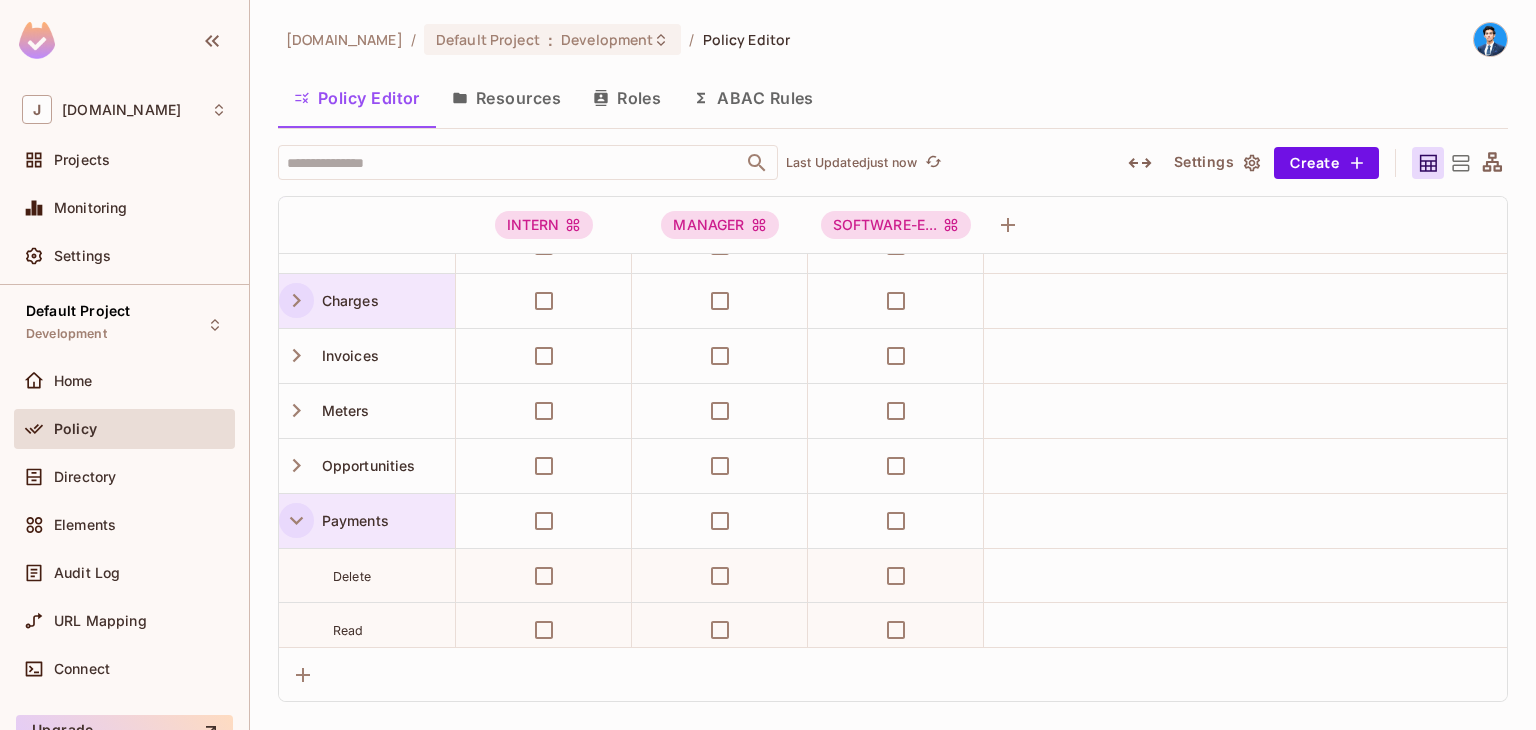 click 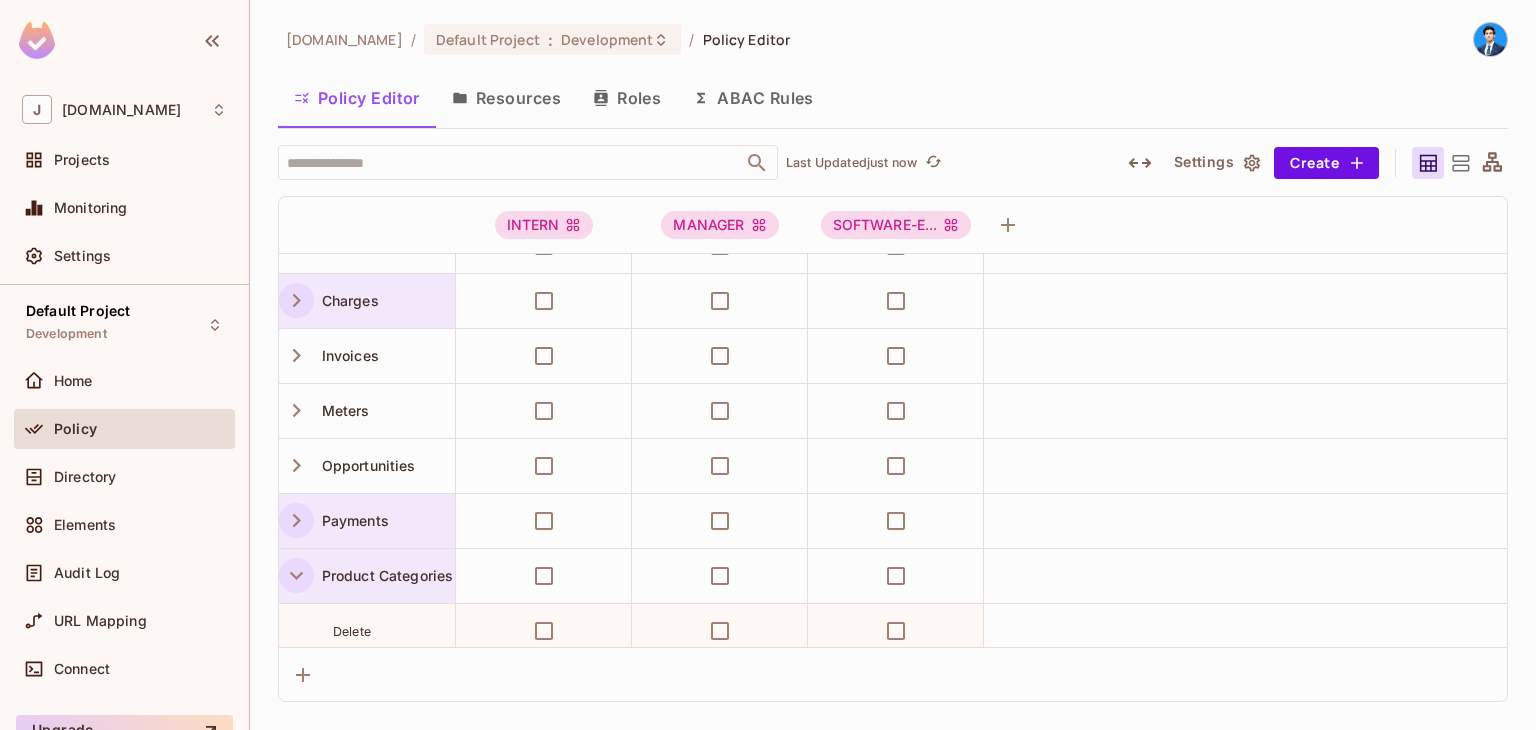 click 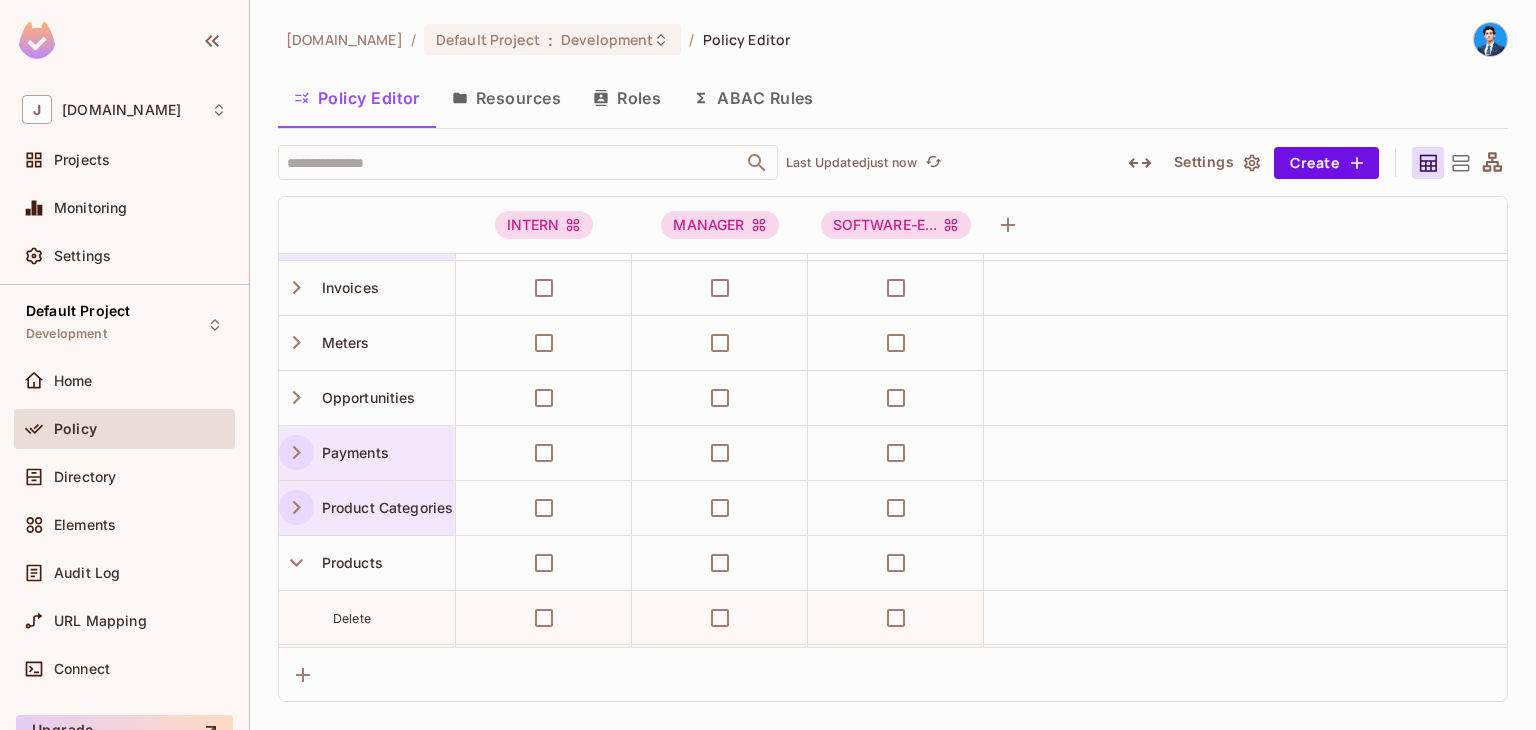 scroll, scrollTop: 600, scrollLeft: 0, axis: vertical 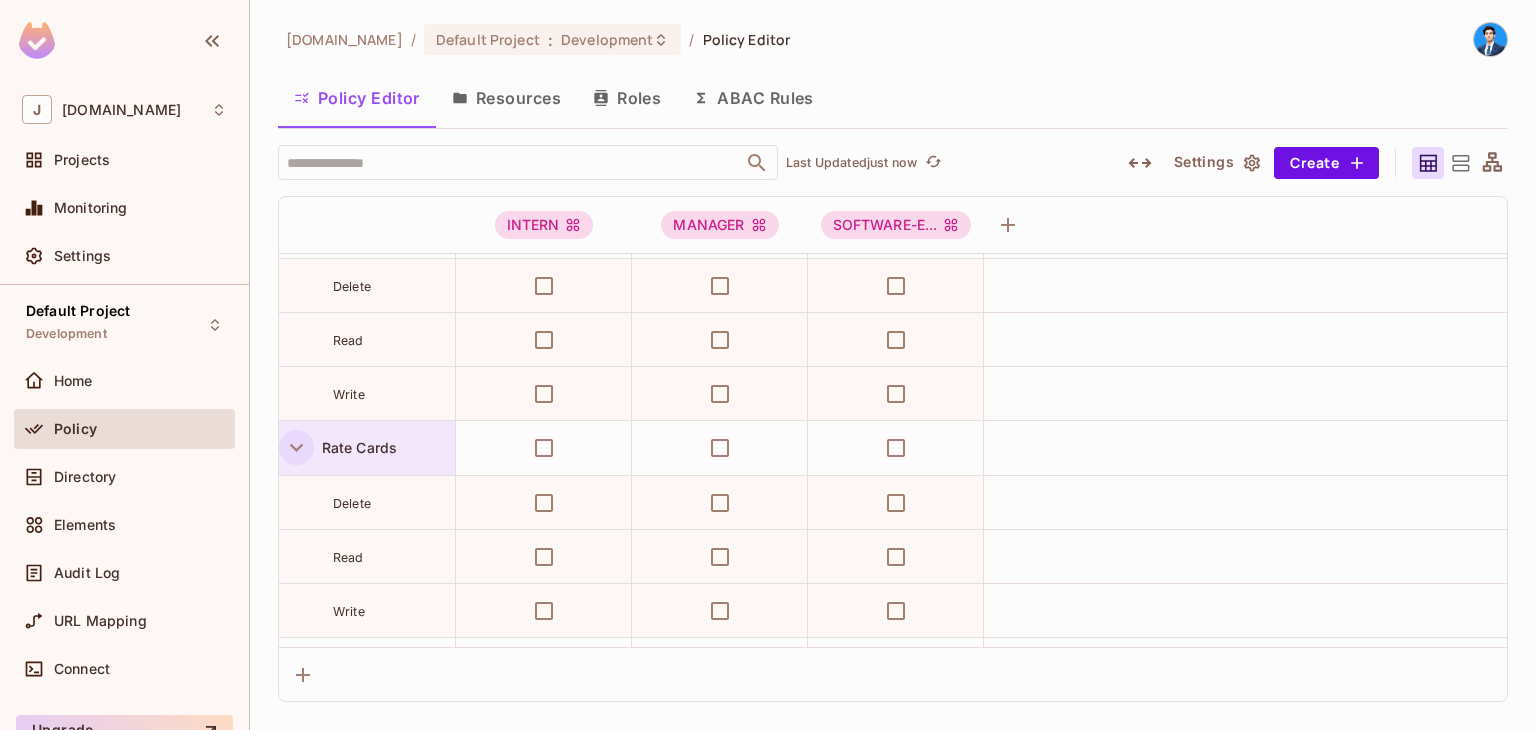 click 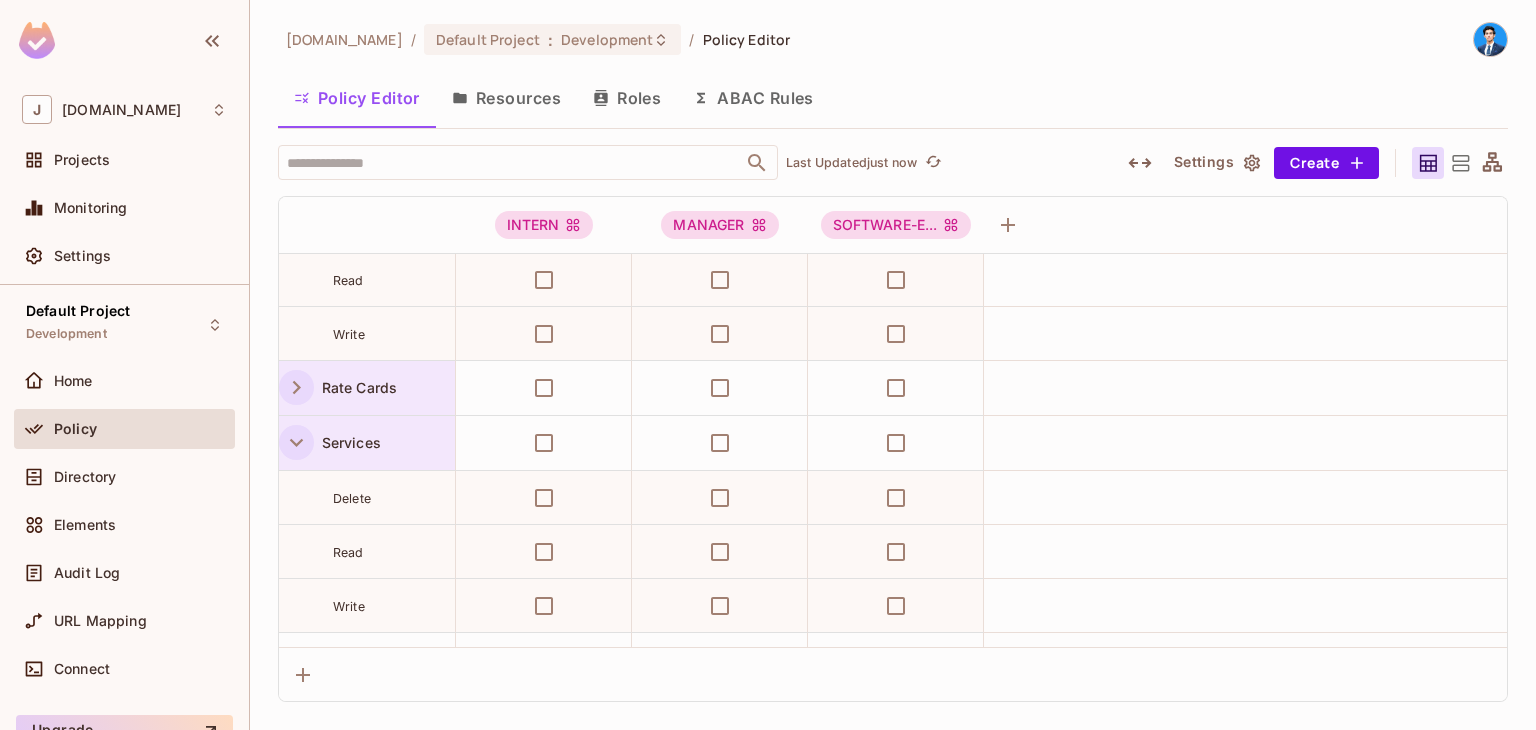 click 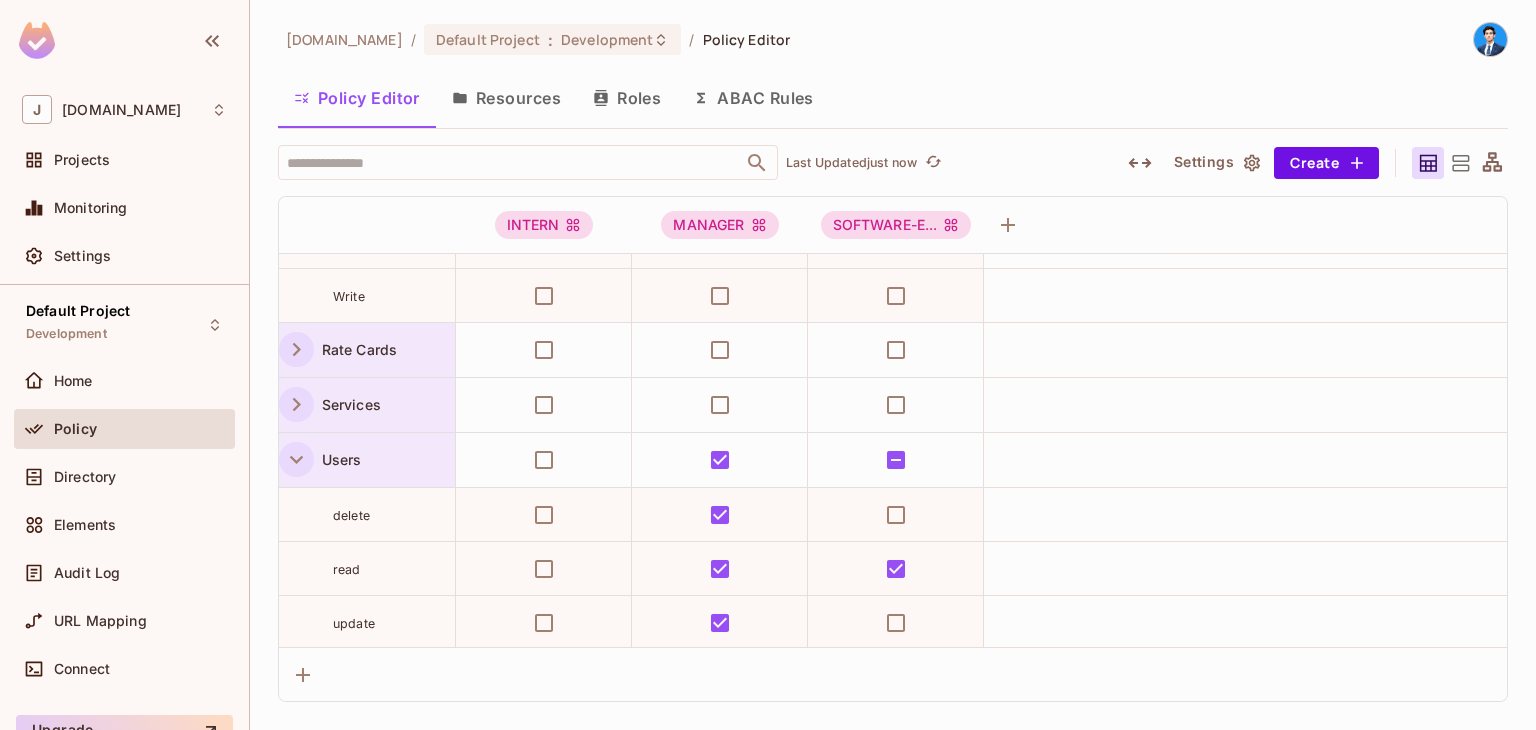 click 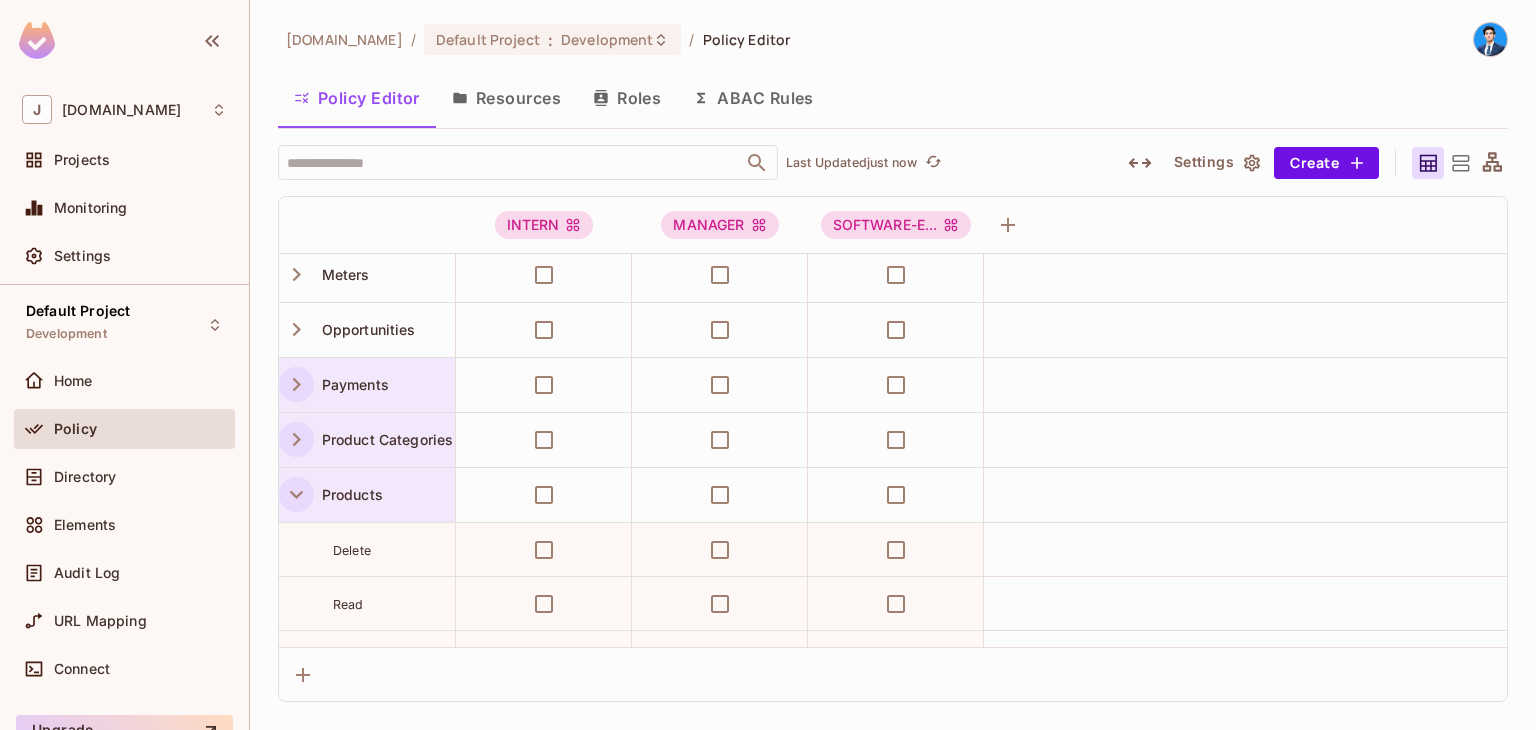 click 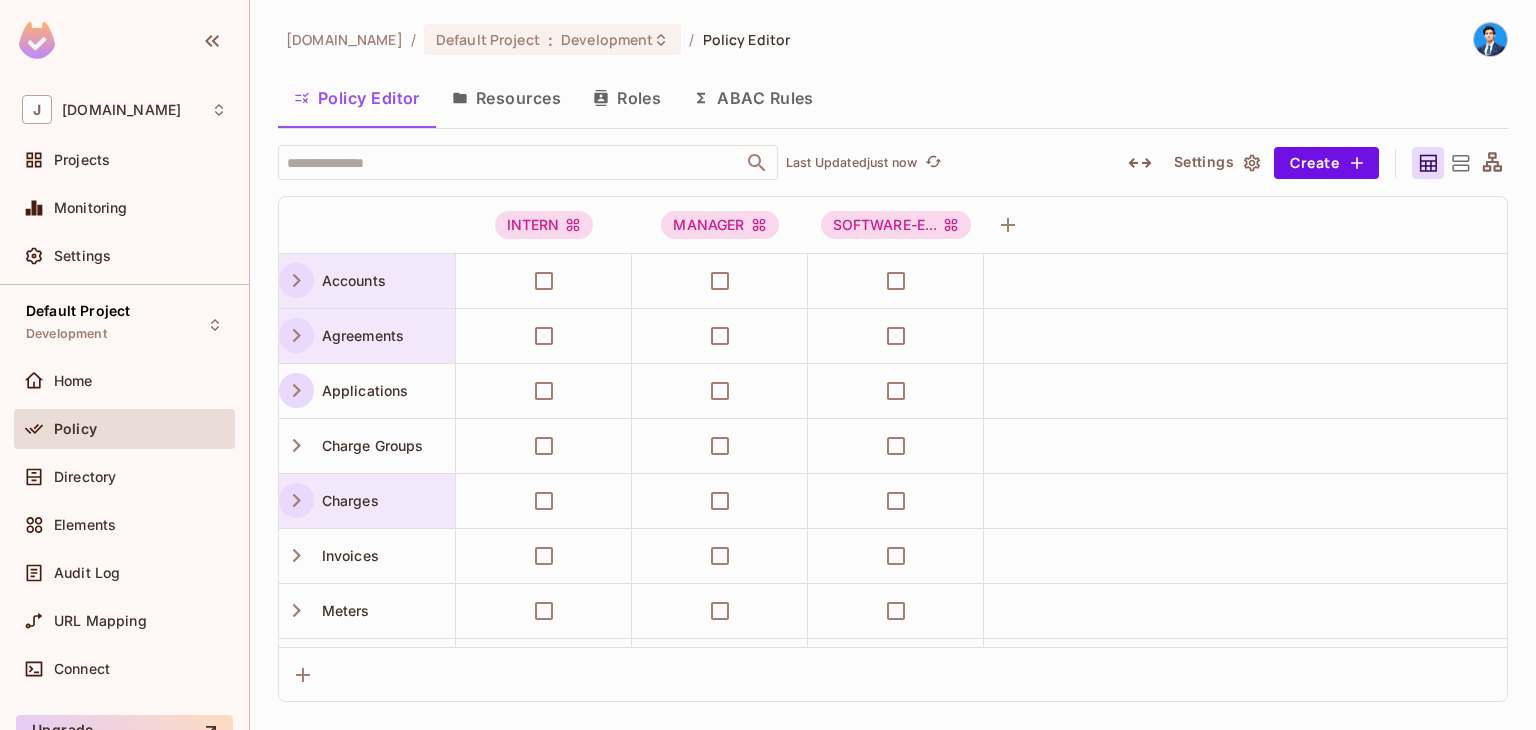scroll, scrollTop: 373, scrollLeft: 0, axis: vertical 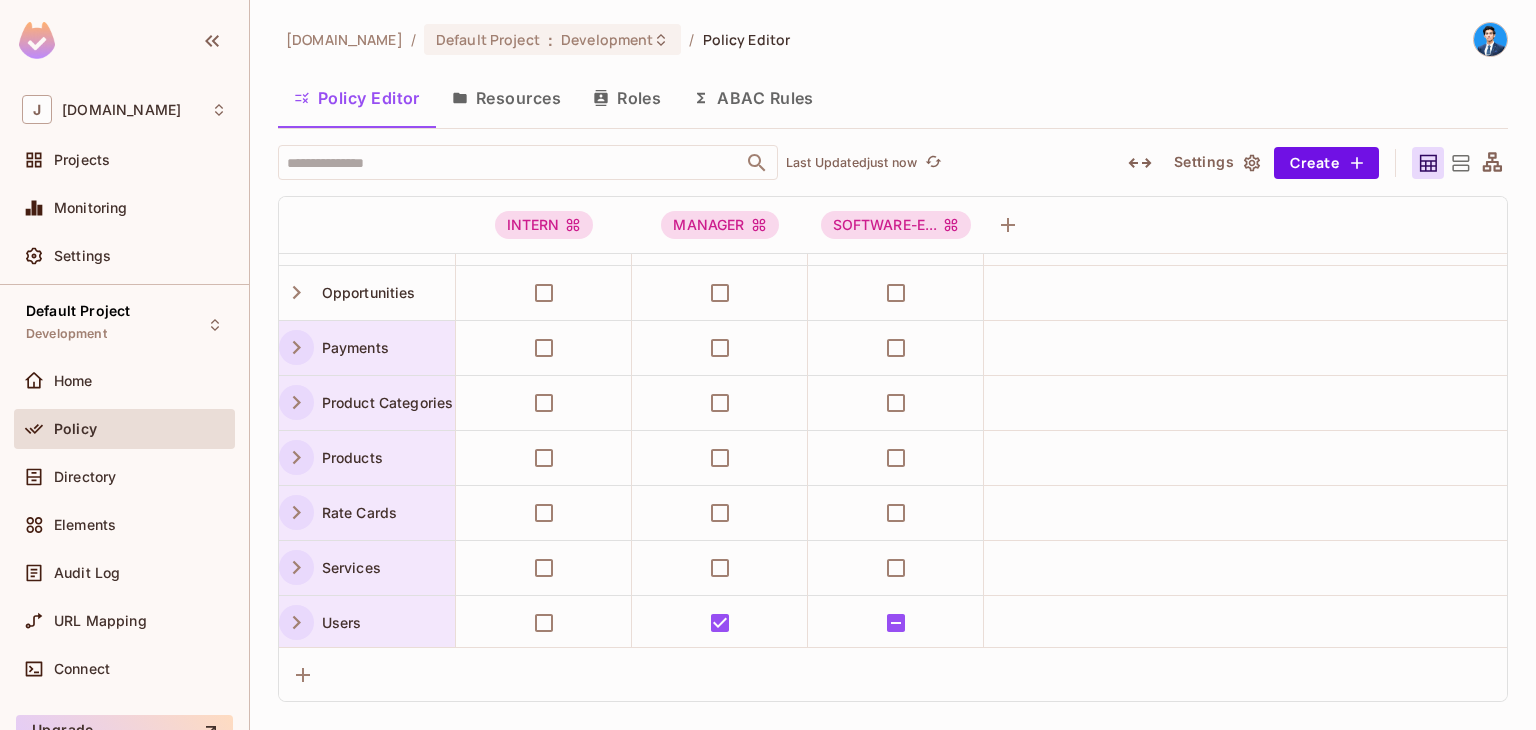 click 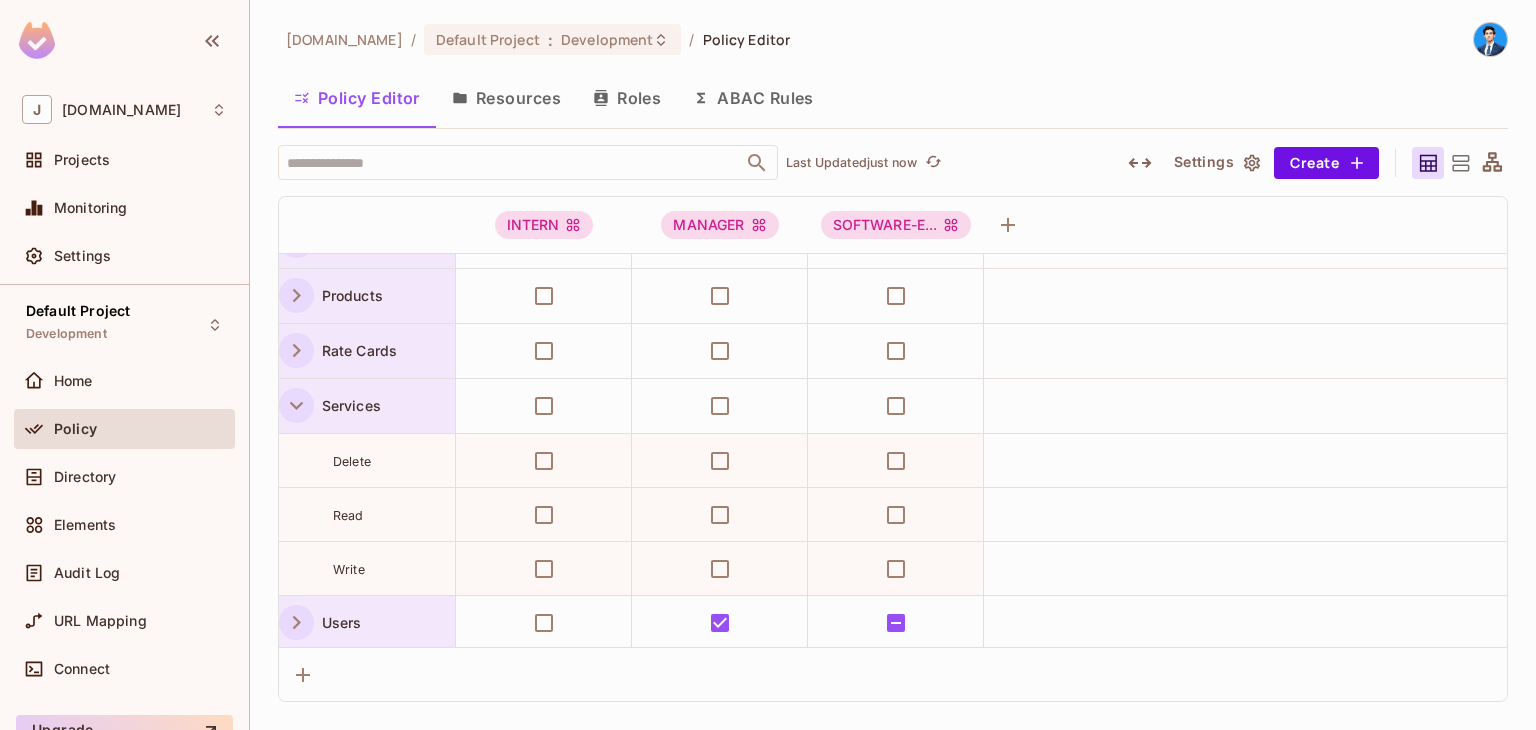 click 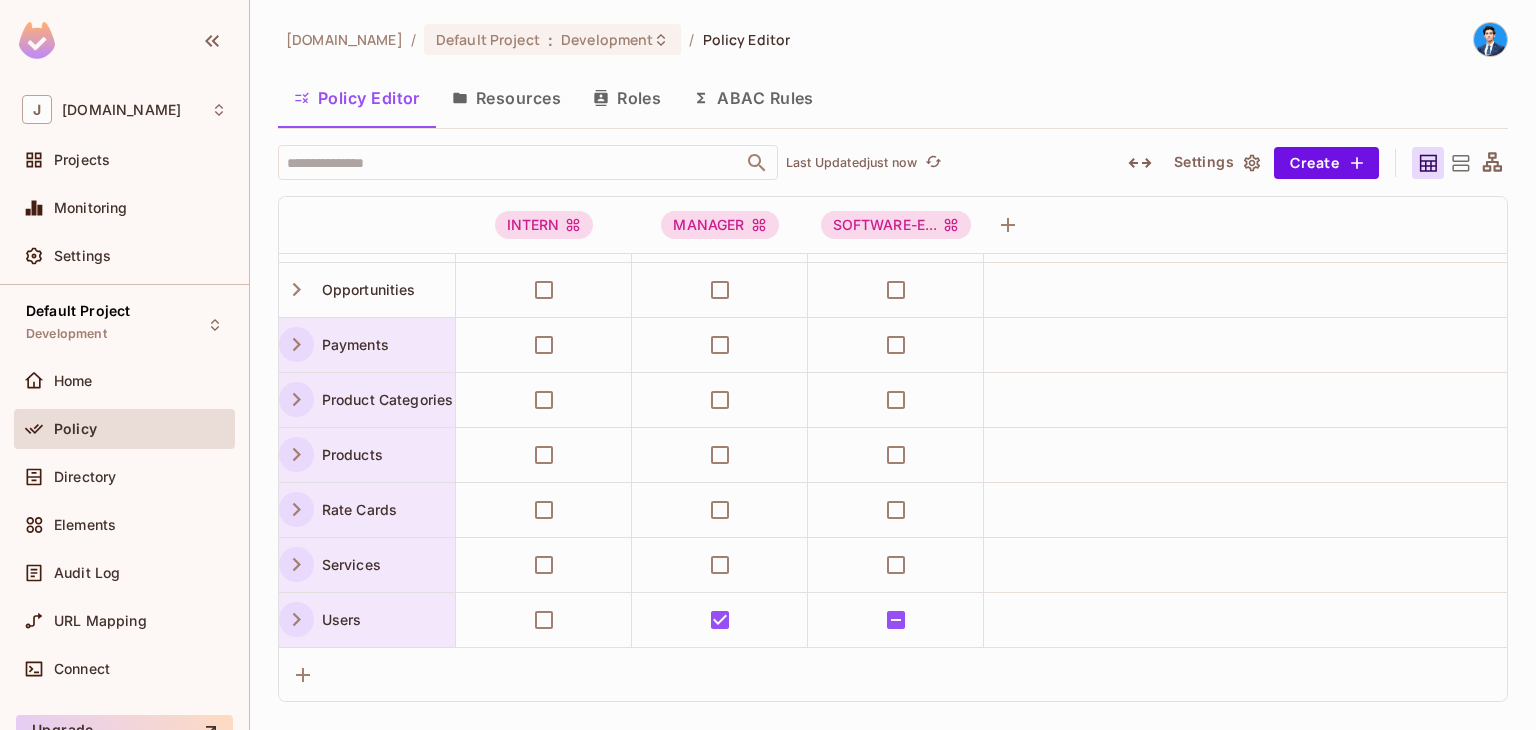 scroll, scrollTop: 373, scrollLeft: 0, axis: vertical 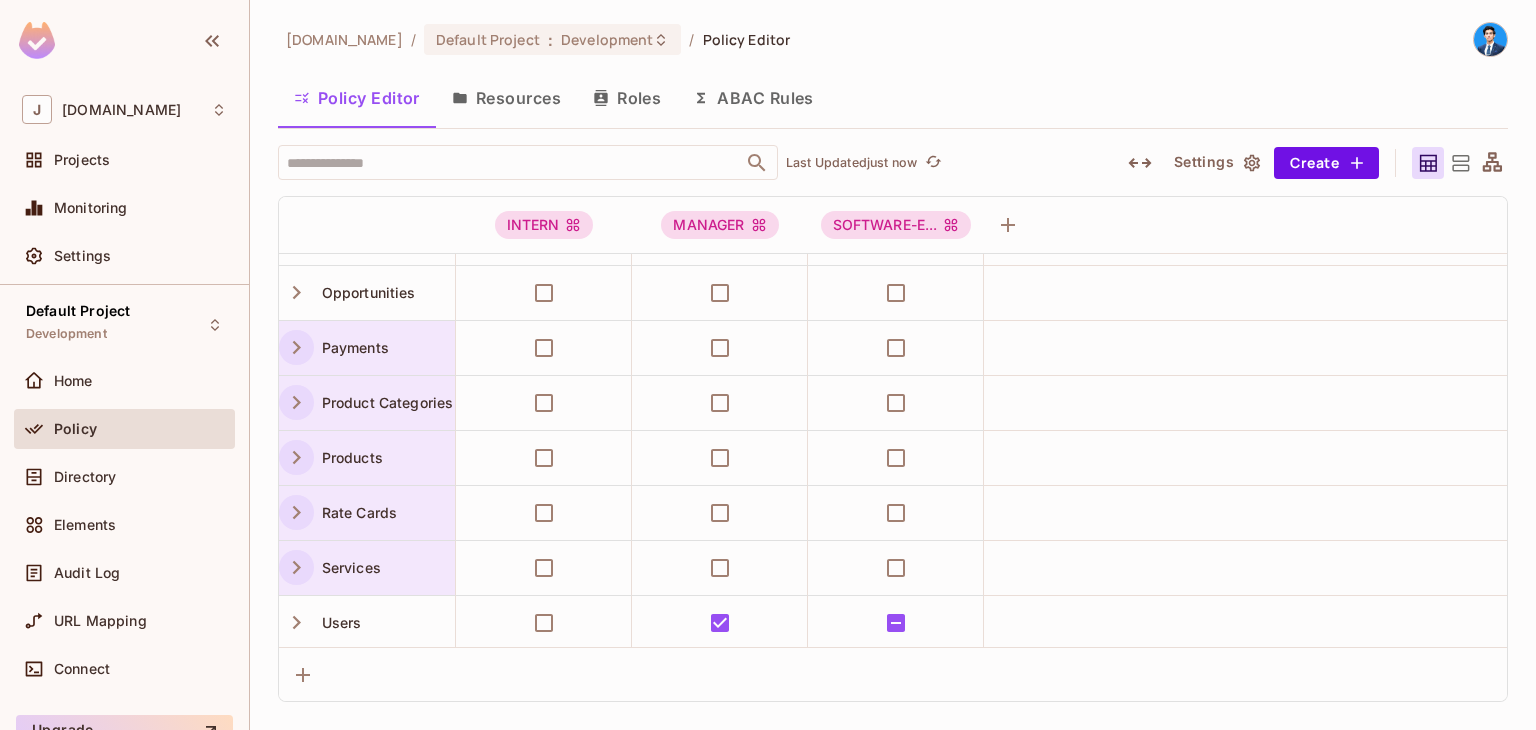 drag, startPoint x: 295, startPoint y: 608, endPoint x: 378, endPoint y: 453, distance: 175.82378 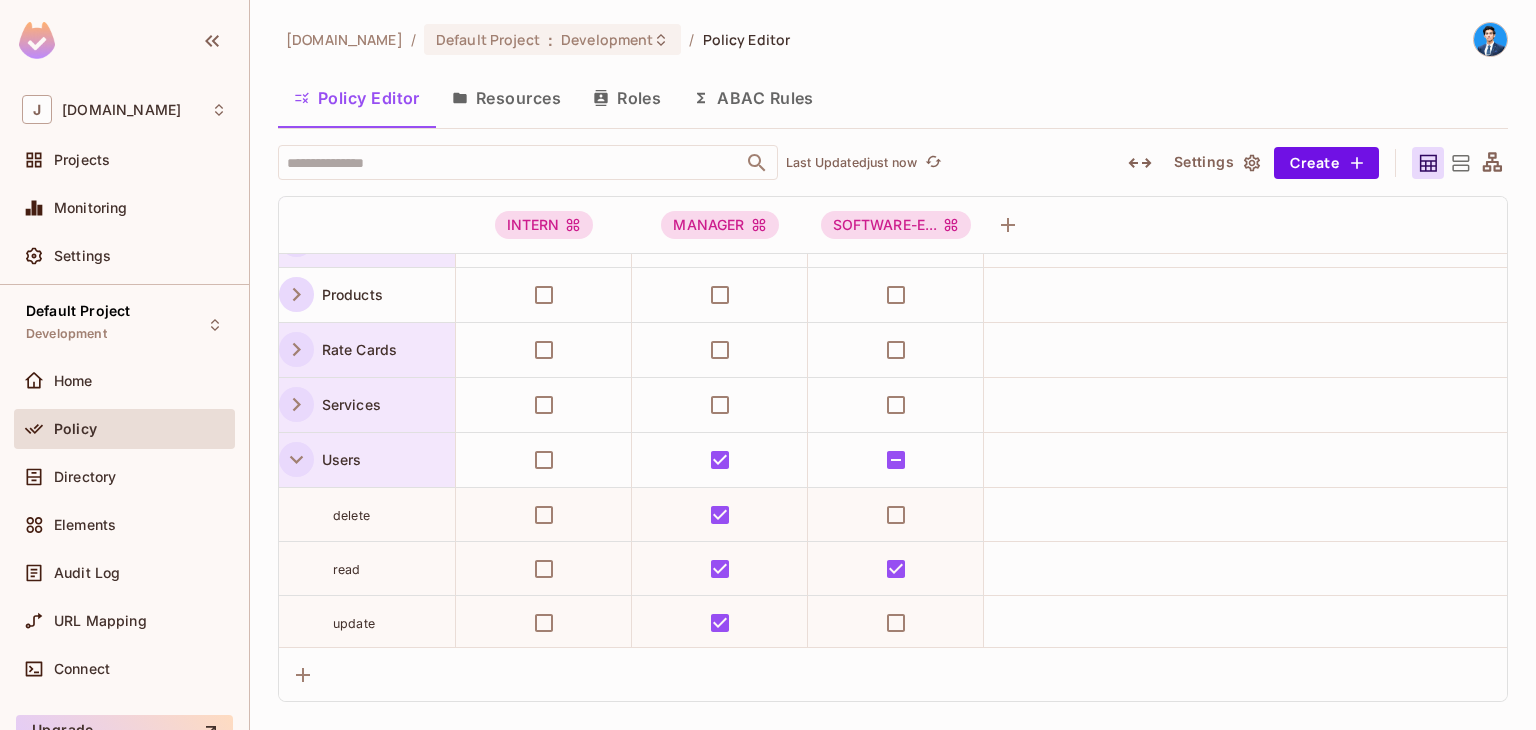 click 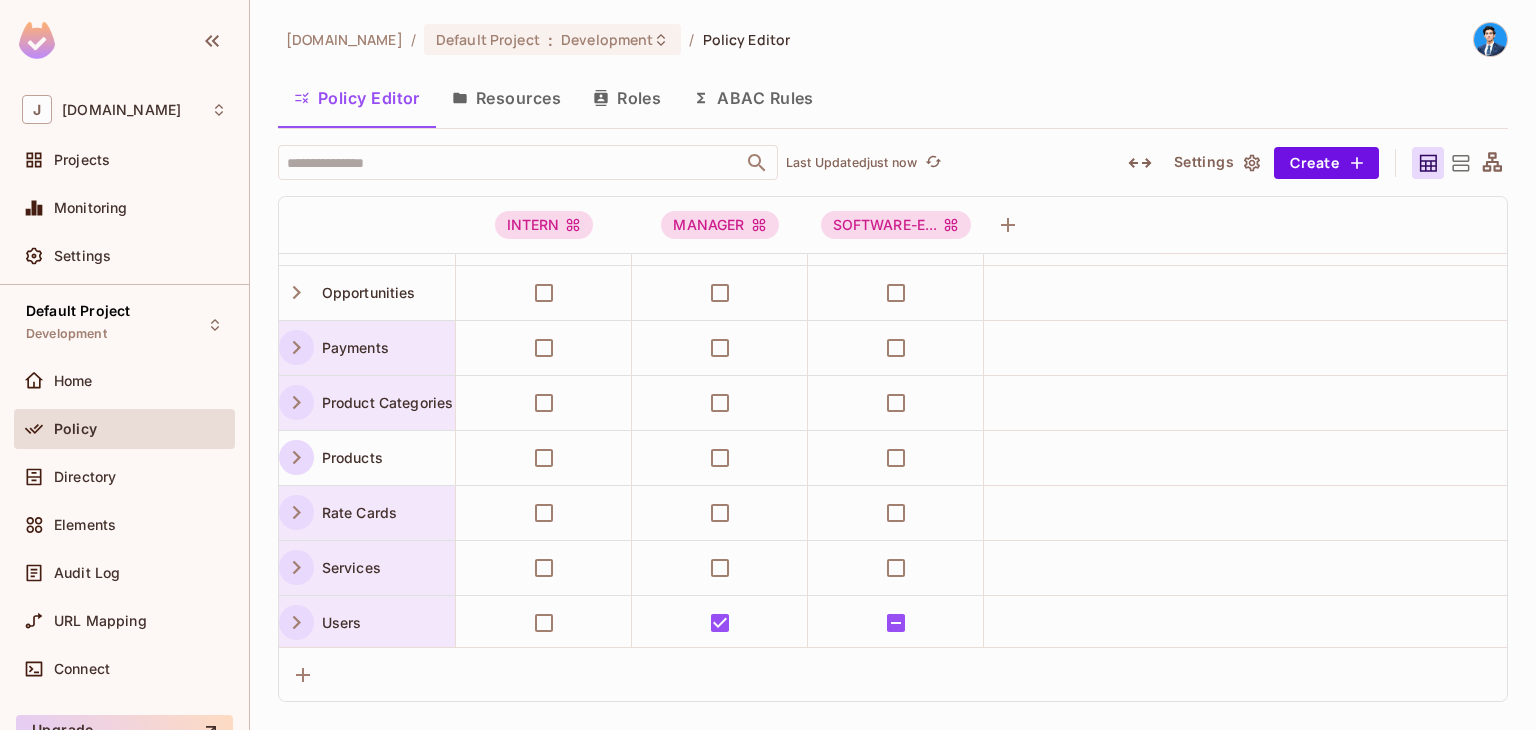 click 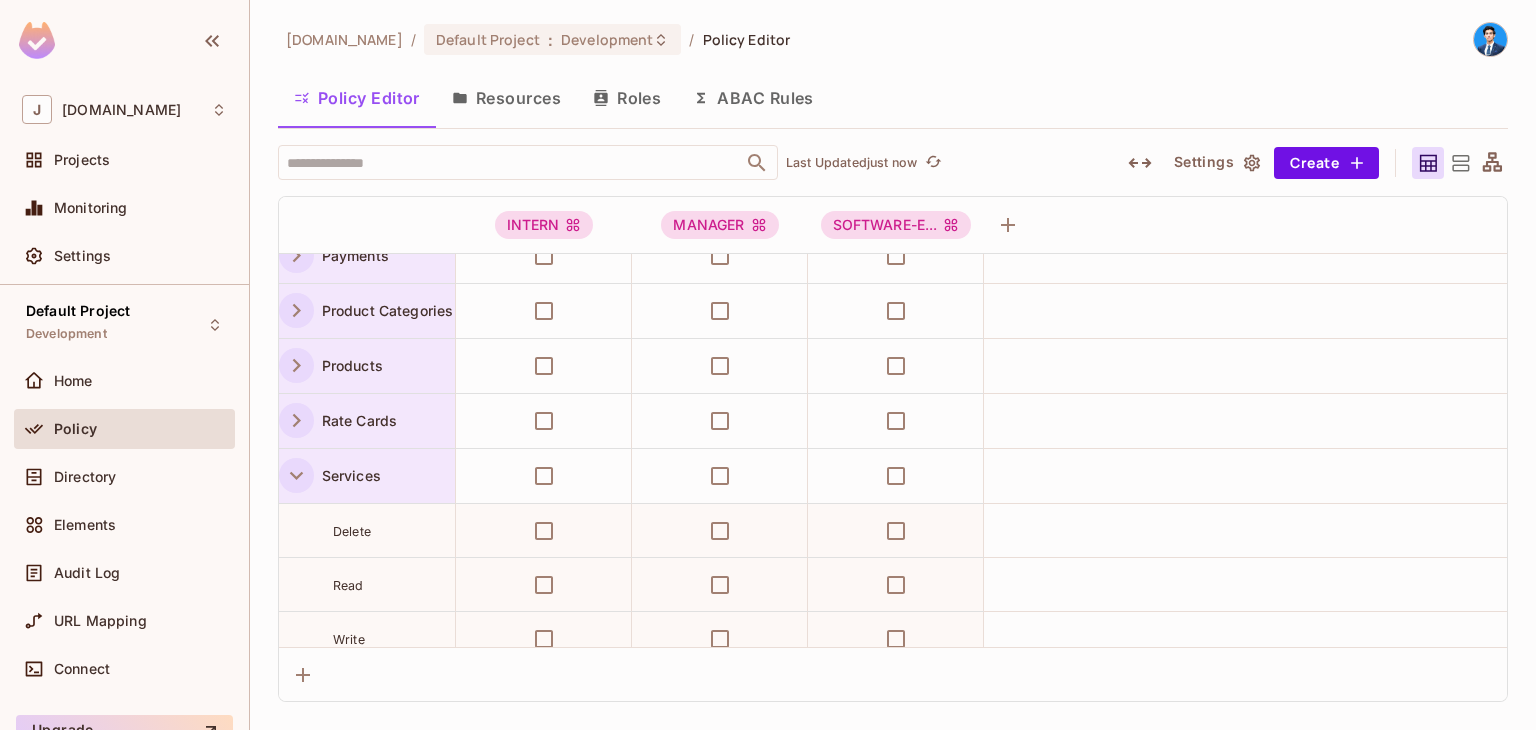 scroll, scrollTop: 535, scrollLeft: 0, axis: vertical 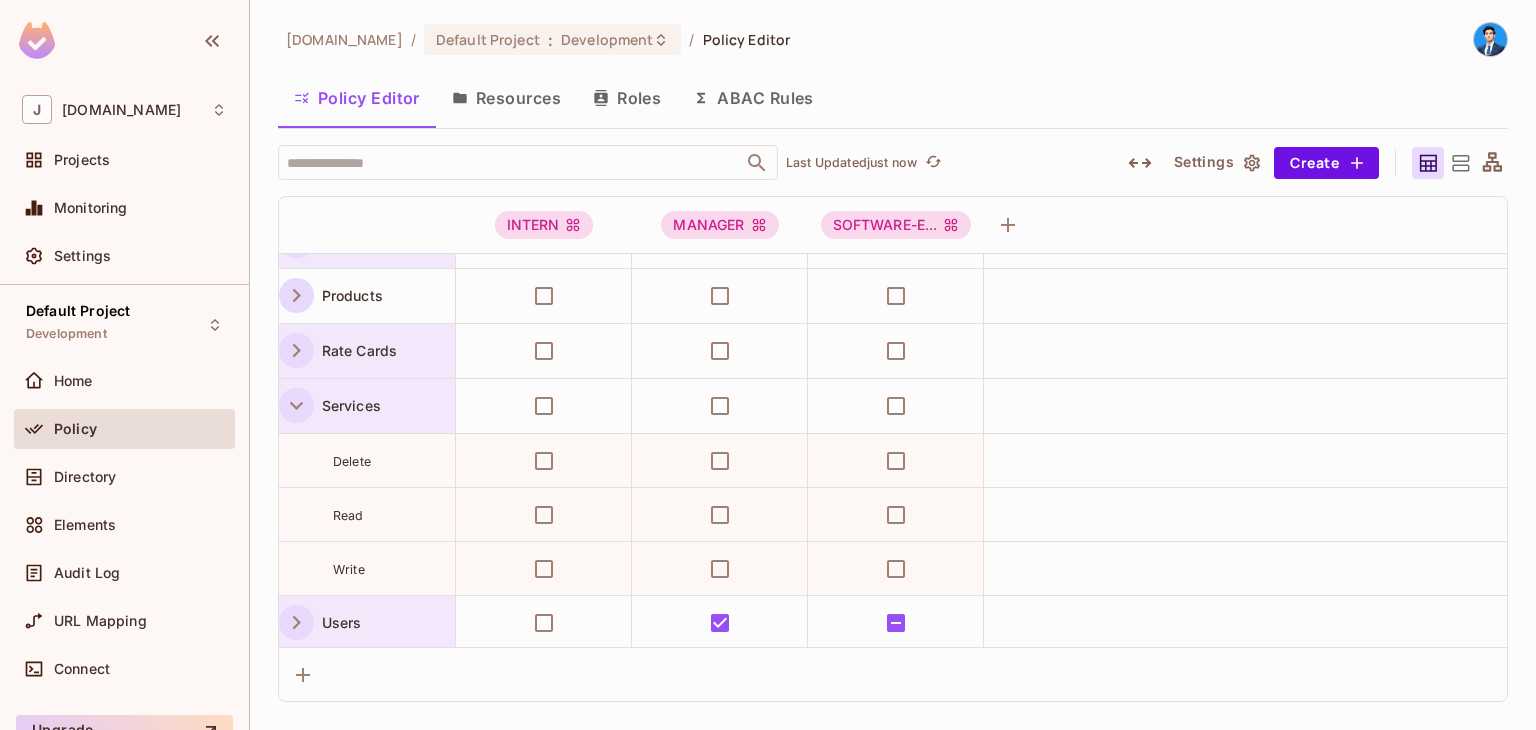 click 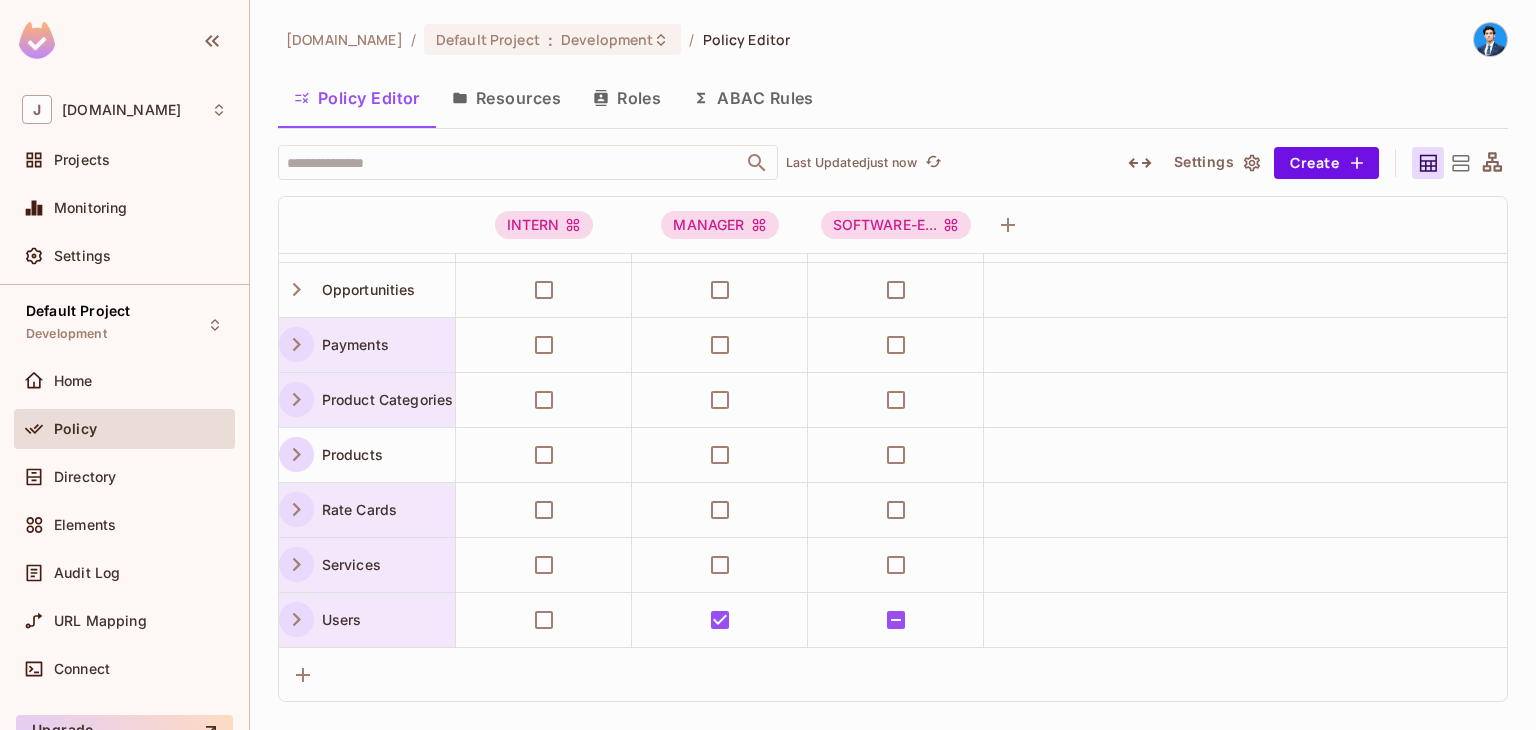 scroll, scrollTop: 373, scrollLeft: 0, axis: vertical 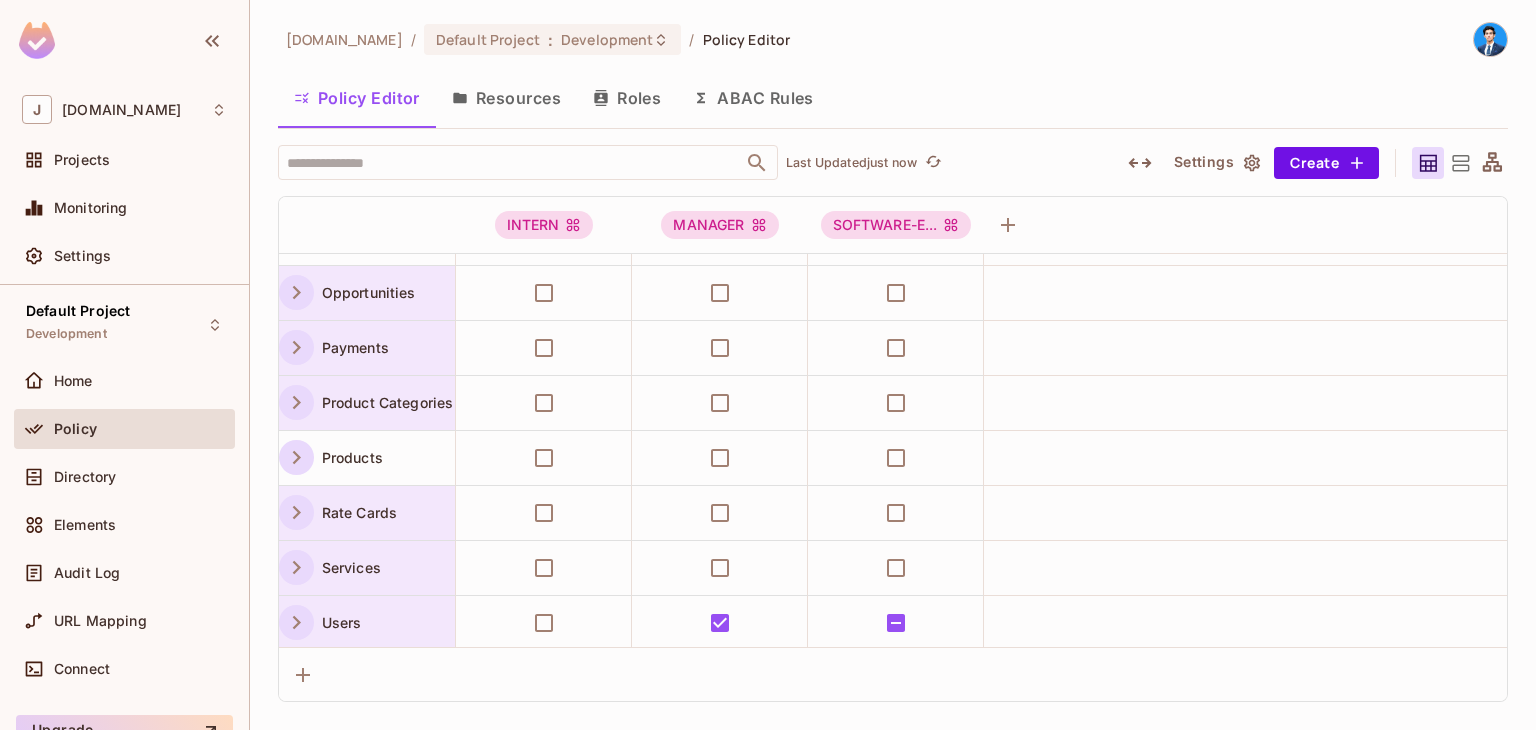 click 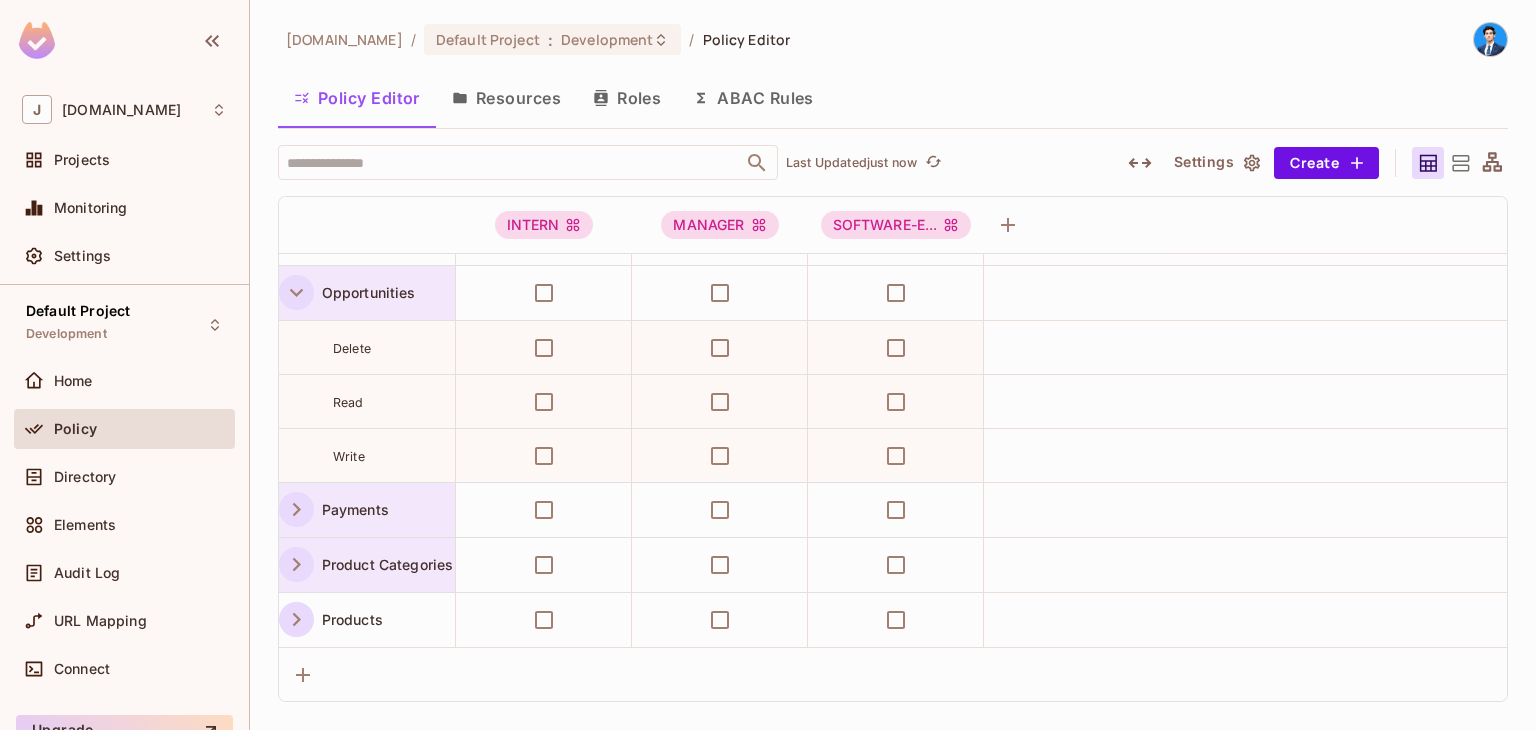 click 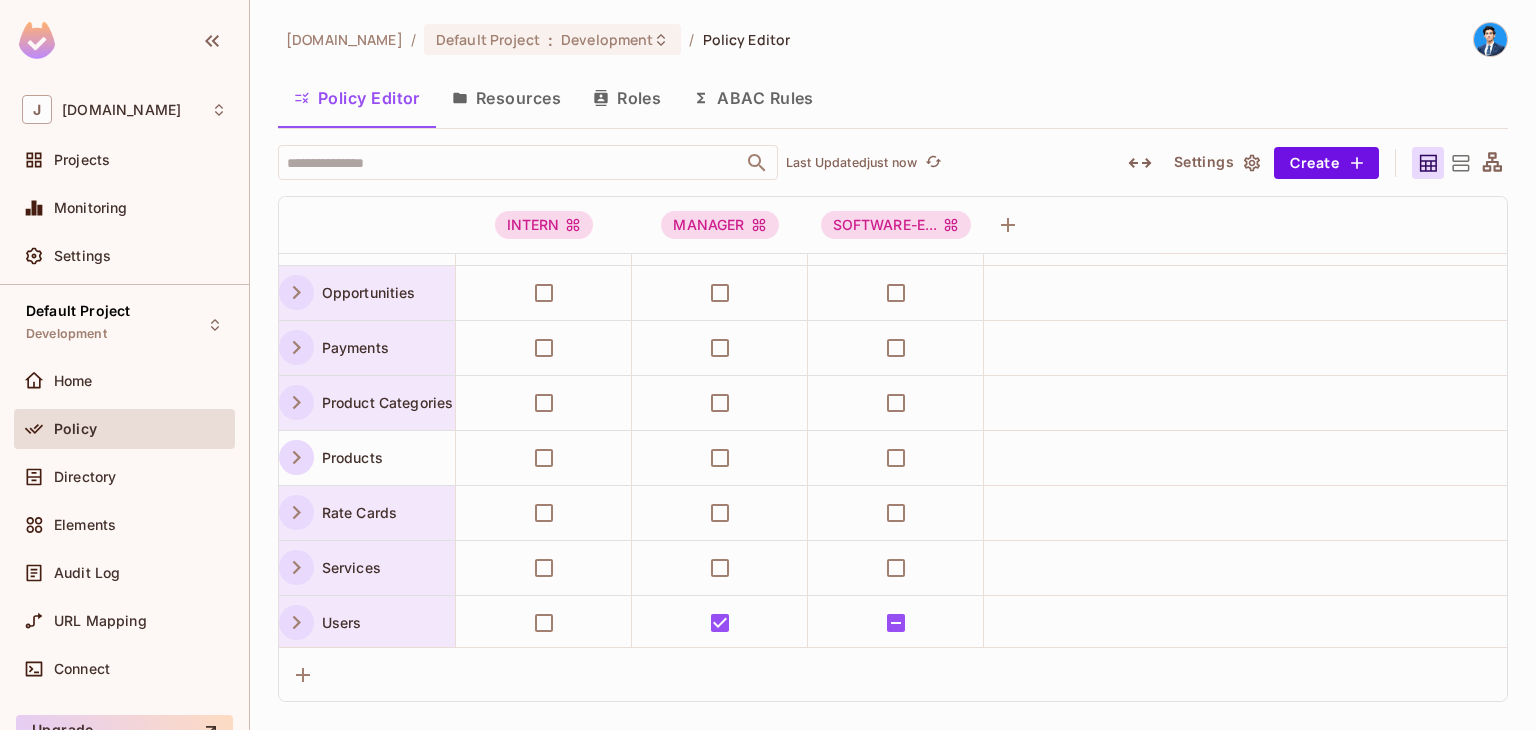 click on "Payments" at bounding box center [367, 348] 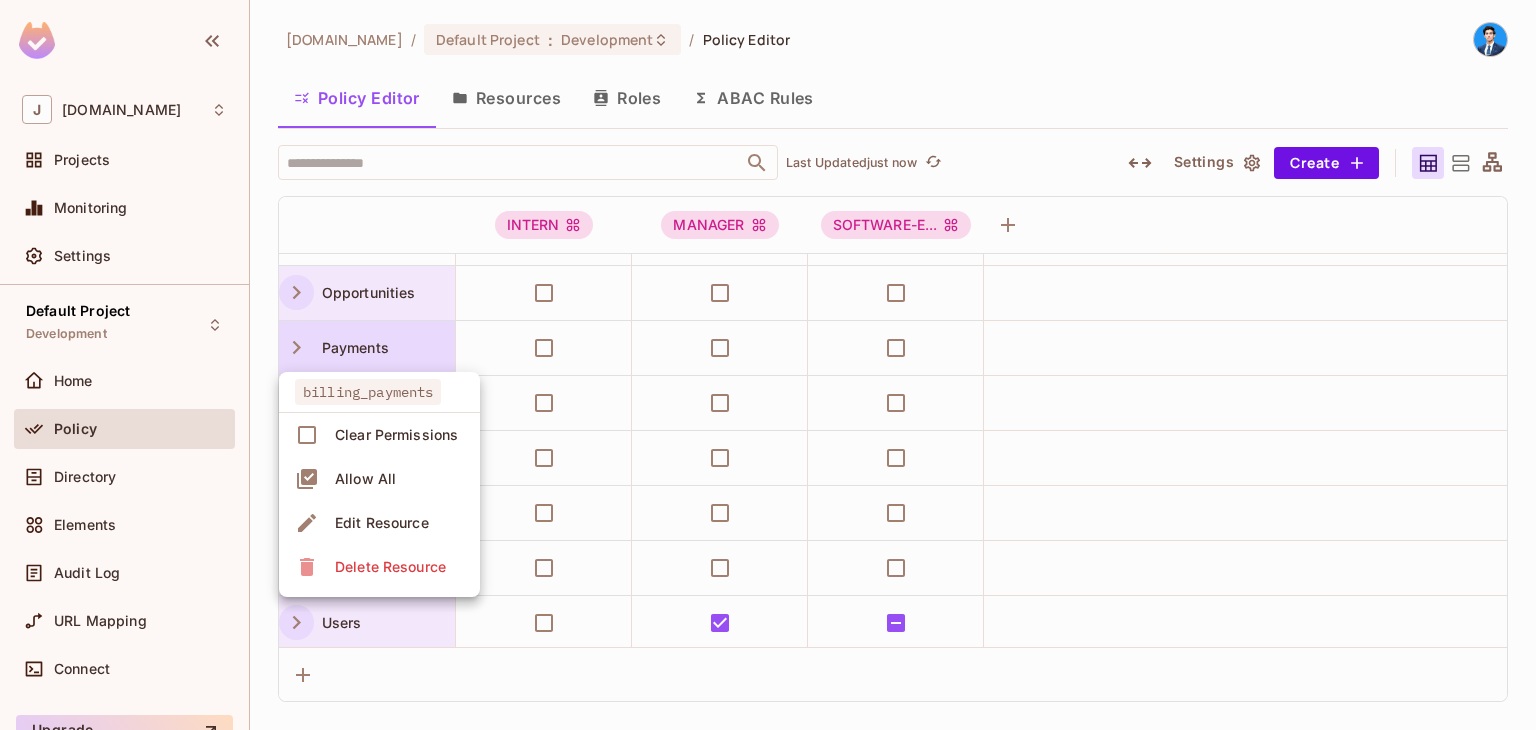 click at bounding box center (768, 365) 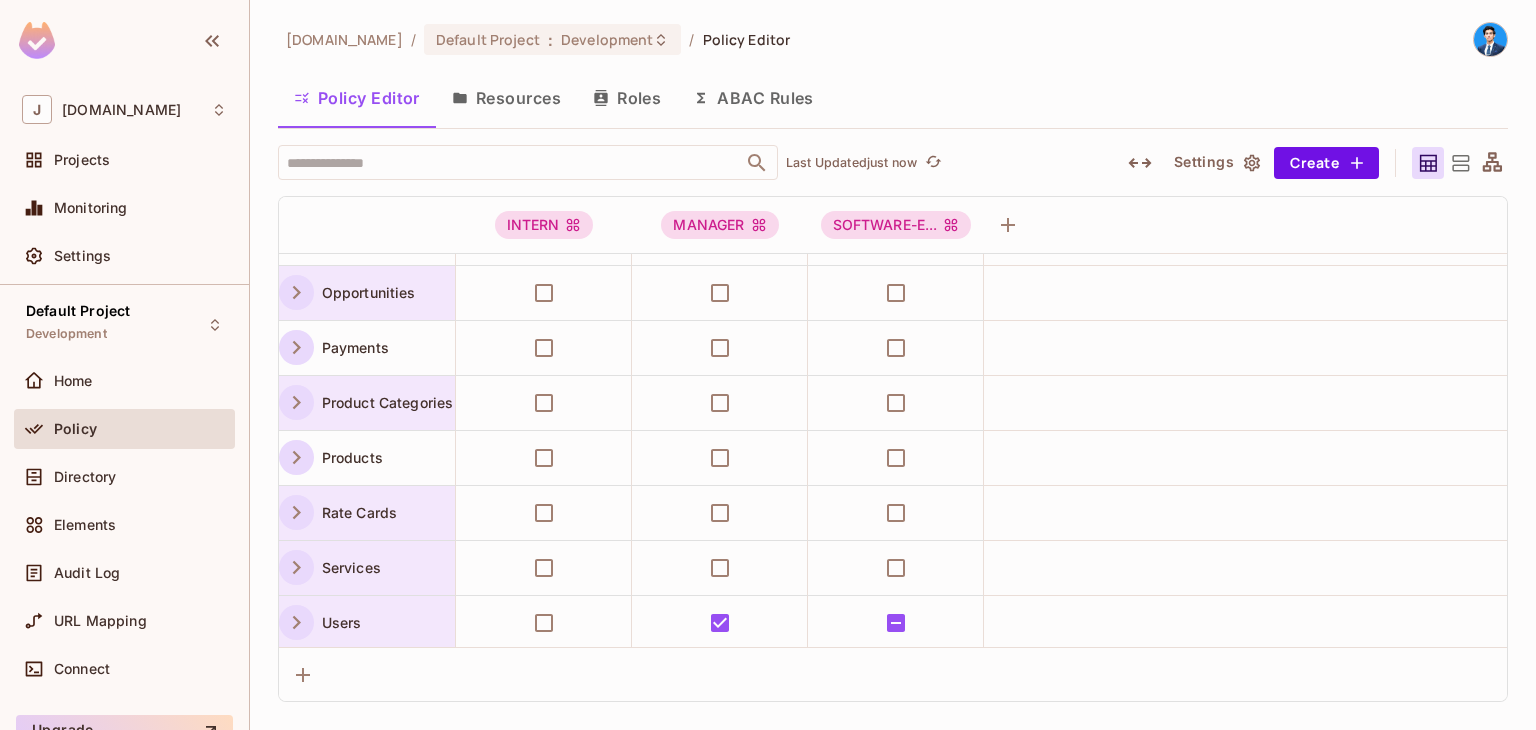 click 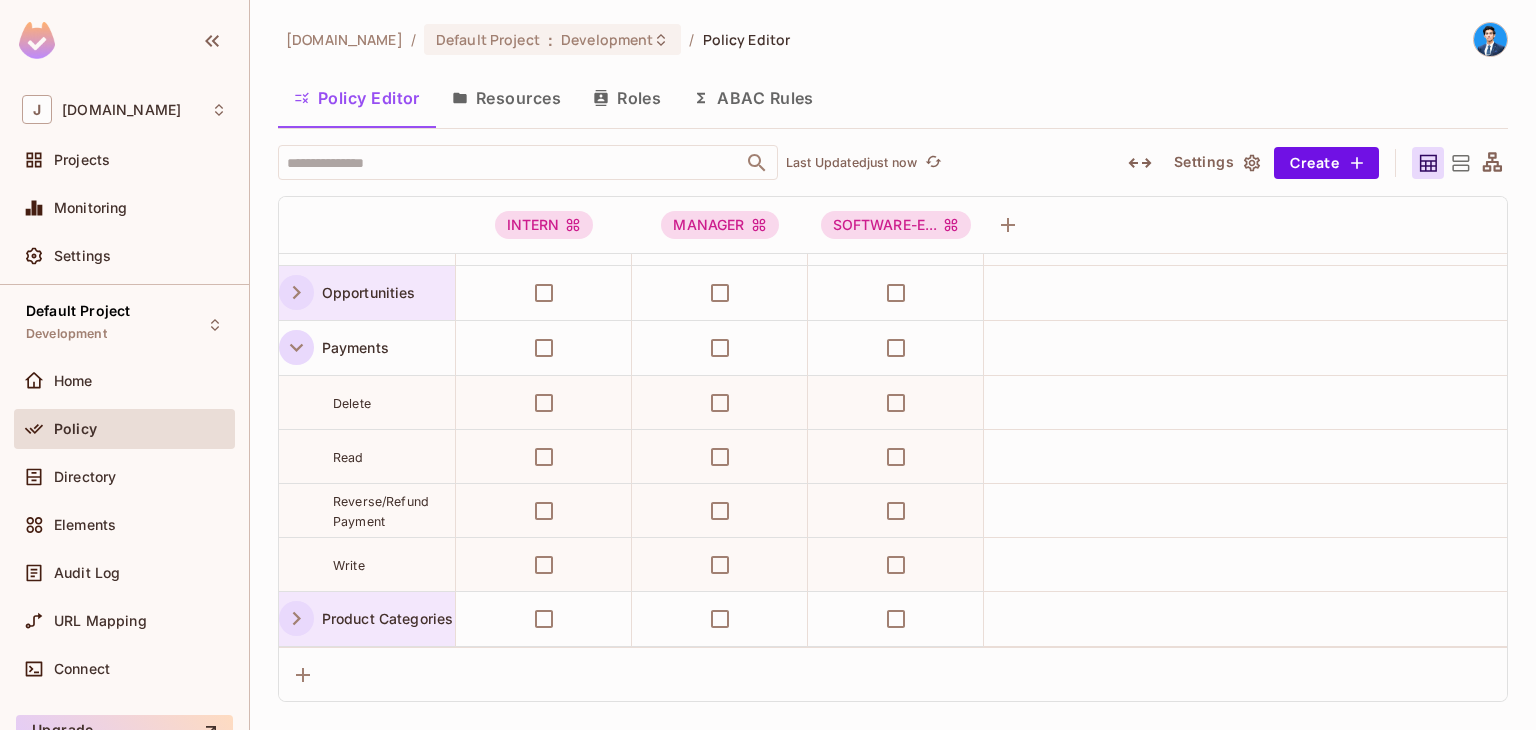 click 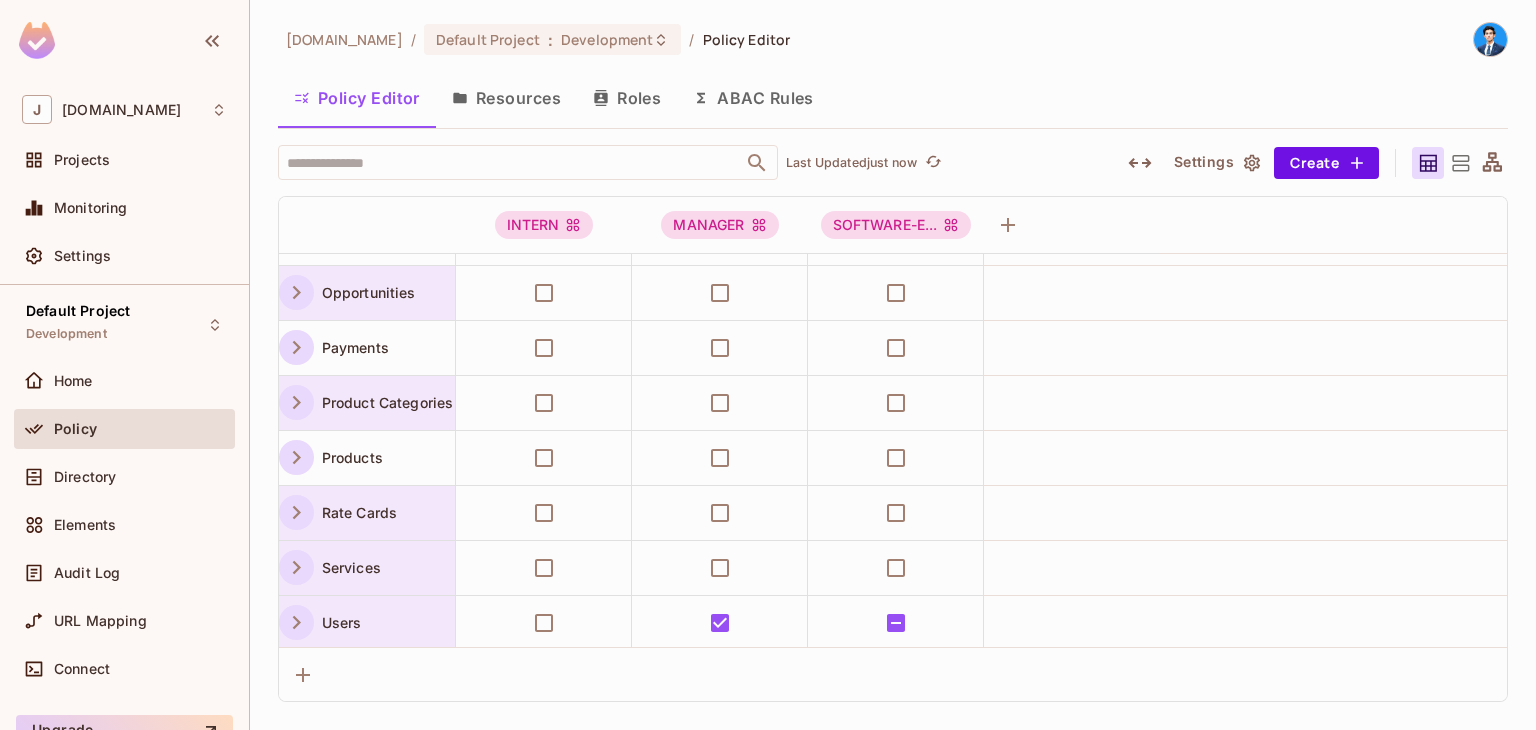 click 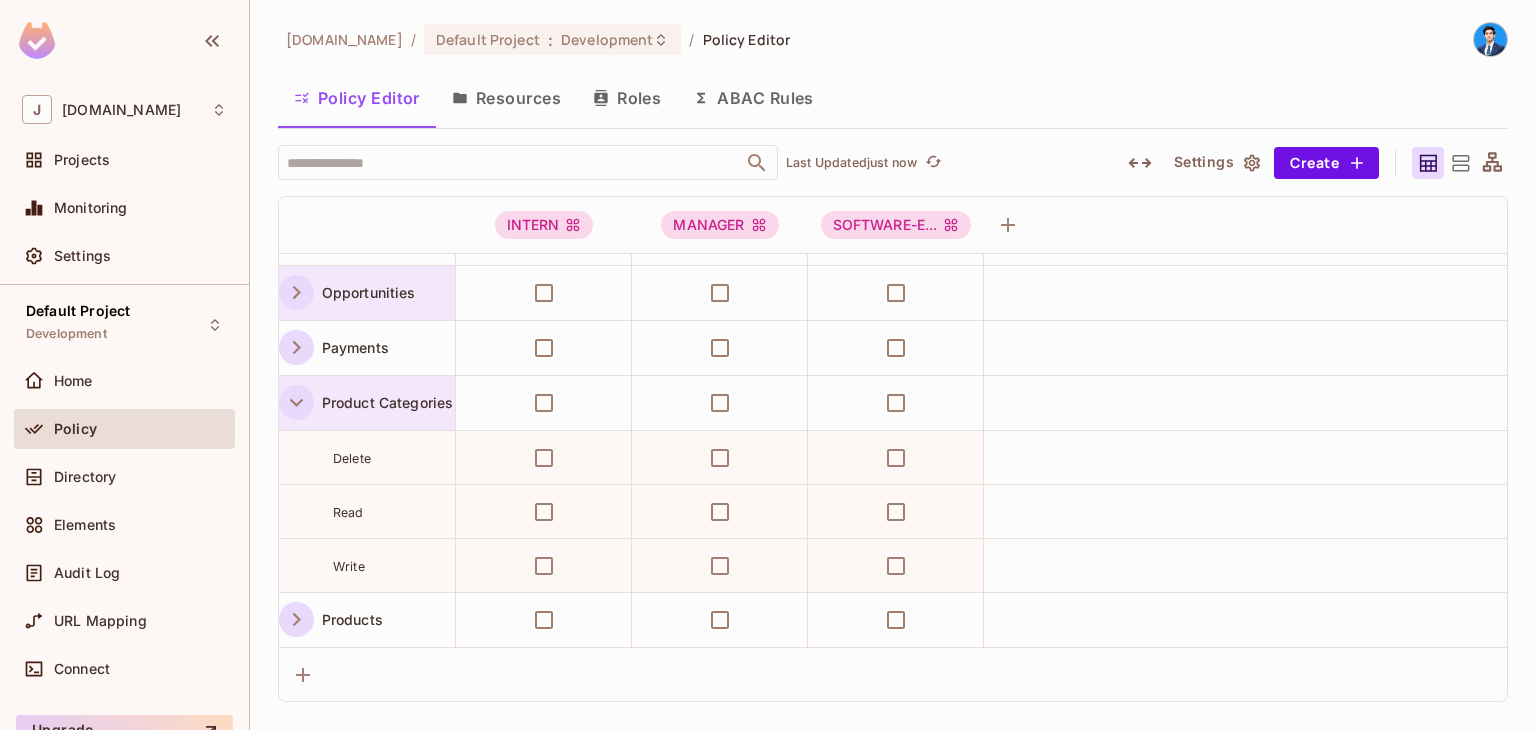 click 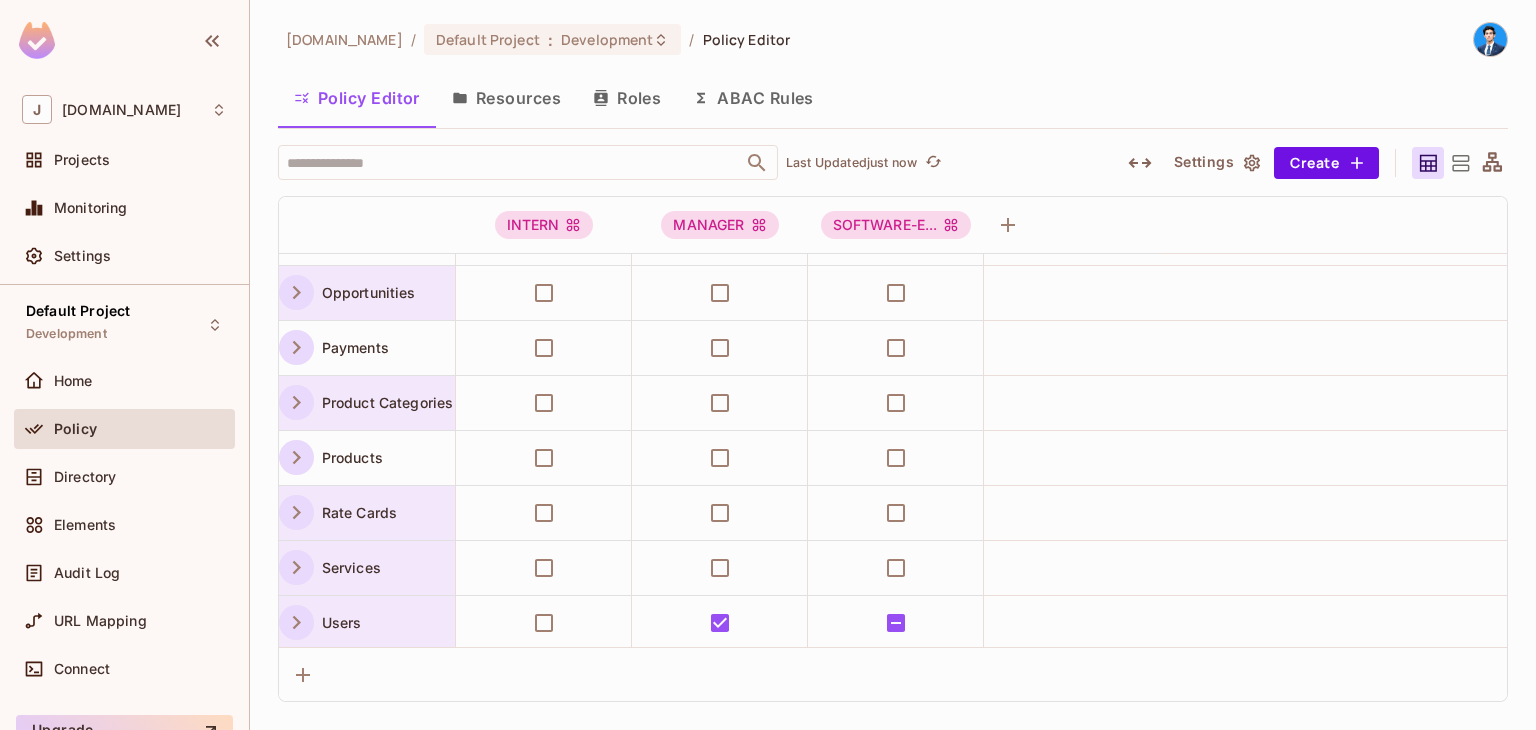 click 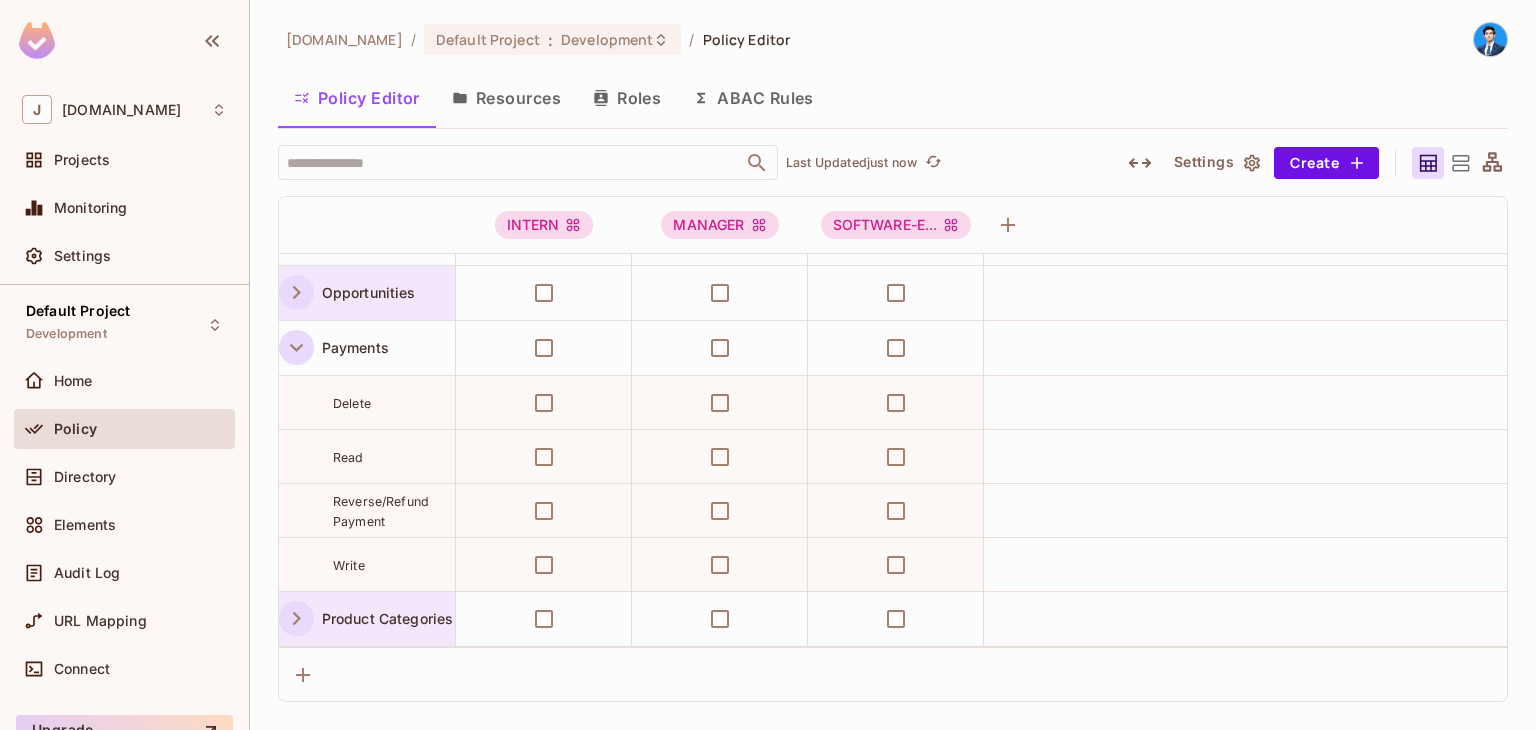 click 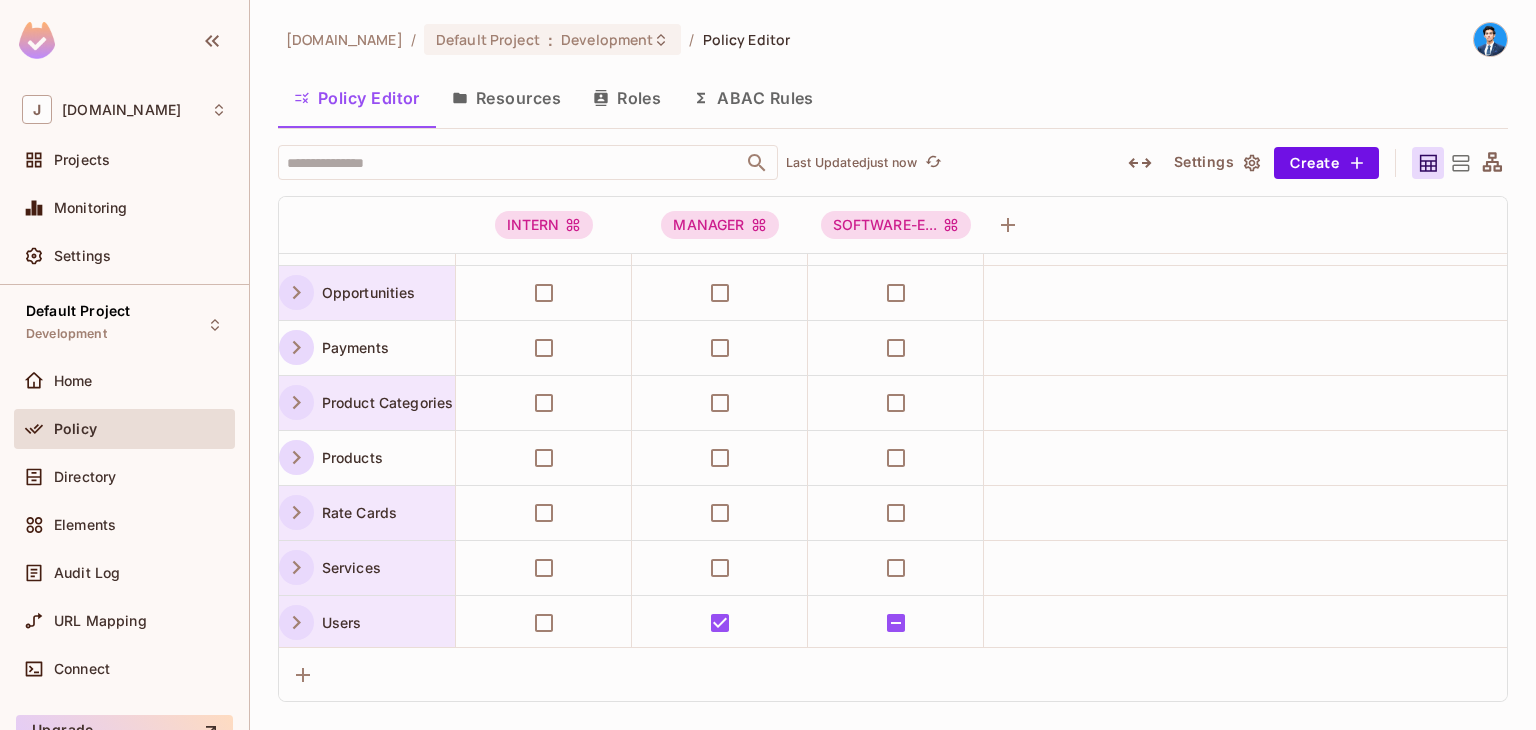 click at bounding box center (296, 457) 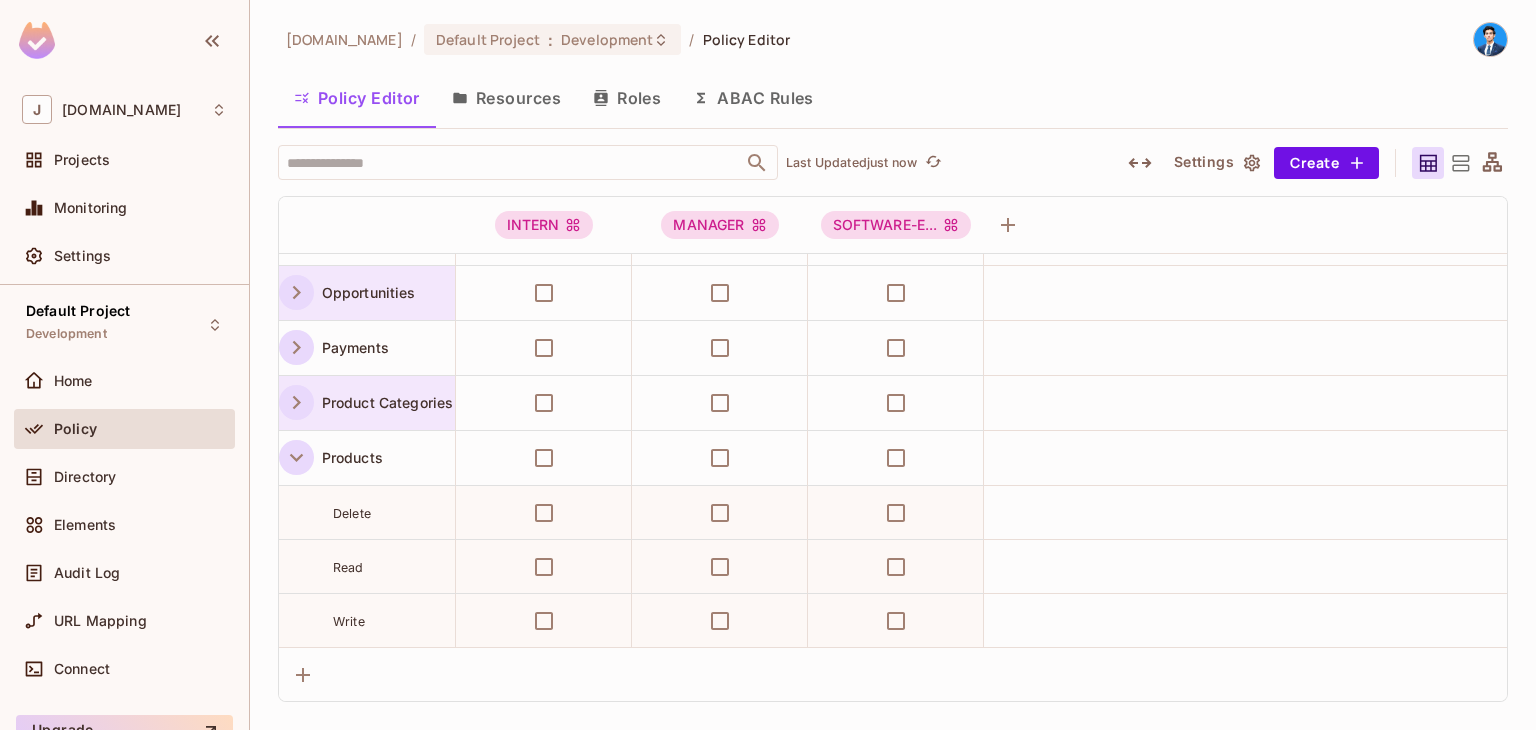 click 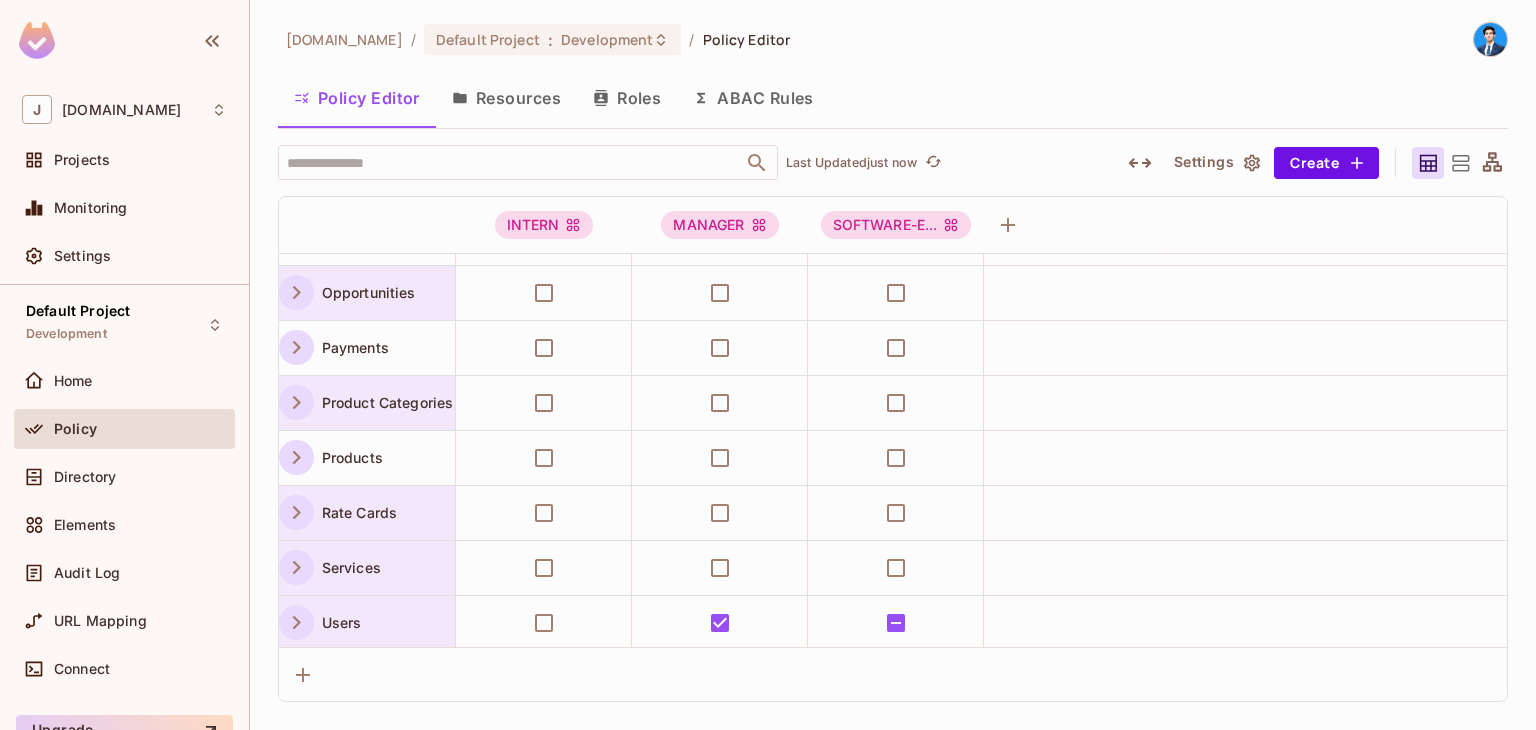 click 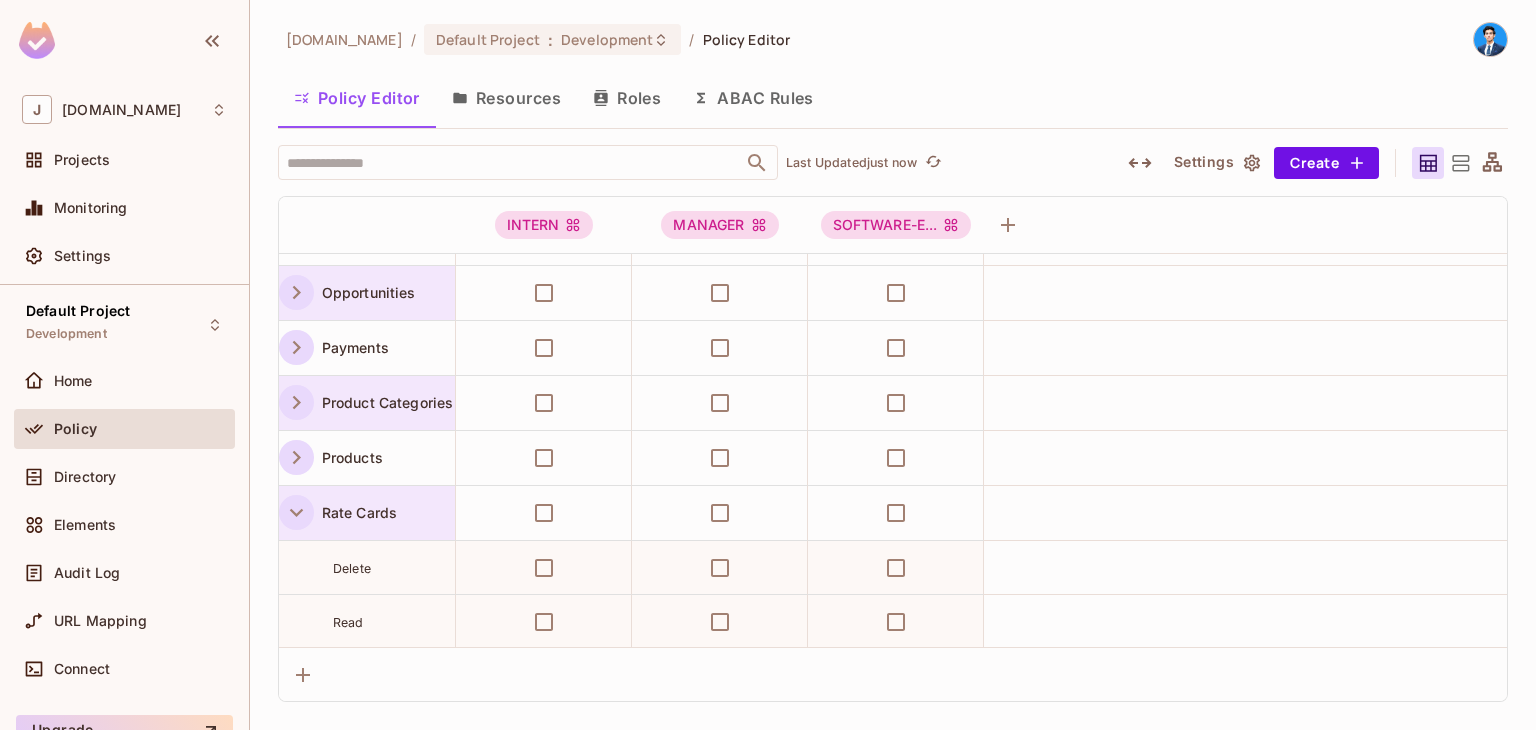 click 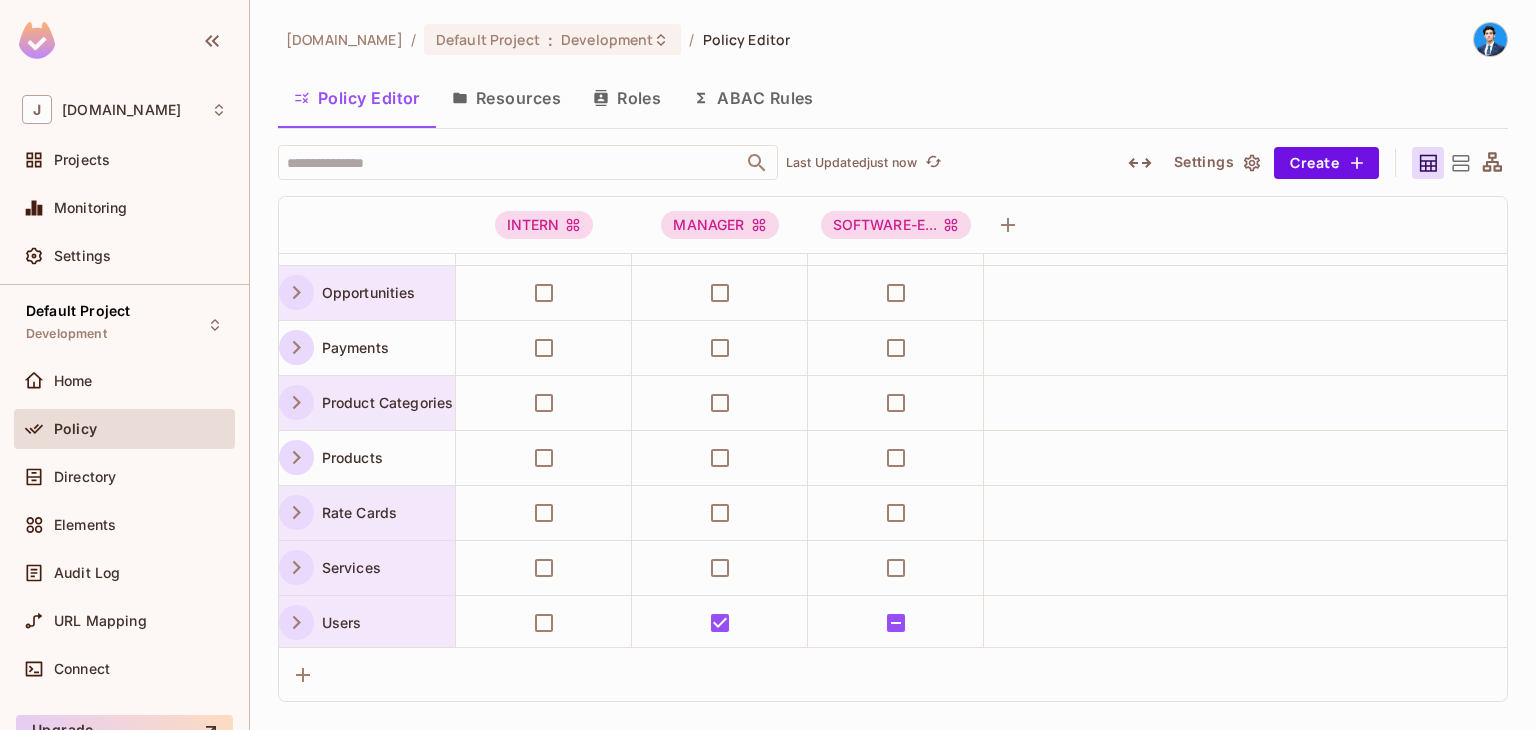 click at bounding box center [296, 347] 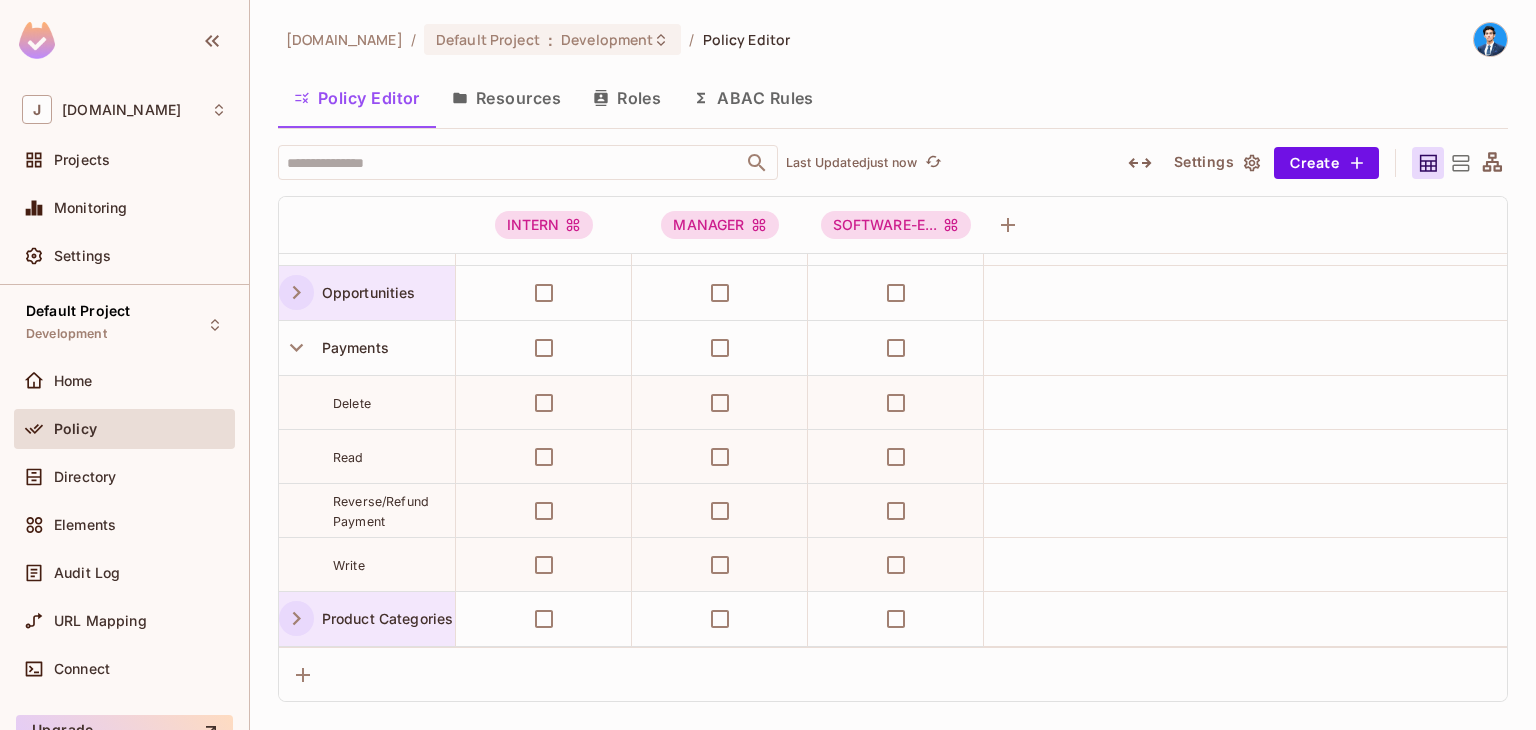 click on "Reverse/Refund Payment" at bounding box center (394, 511) 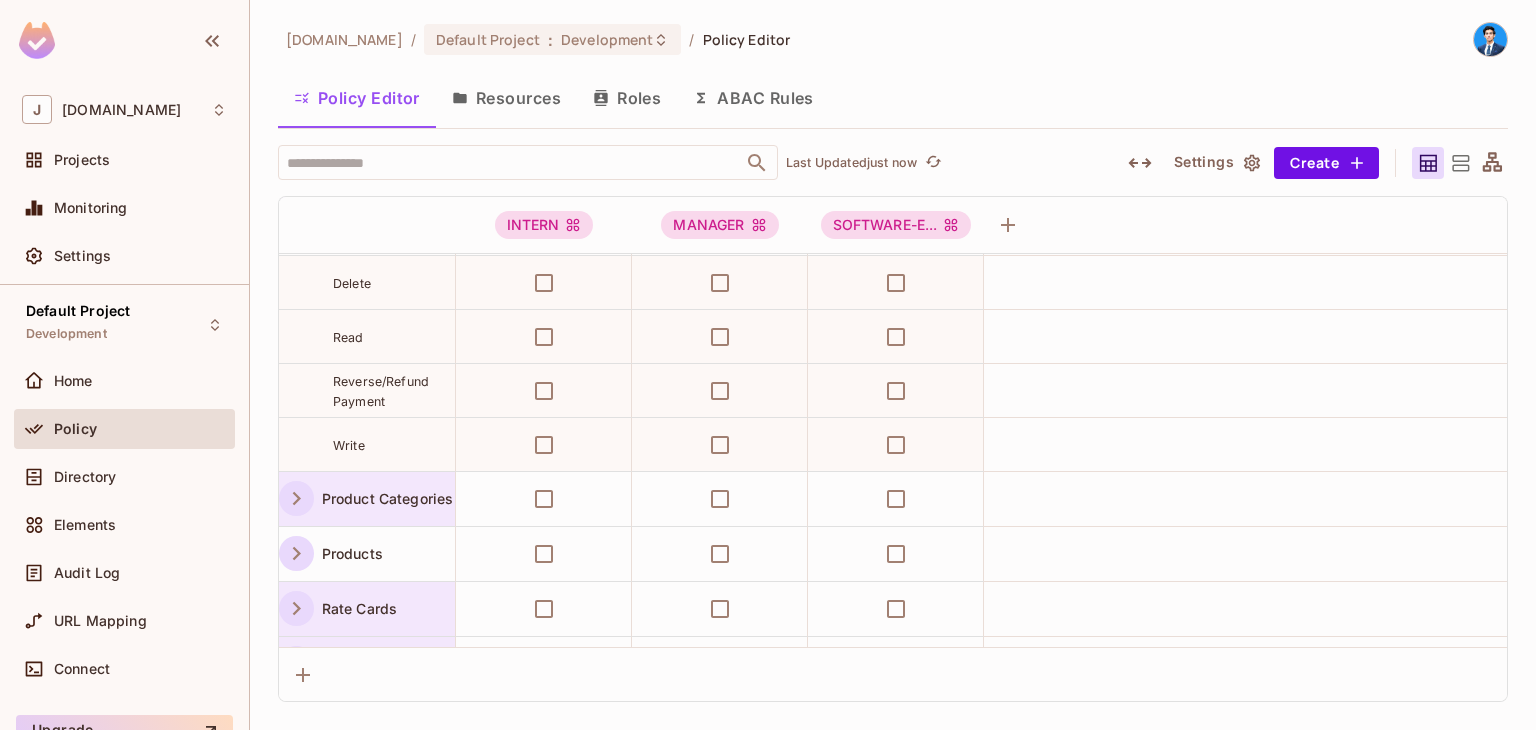 scroll, scrollTop: 473, scrollLeft: 0, axis: vertical 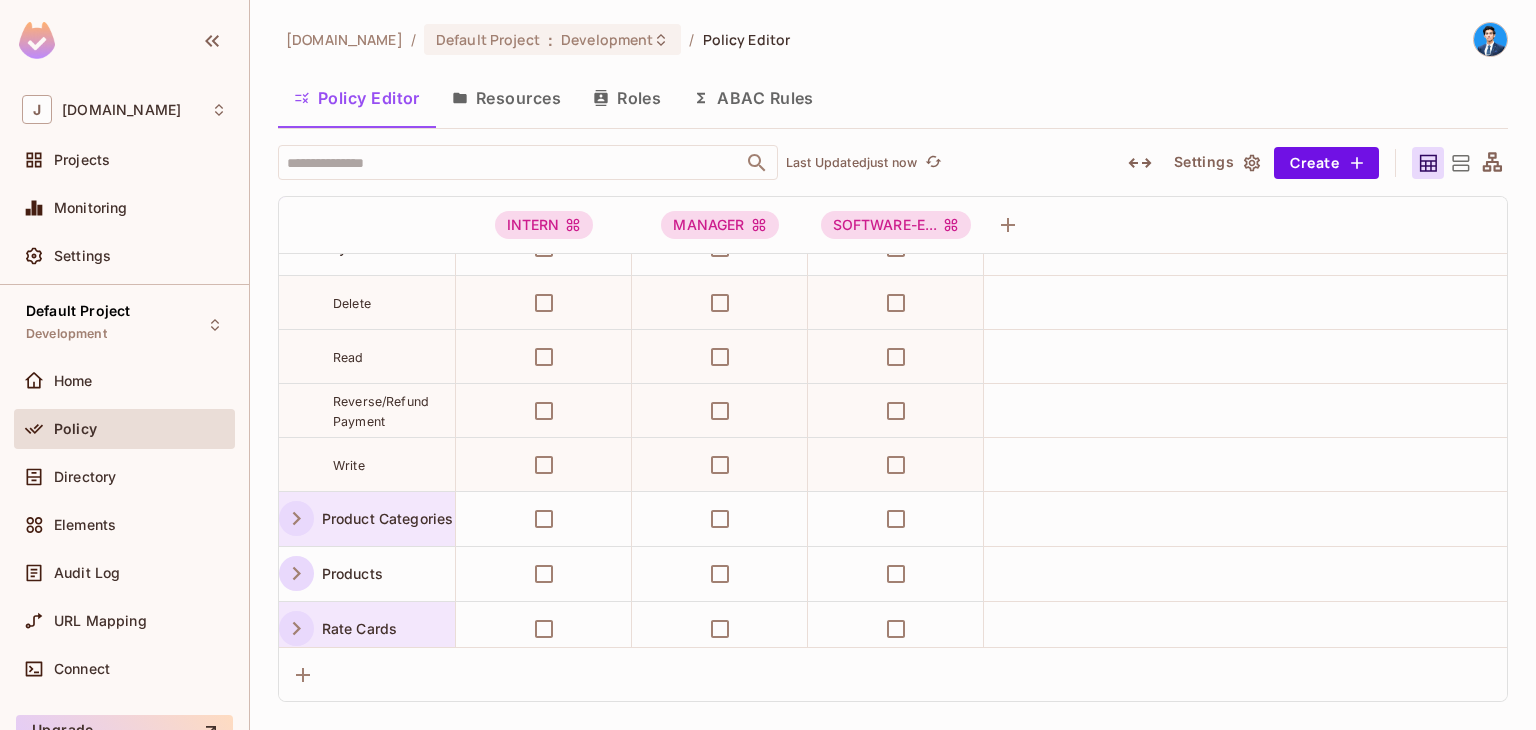 click on "Reverse/Refund Payment" at bounding box center [381, 411] 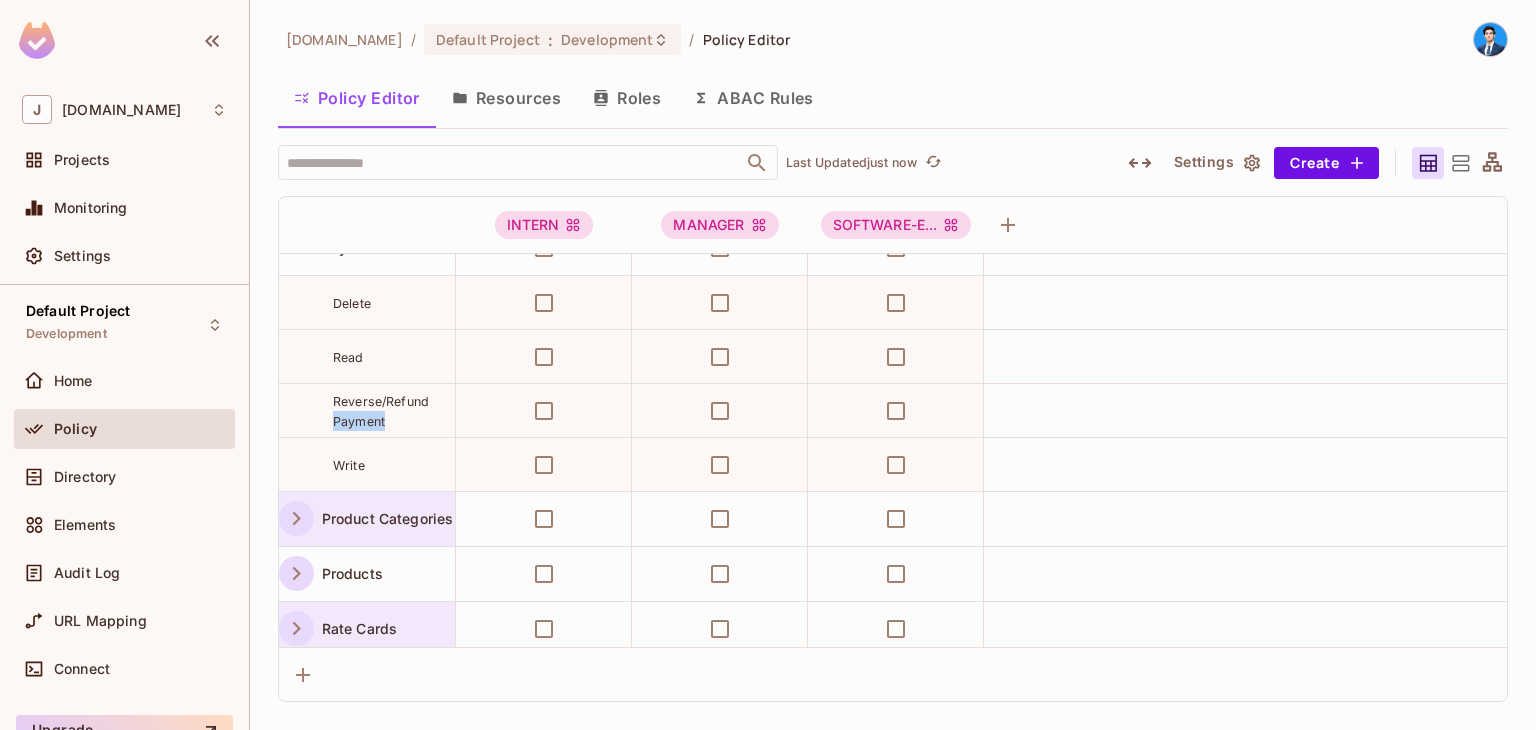 click on "Reverse/Refund Payment" at bounding box center (381, 411) 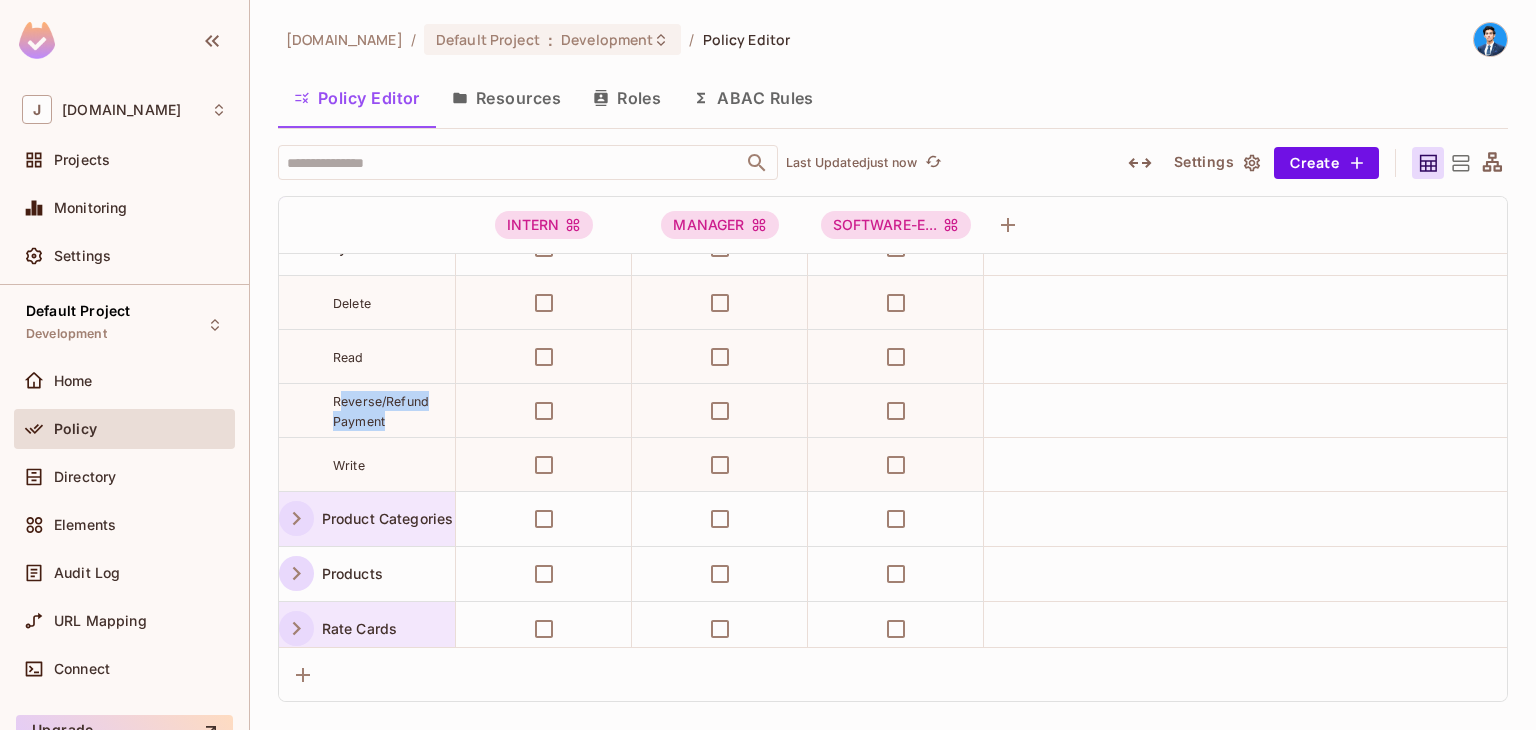 drag, startPoint x: 403, startPoint y: 417, endPoint x: 337, endPoint y: 402, distance: 67.68308 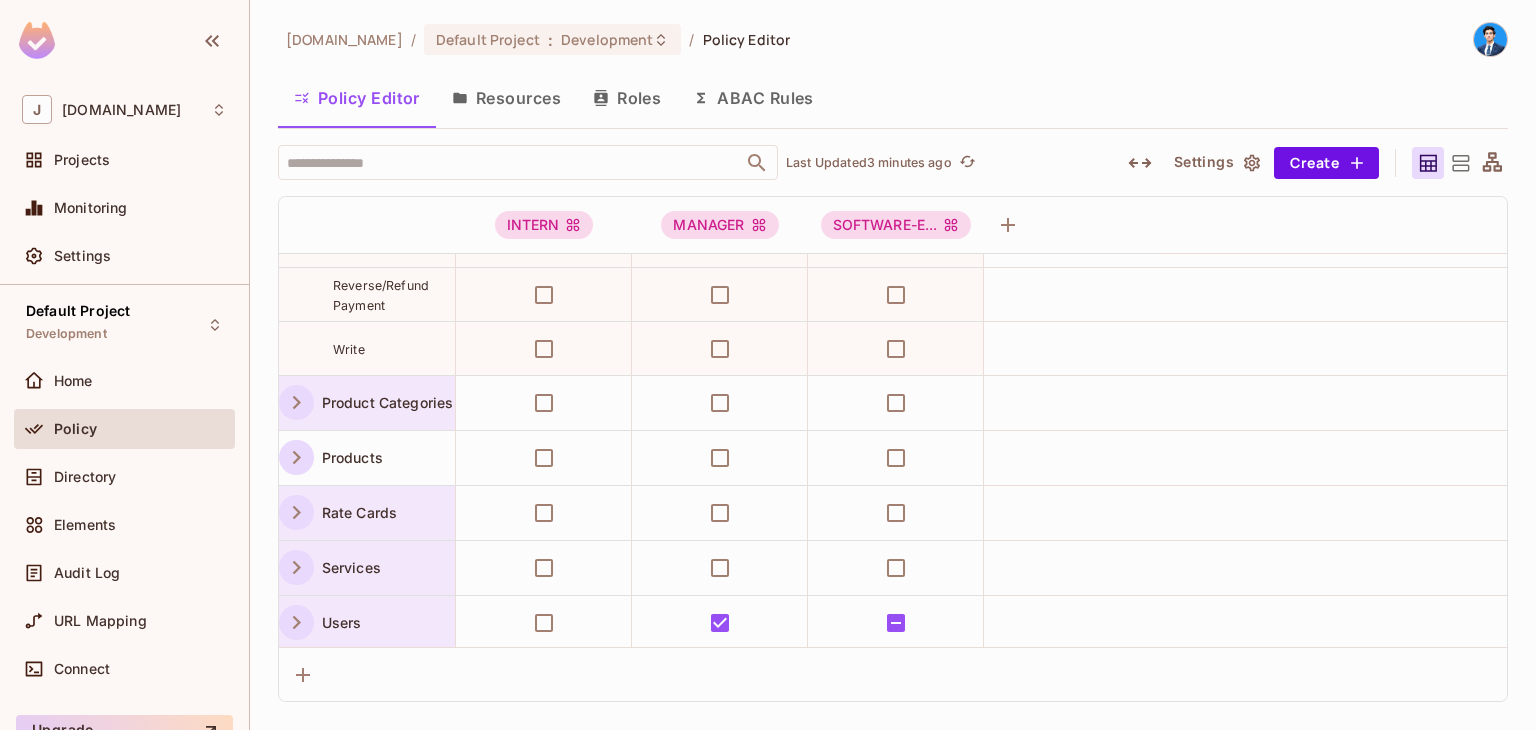 scroll, scrollTop: 189, scrollLeft: 0, axis: vertical 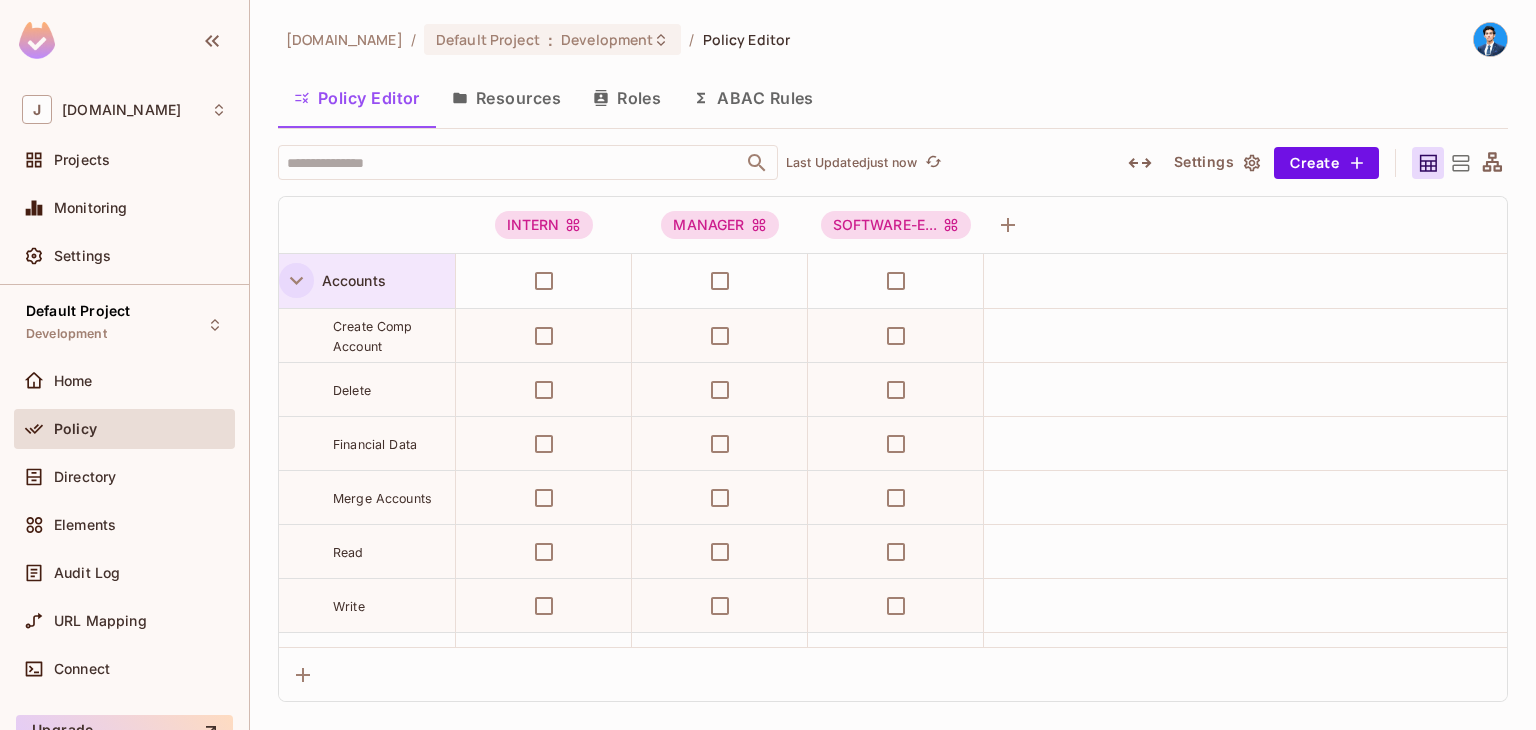 click 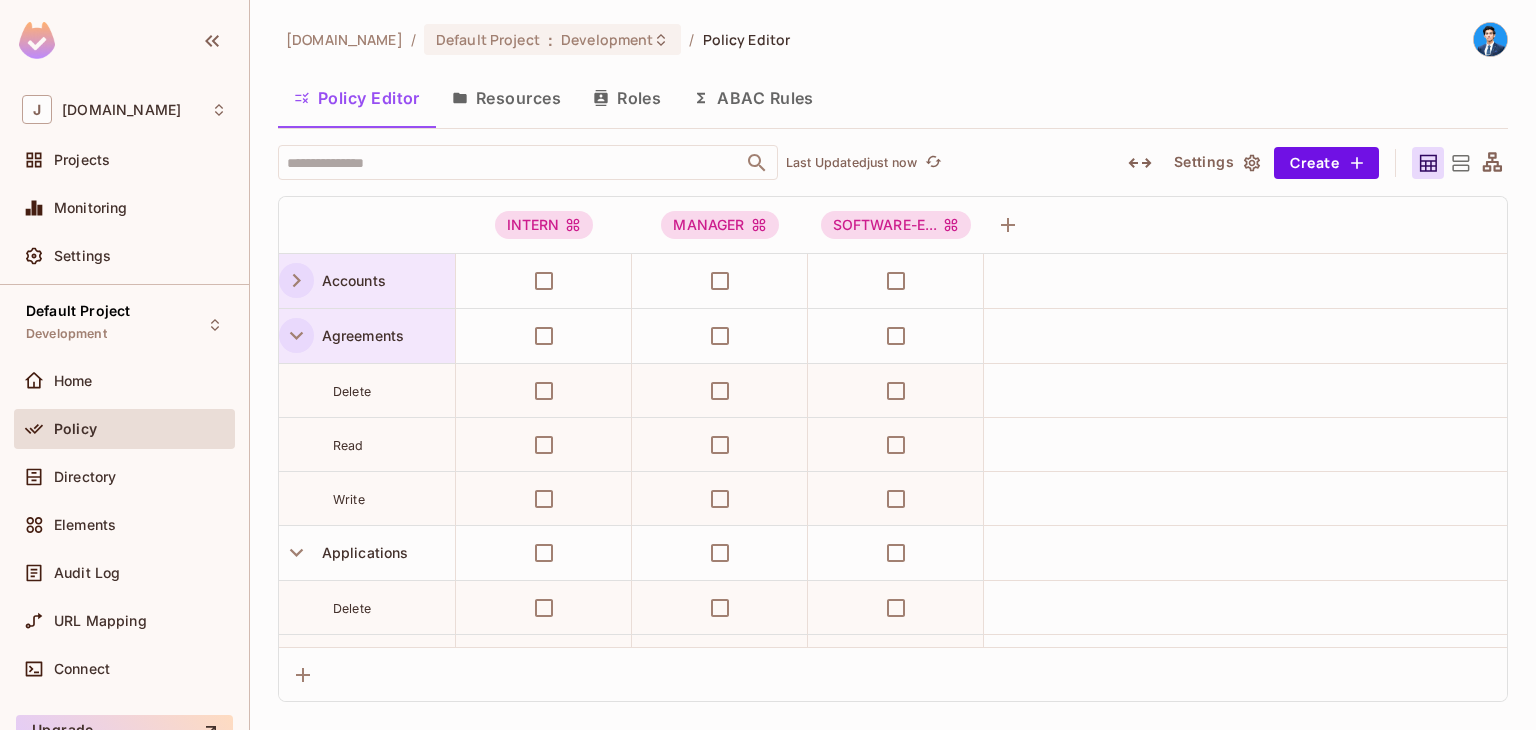 click 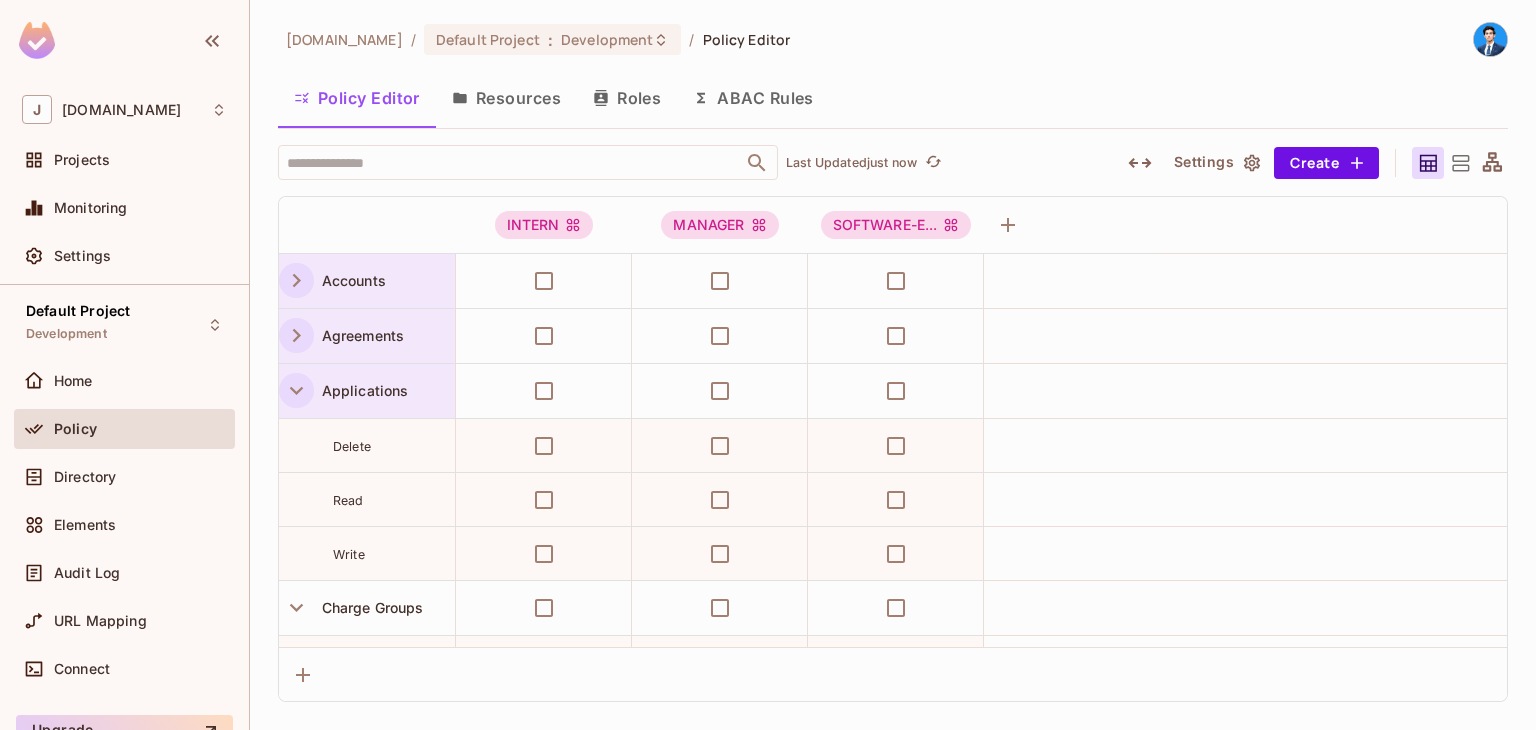 click 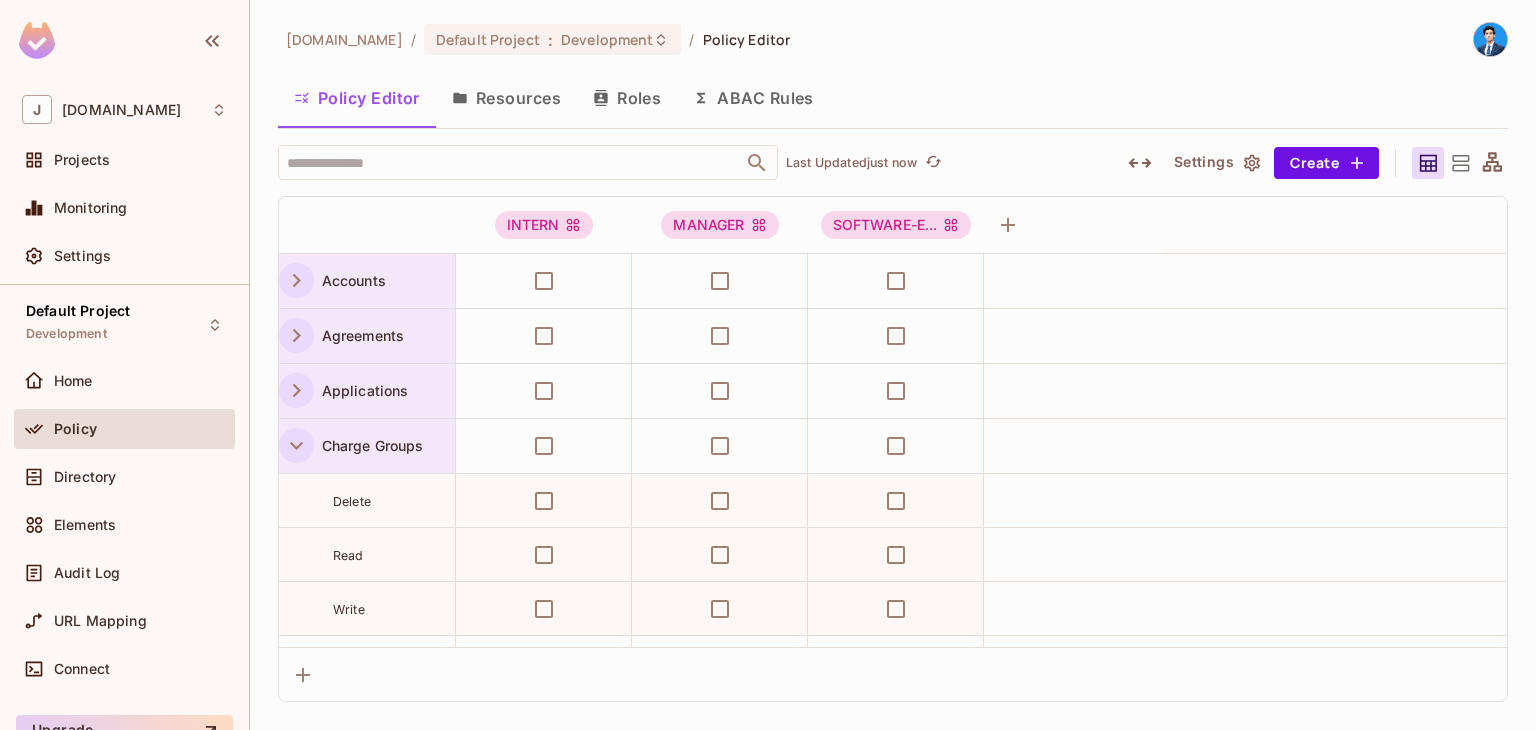 click 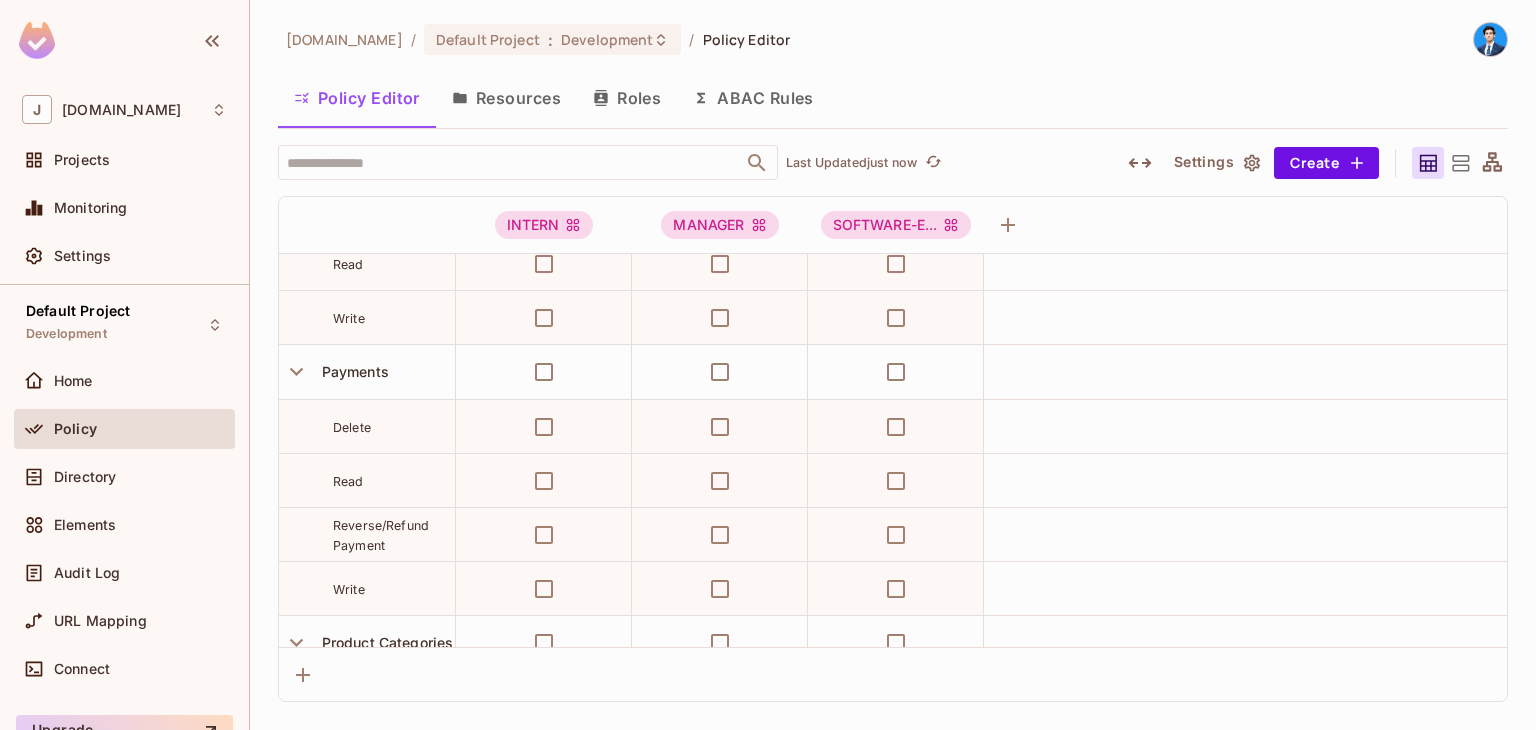 scroll, scrollTop: 1200, scrollLeft: 0, axis: vertical 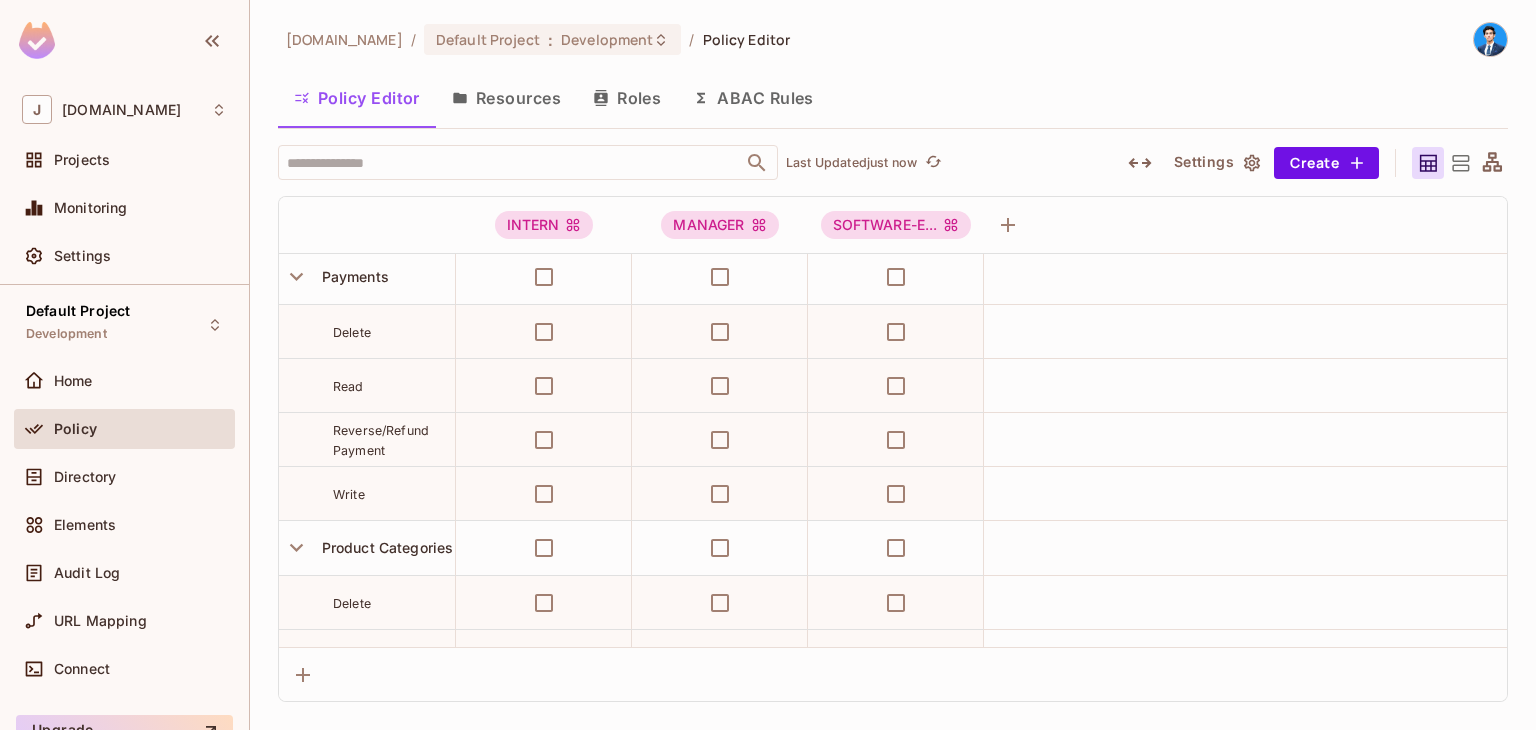 click on "Reverse/Refund Payment" at bounding box center (381, 440) 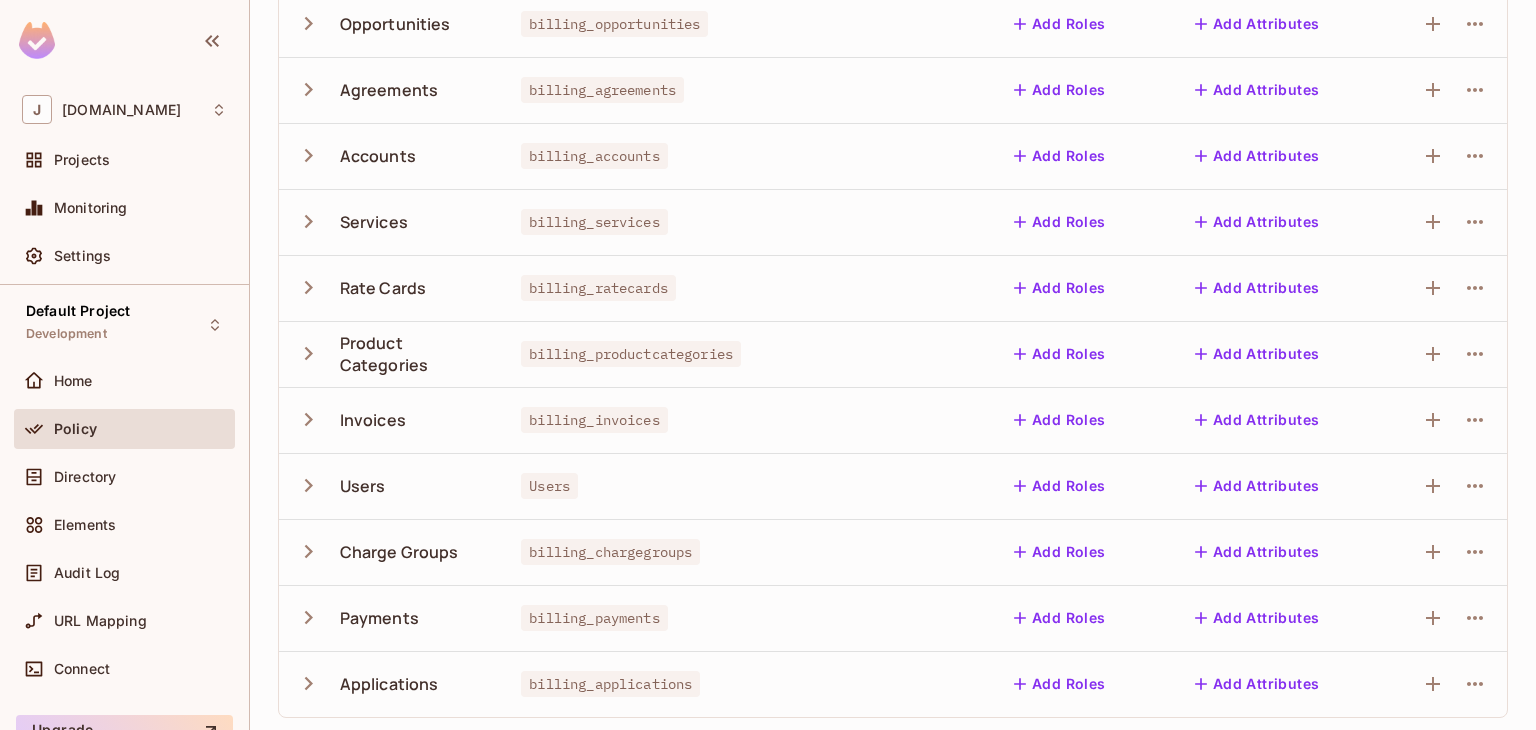 scroll, scrollTop: 452, scrollLeft: 0, axis: vertical 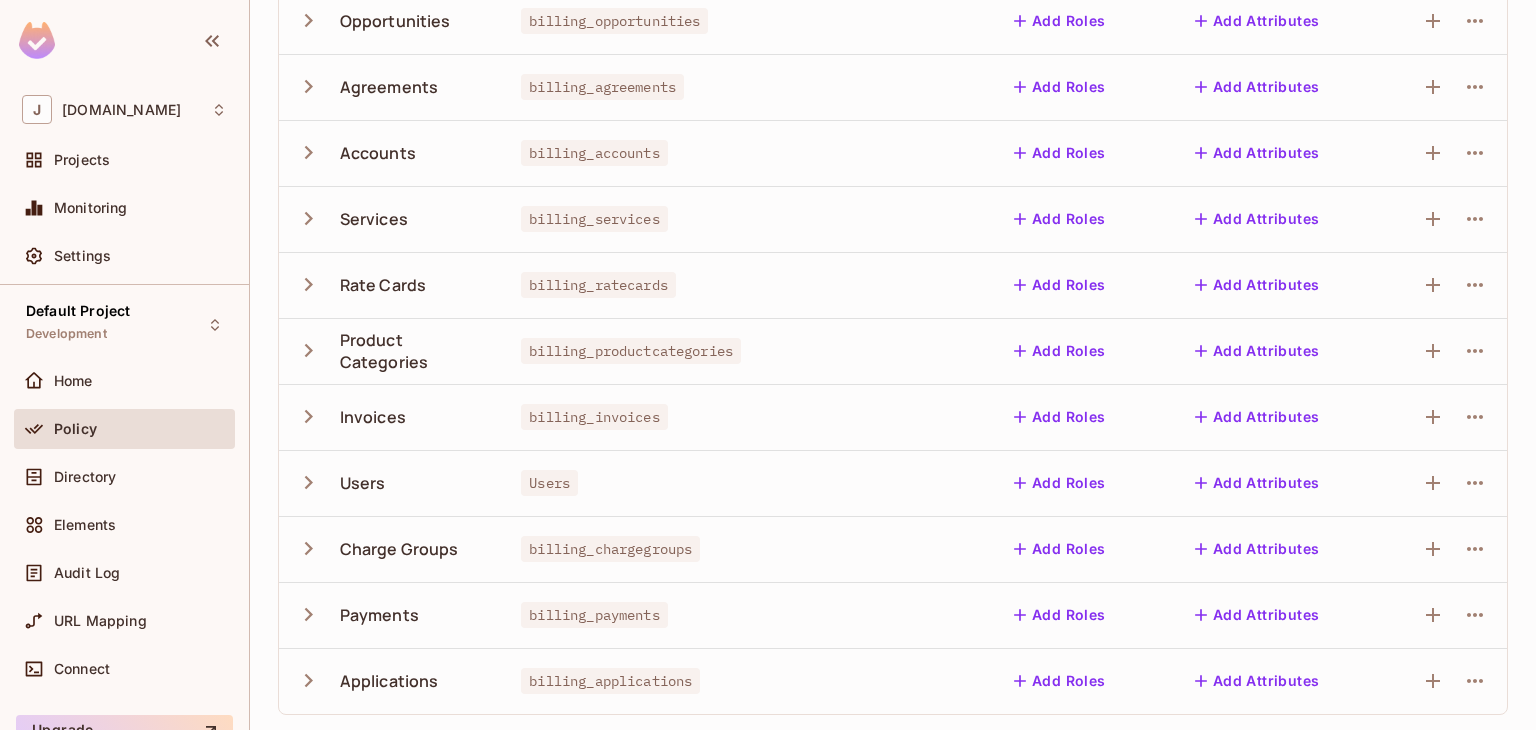 click 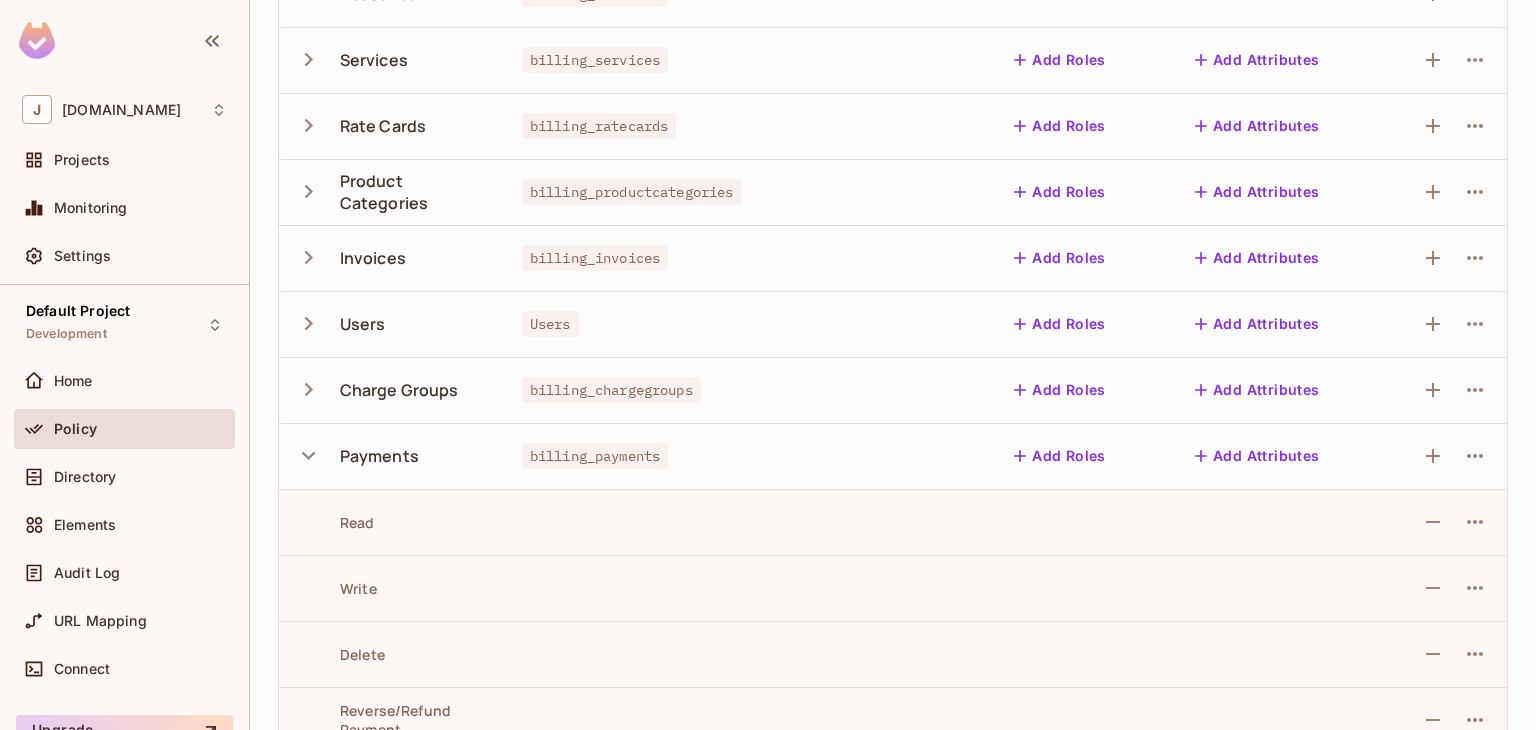 scroll, scrollTop: 716, scrollLeft: 0, axis: vertical 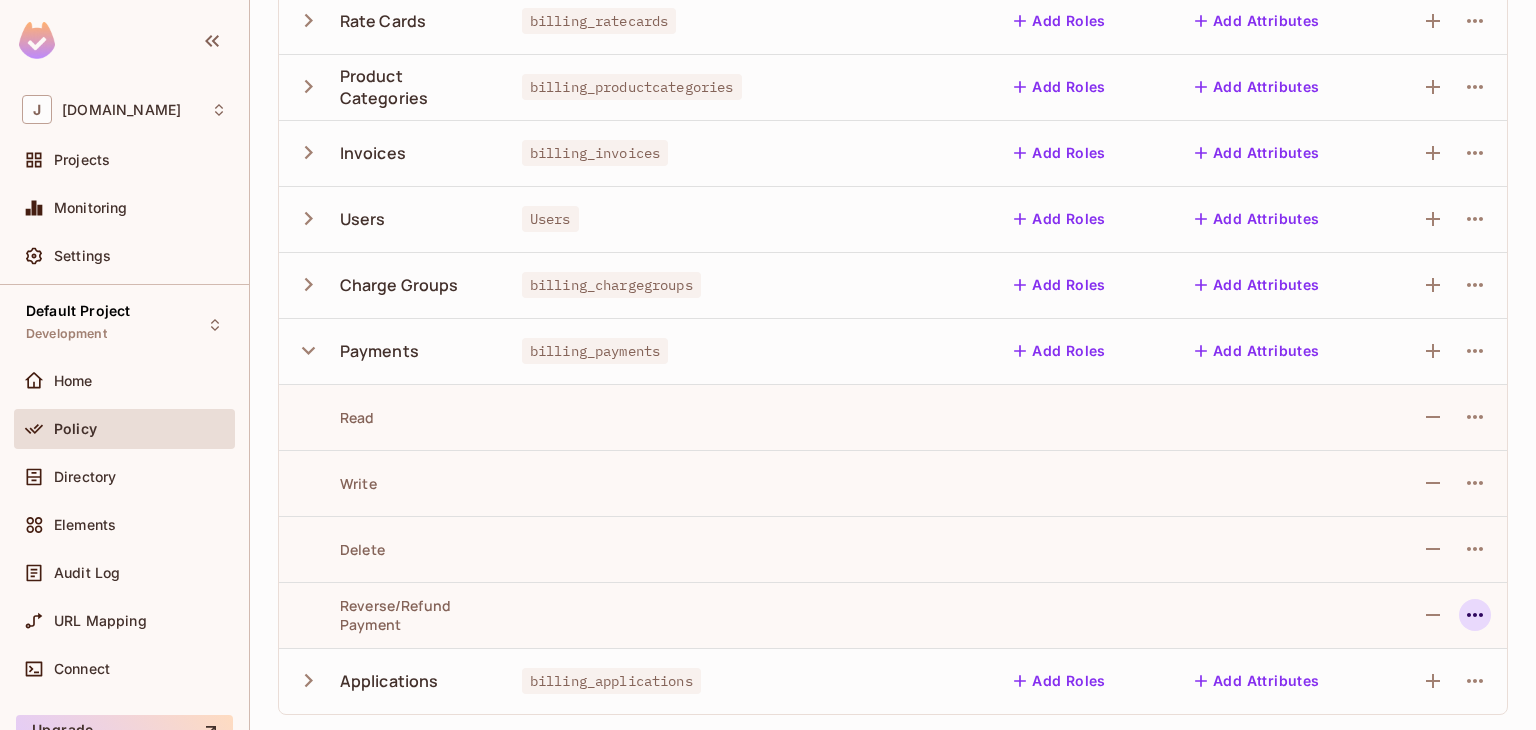 click 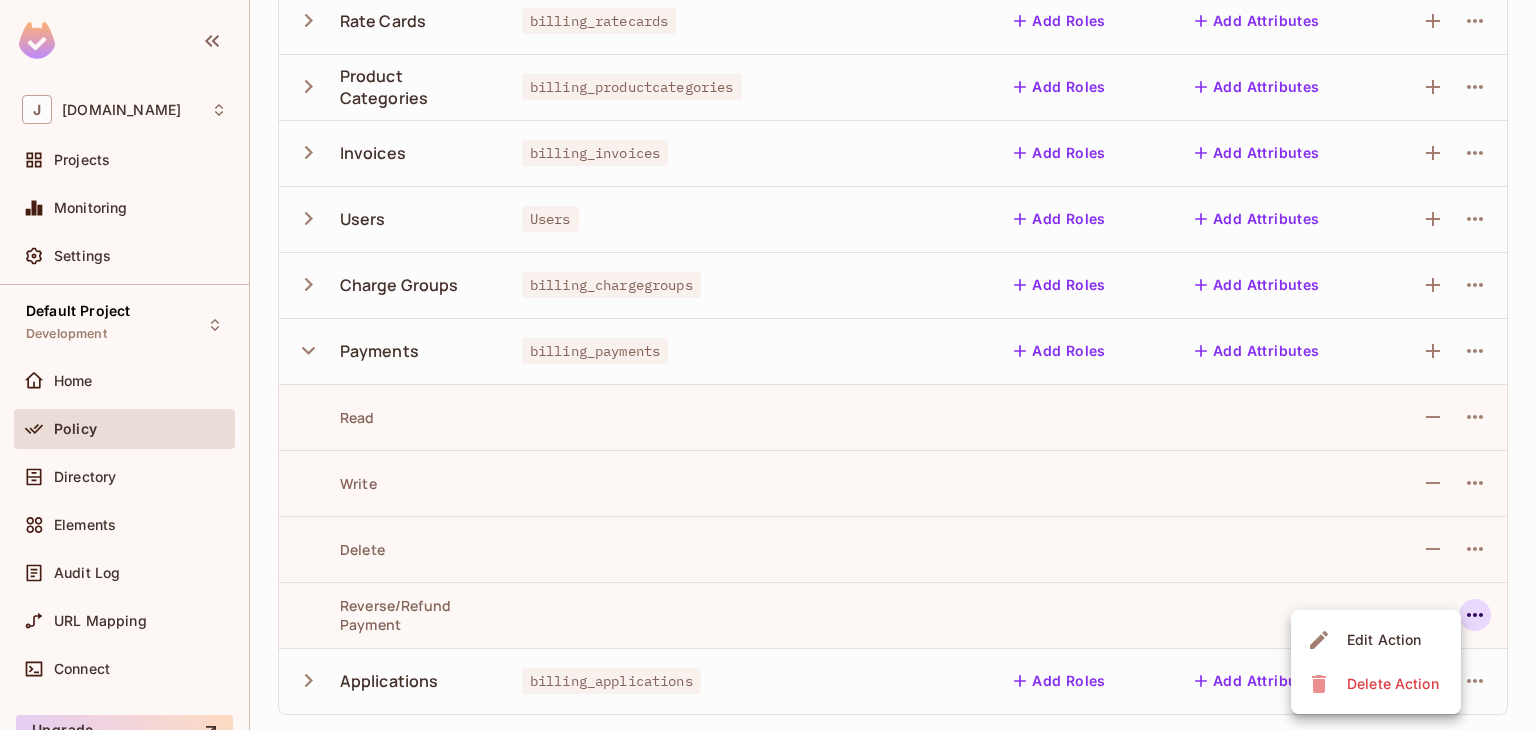click on "Edit Action" at bounding box center [1384, 640] 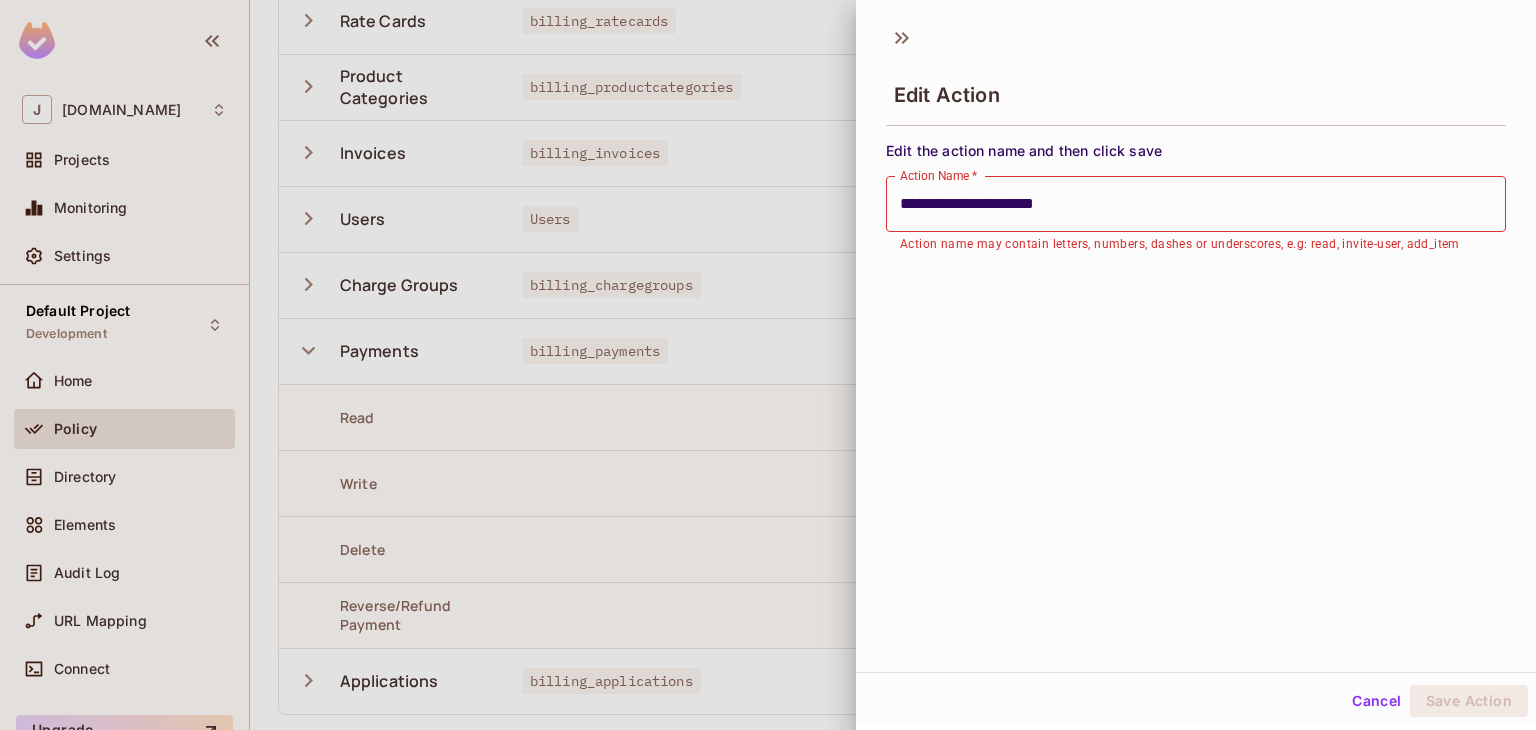 click on "Cancel" at bounding box center (1376, 701) 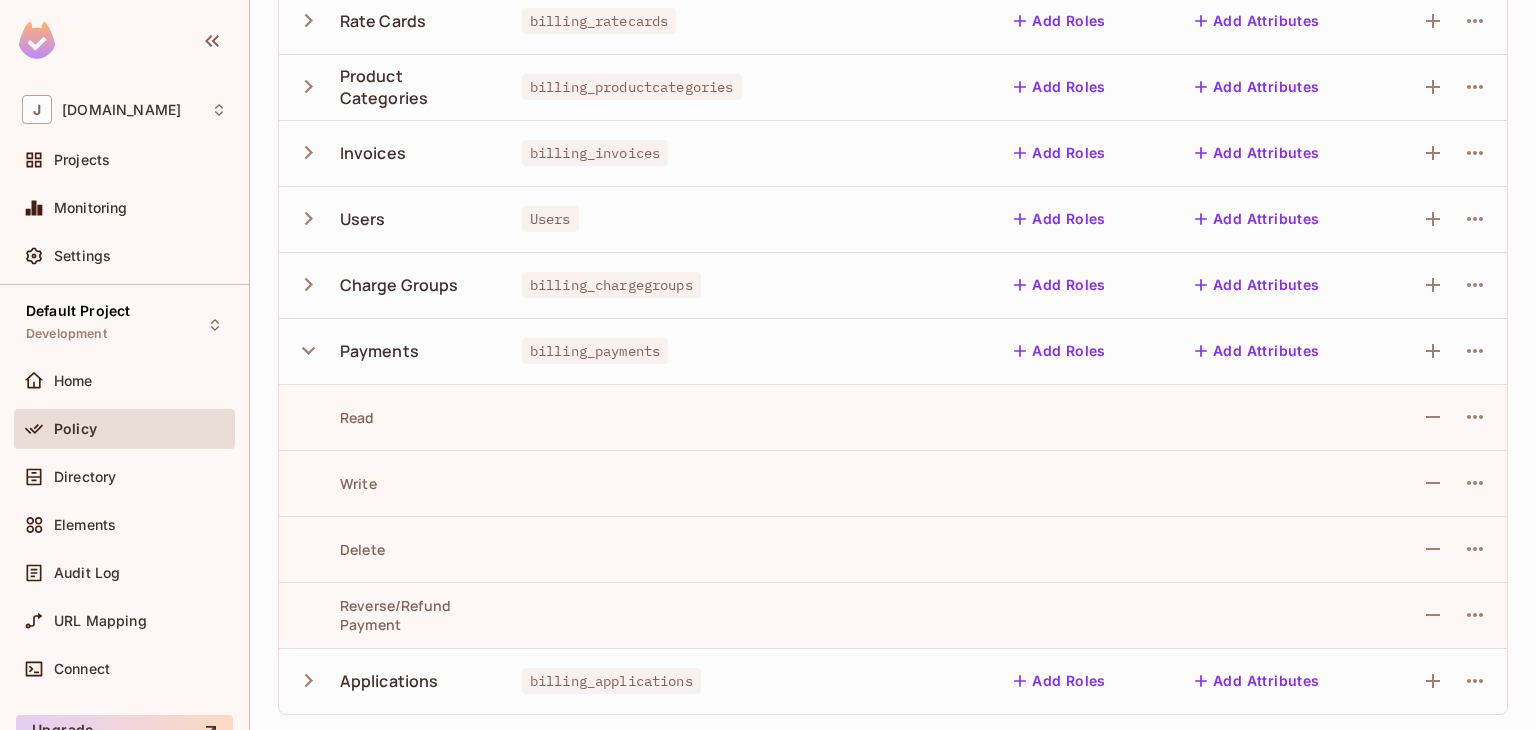 click 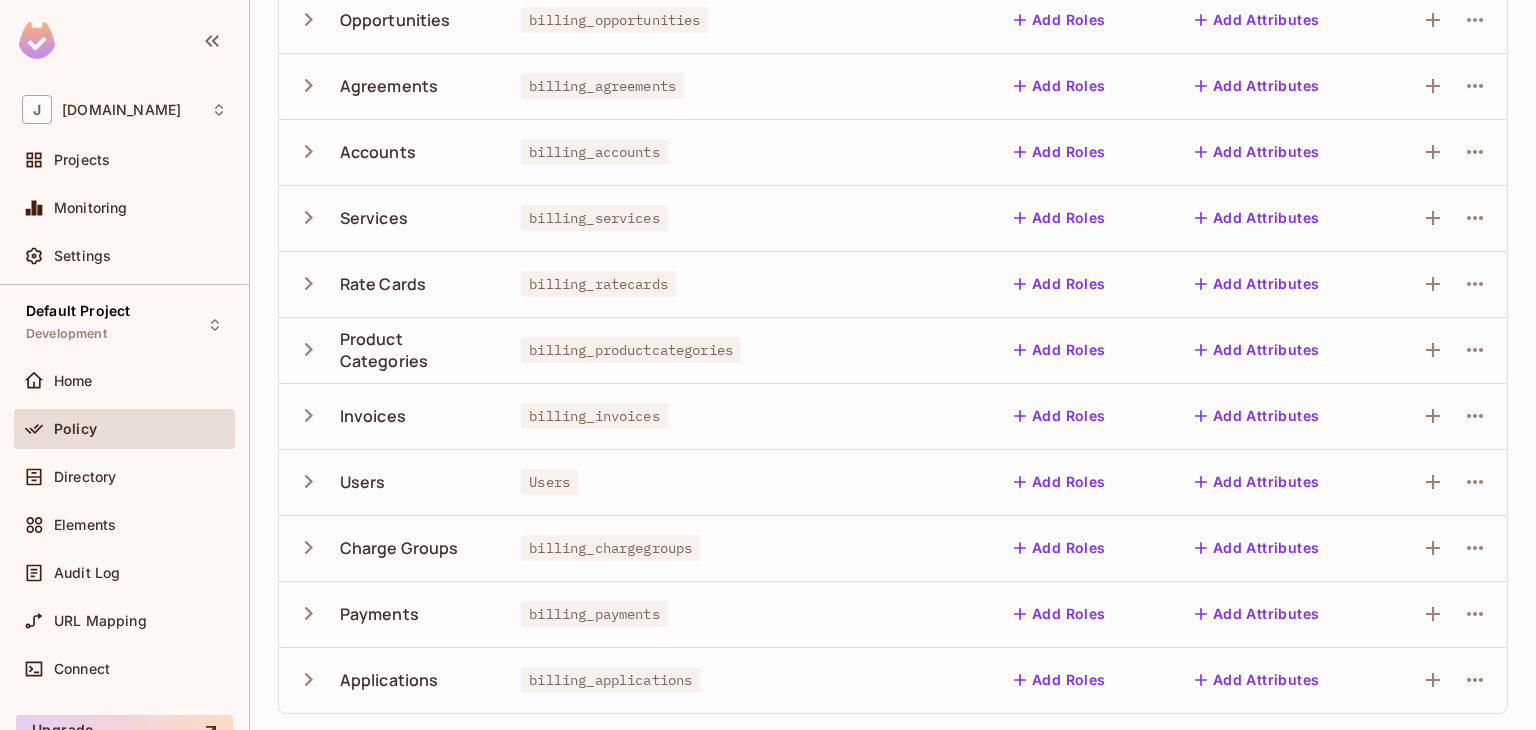 scroll, scrollTop: 452, scrollLeft: 0, axis: vertical 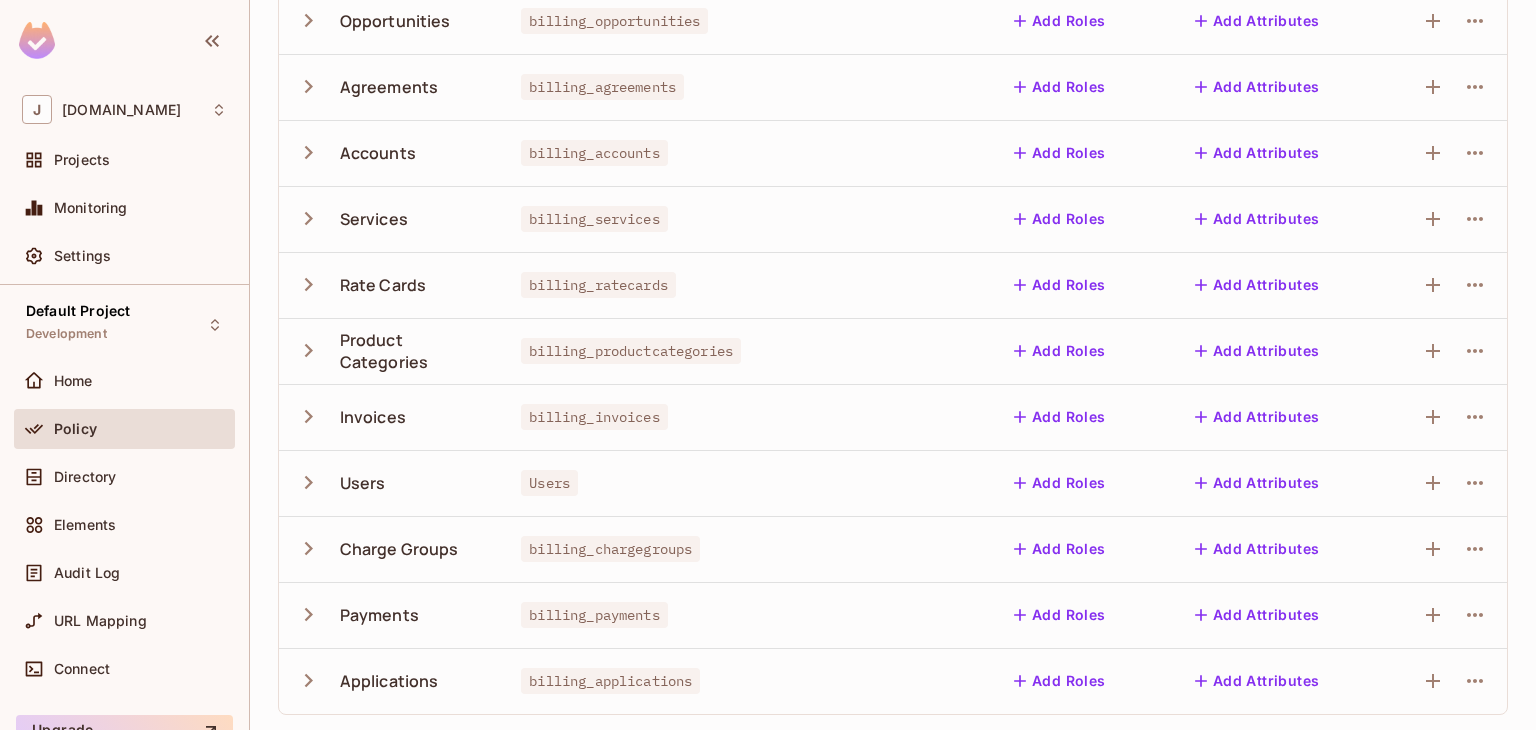 click 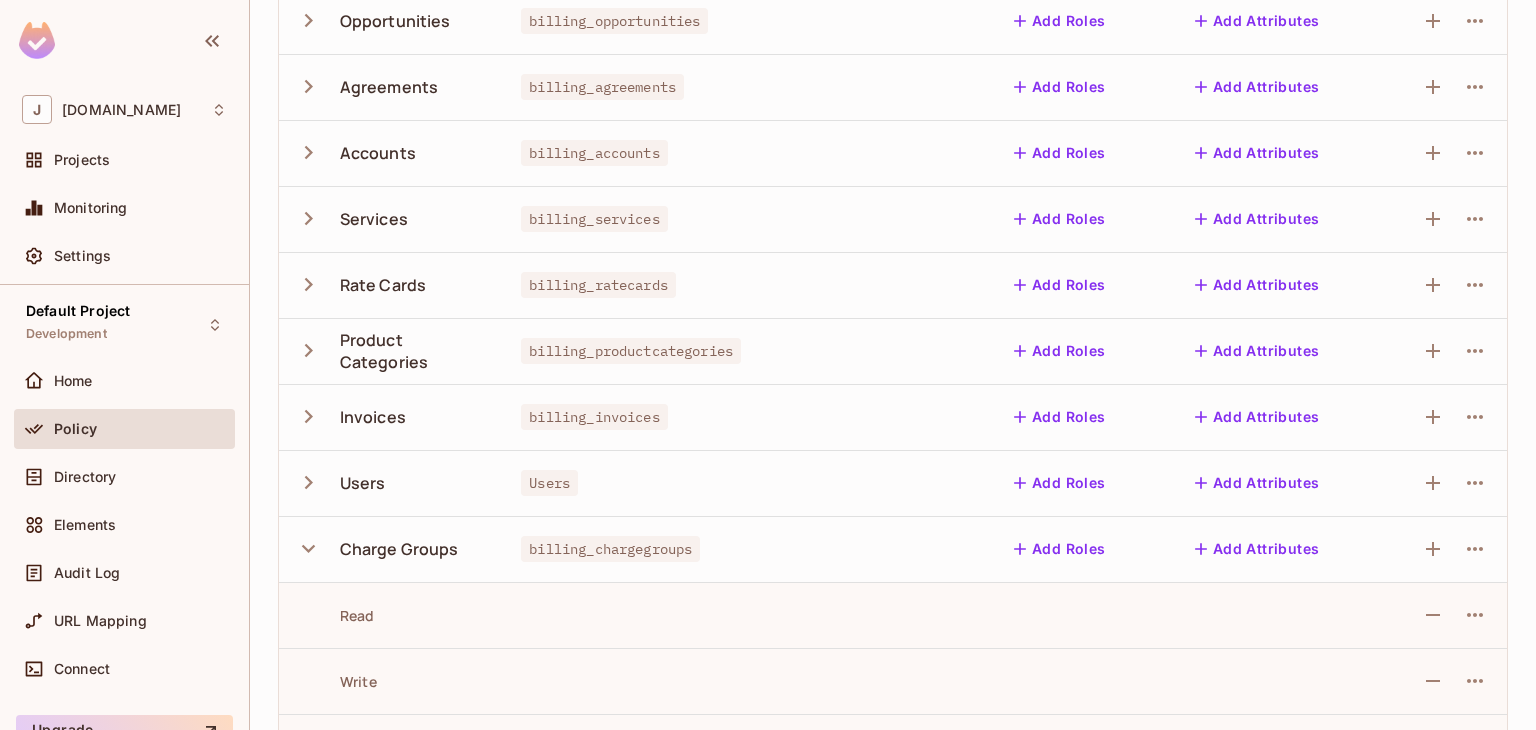 click 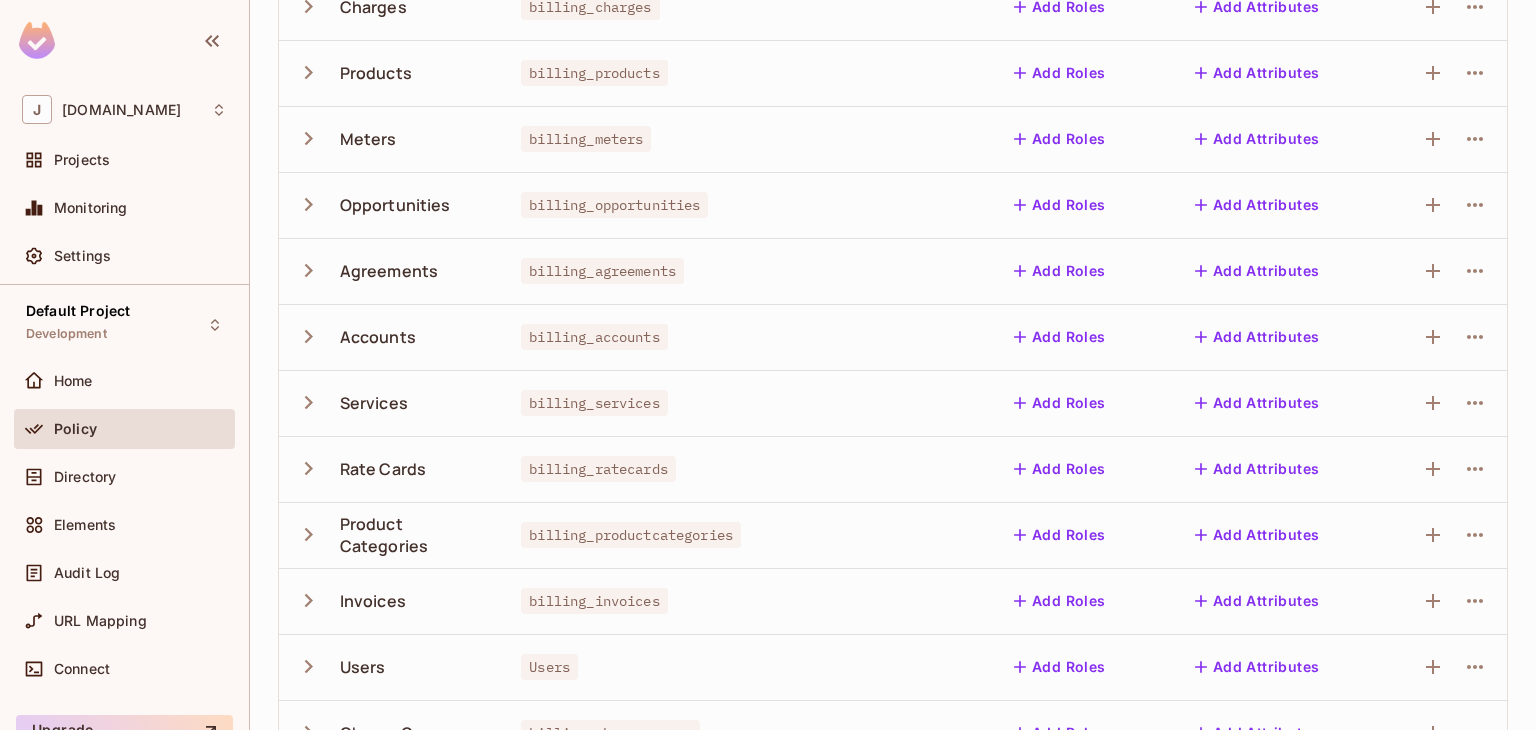 scroll, scrollTop: 152, scrollLeft: 0, axis: vertical 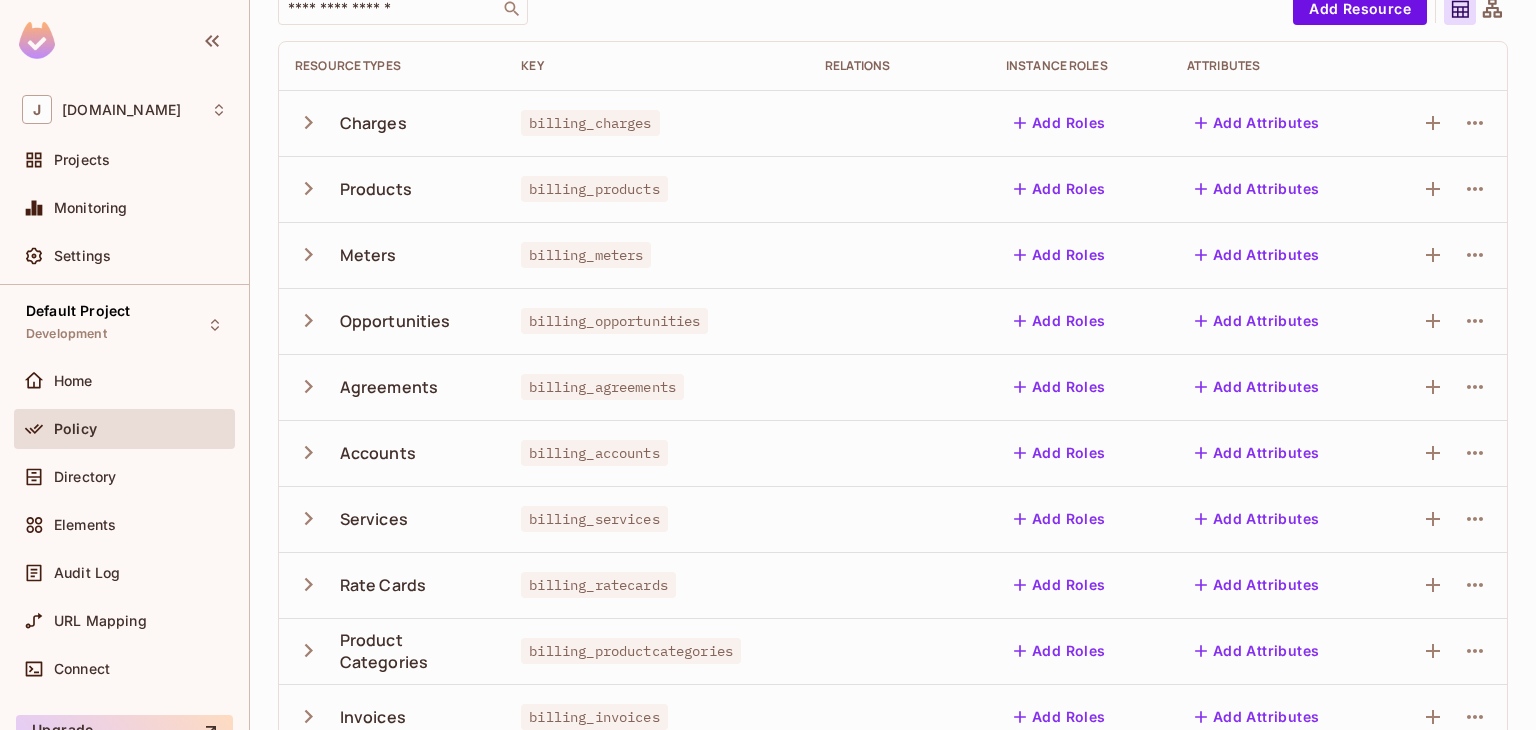 click 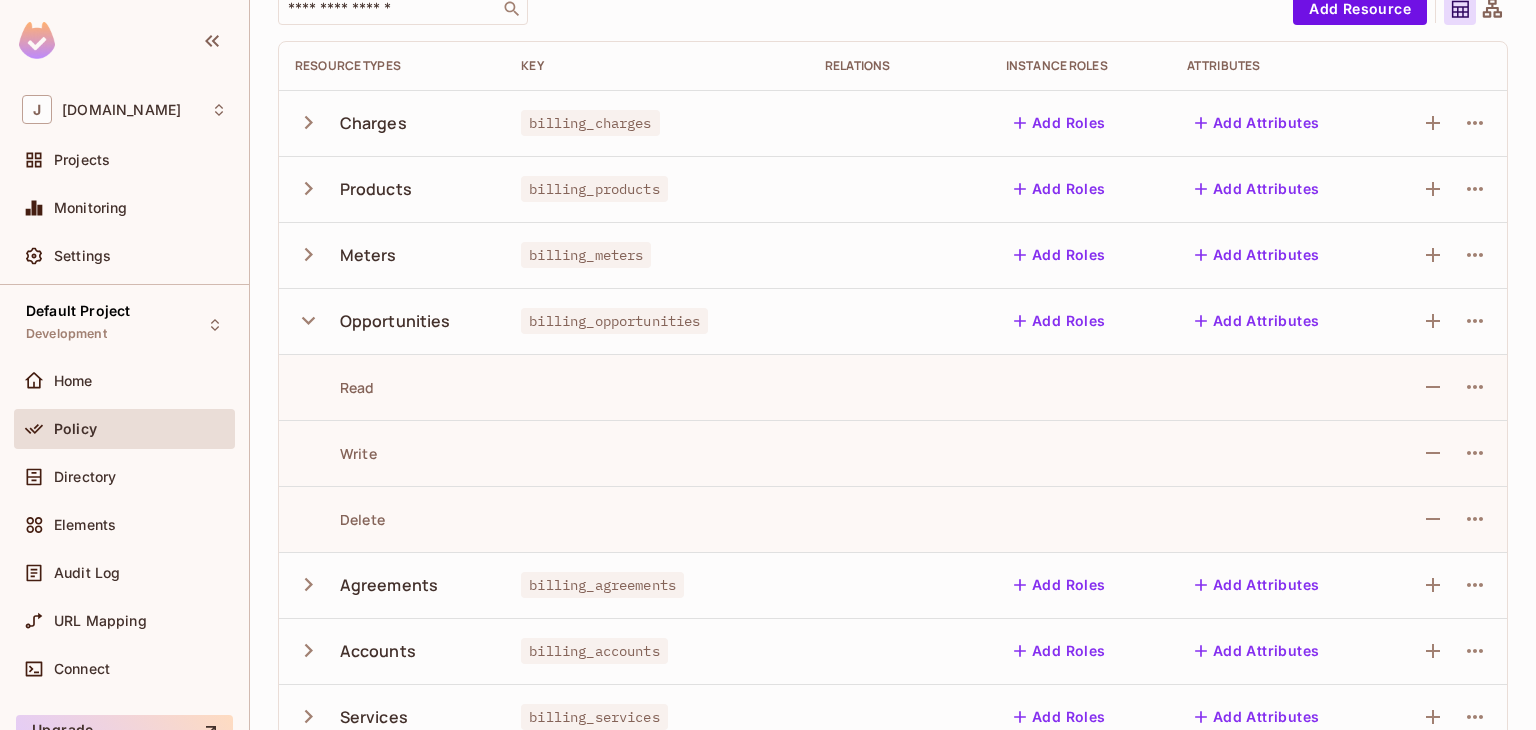click 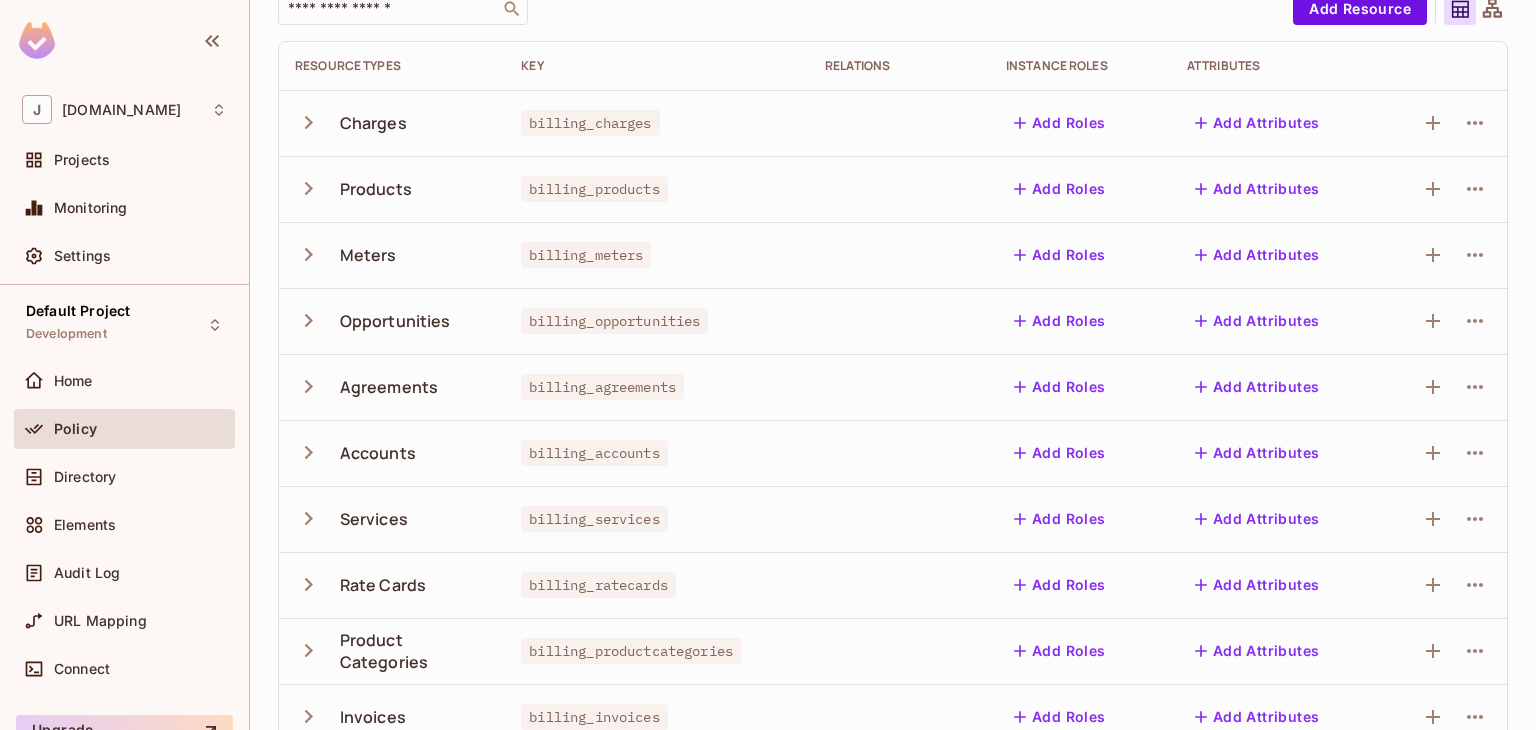click 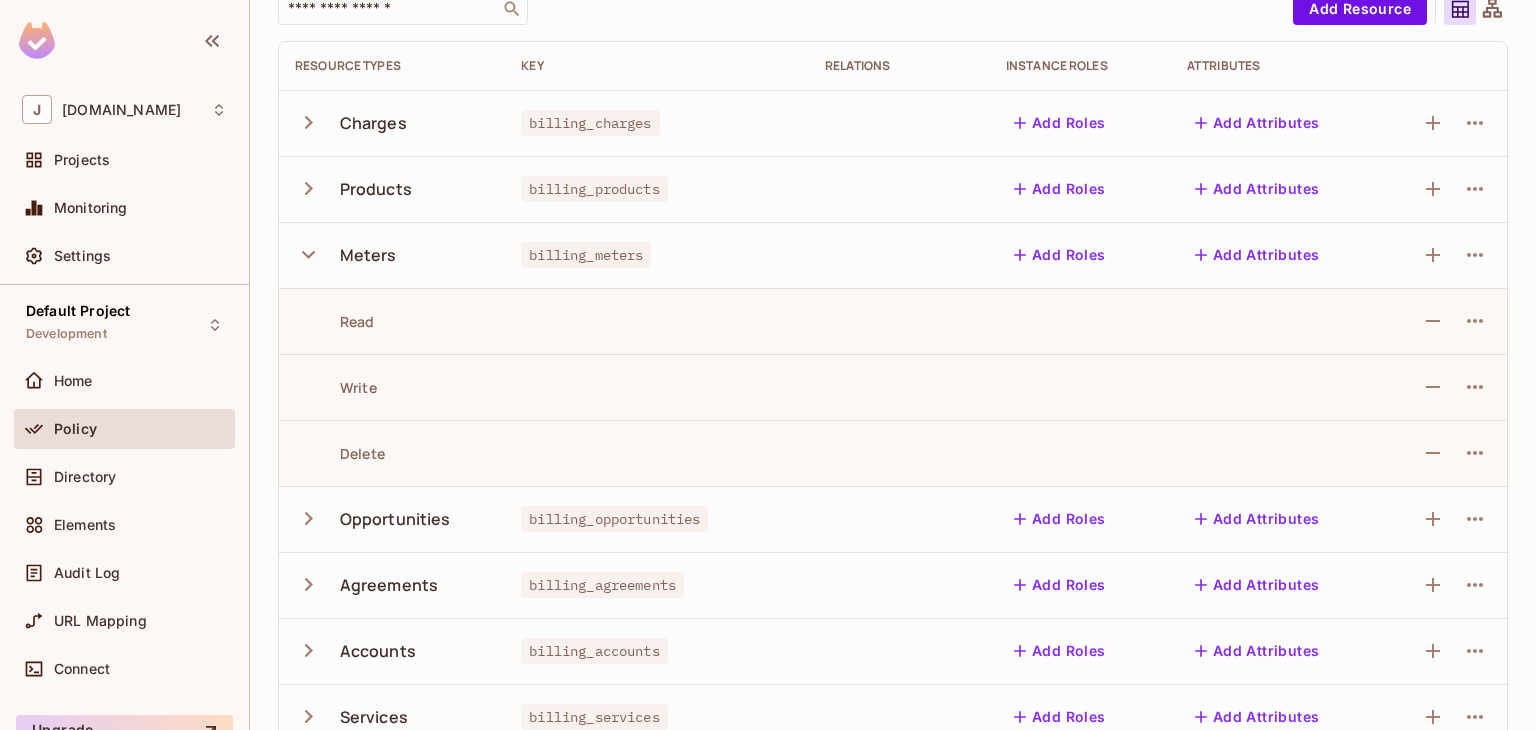 click 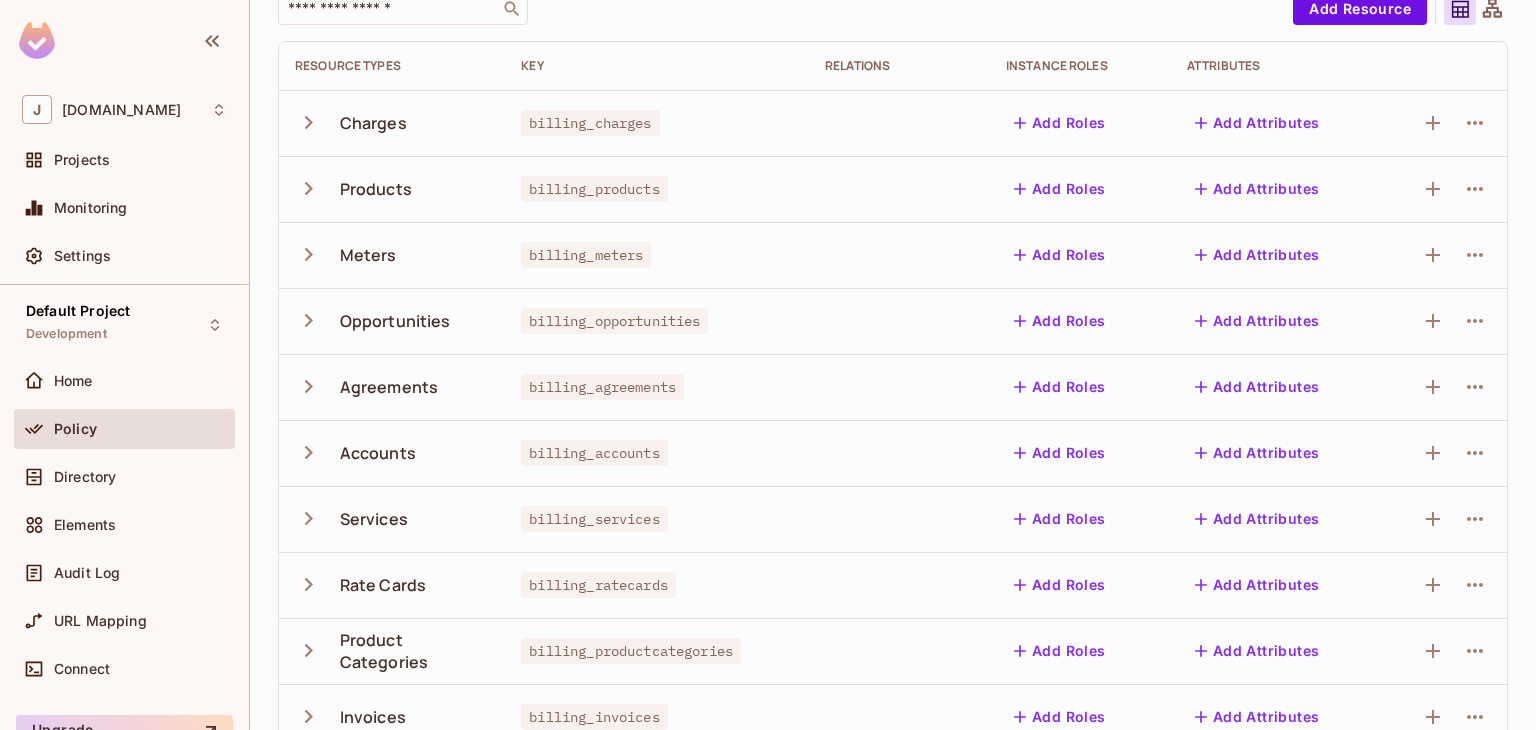 click 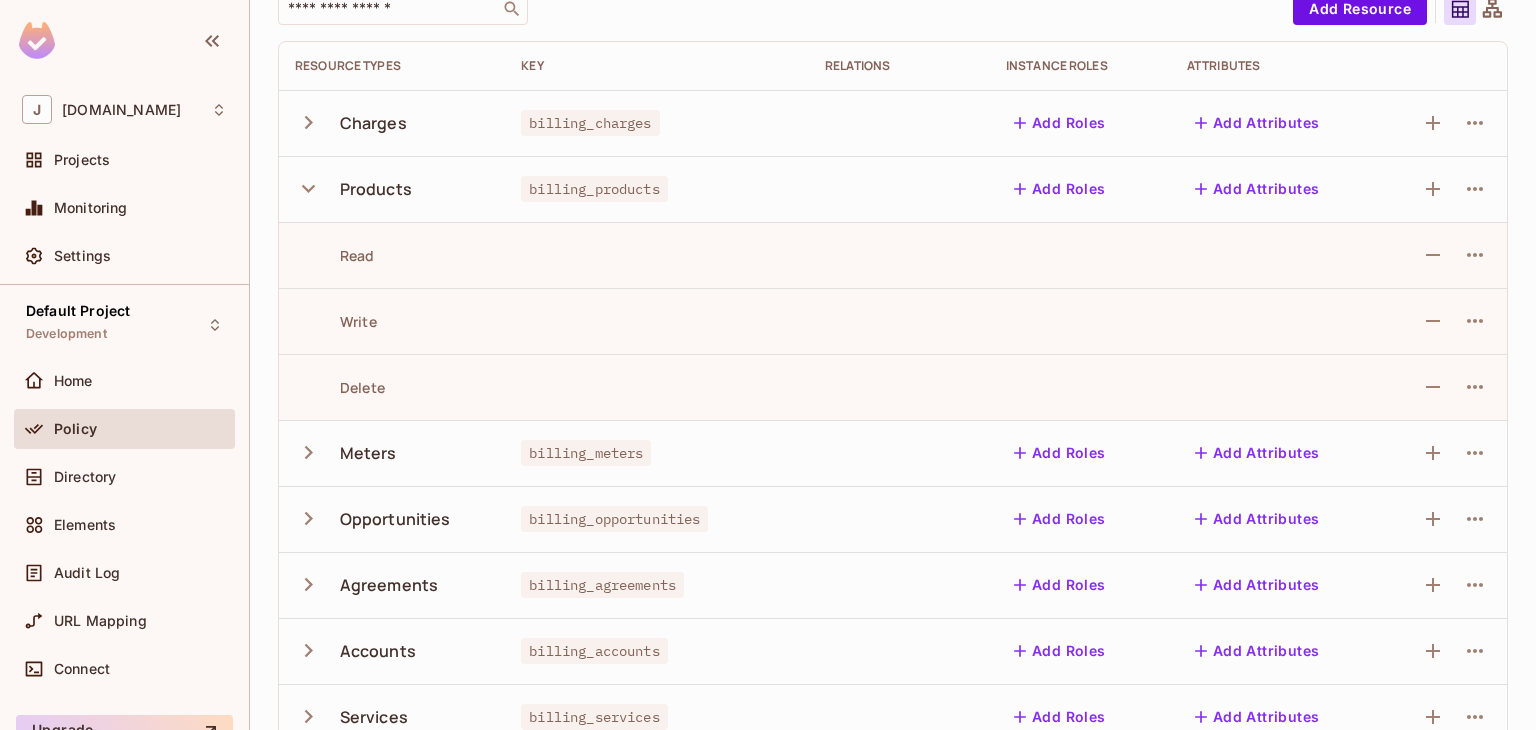 click 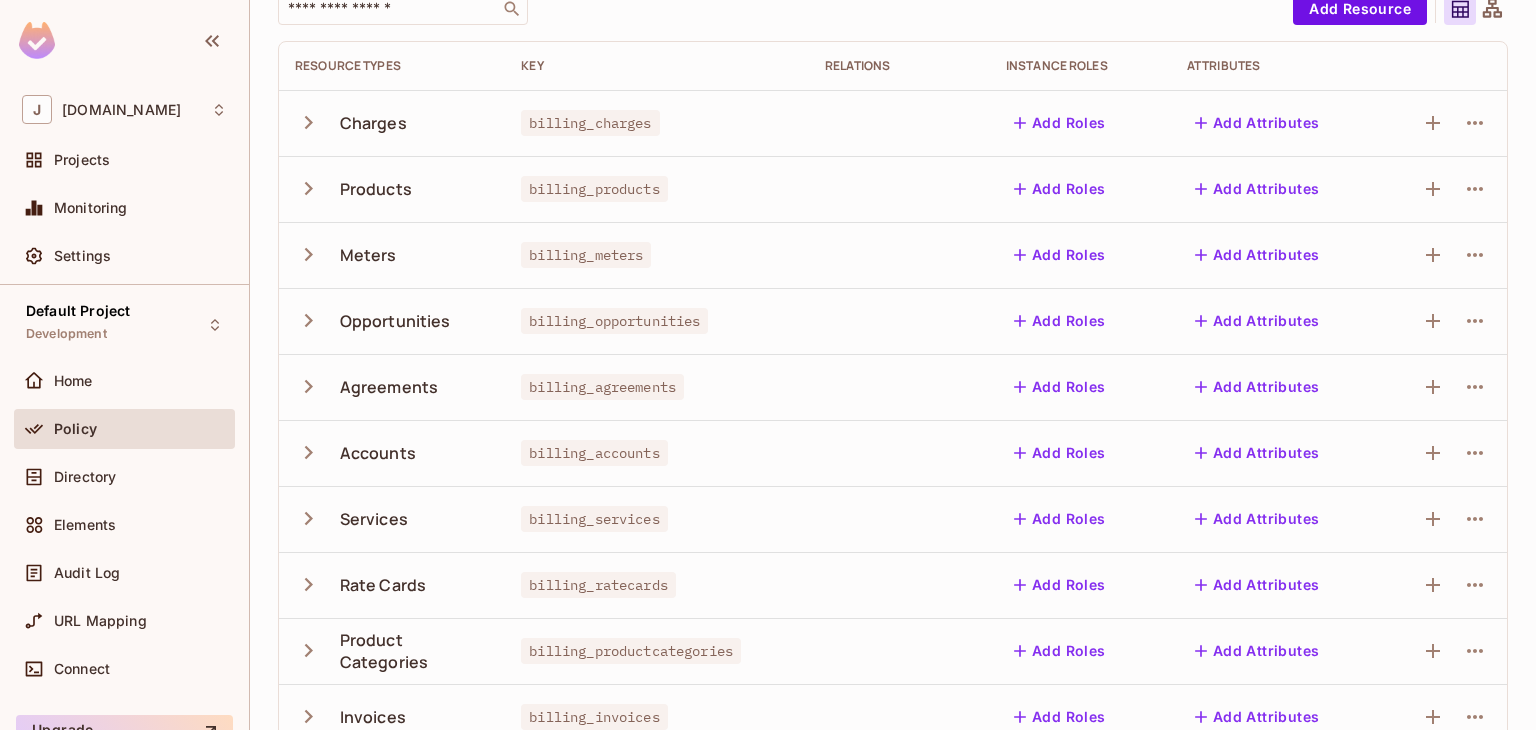 click at bounding box center (312, 122) 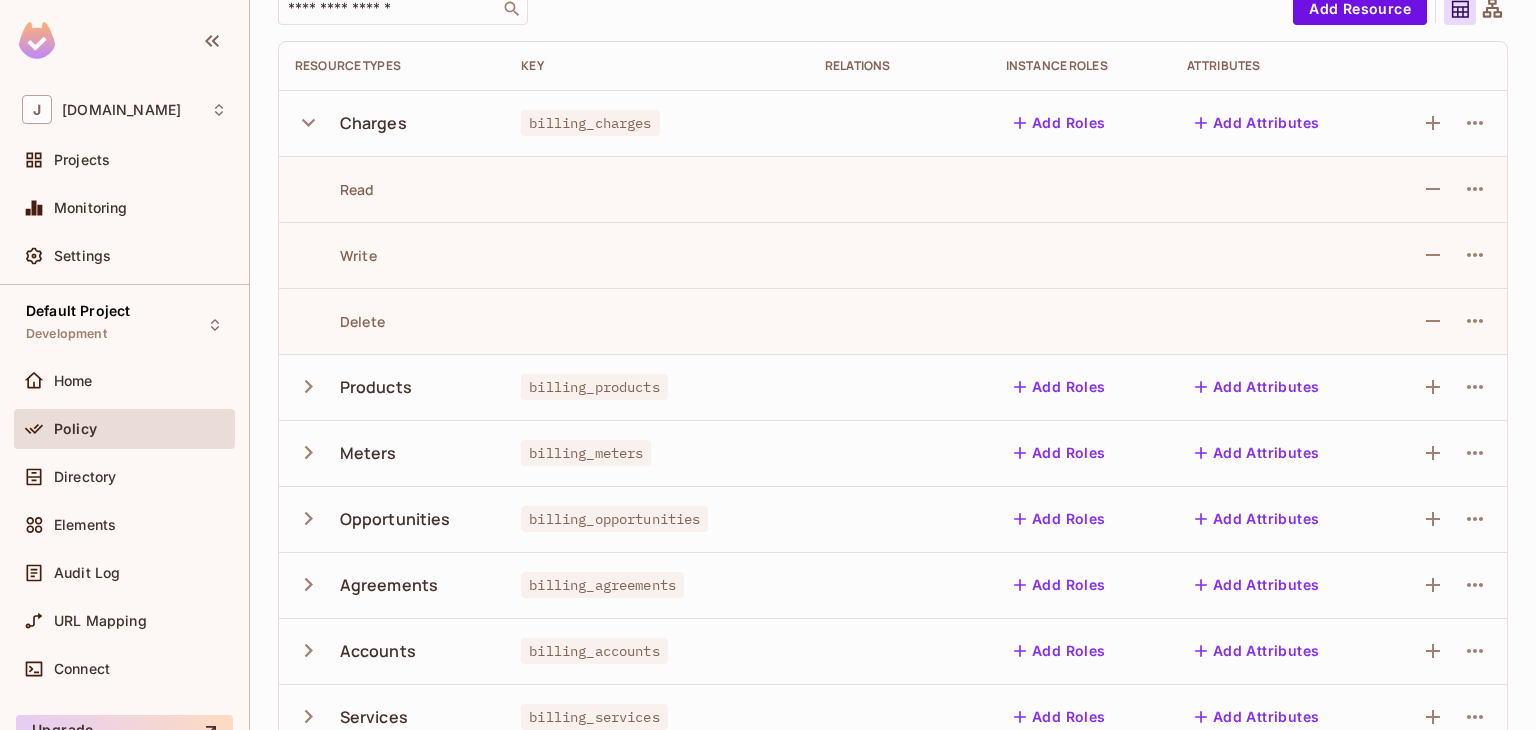 click at bounding box center [312, 122] 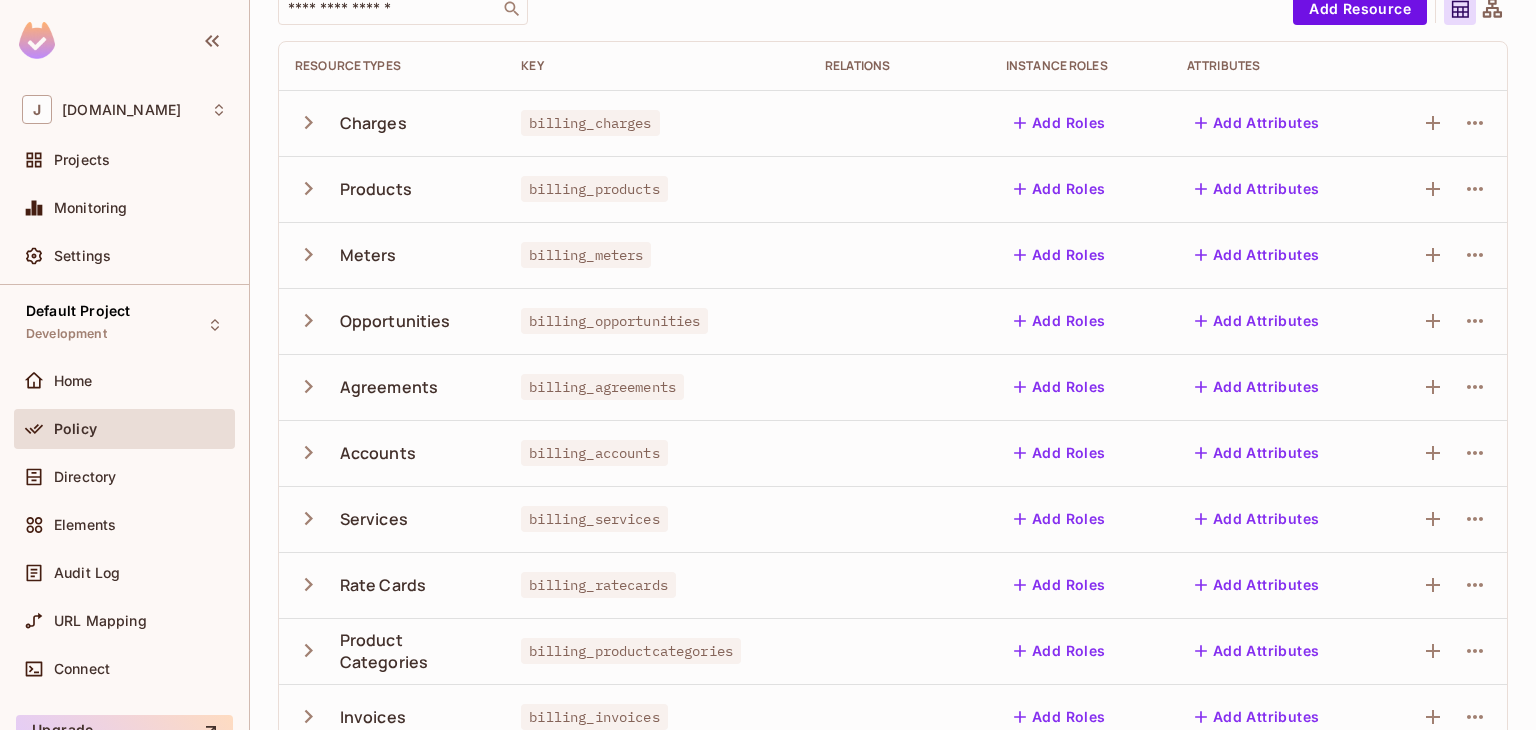 click at bounding box center (312, 386) 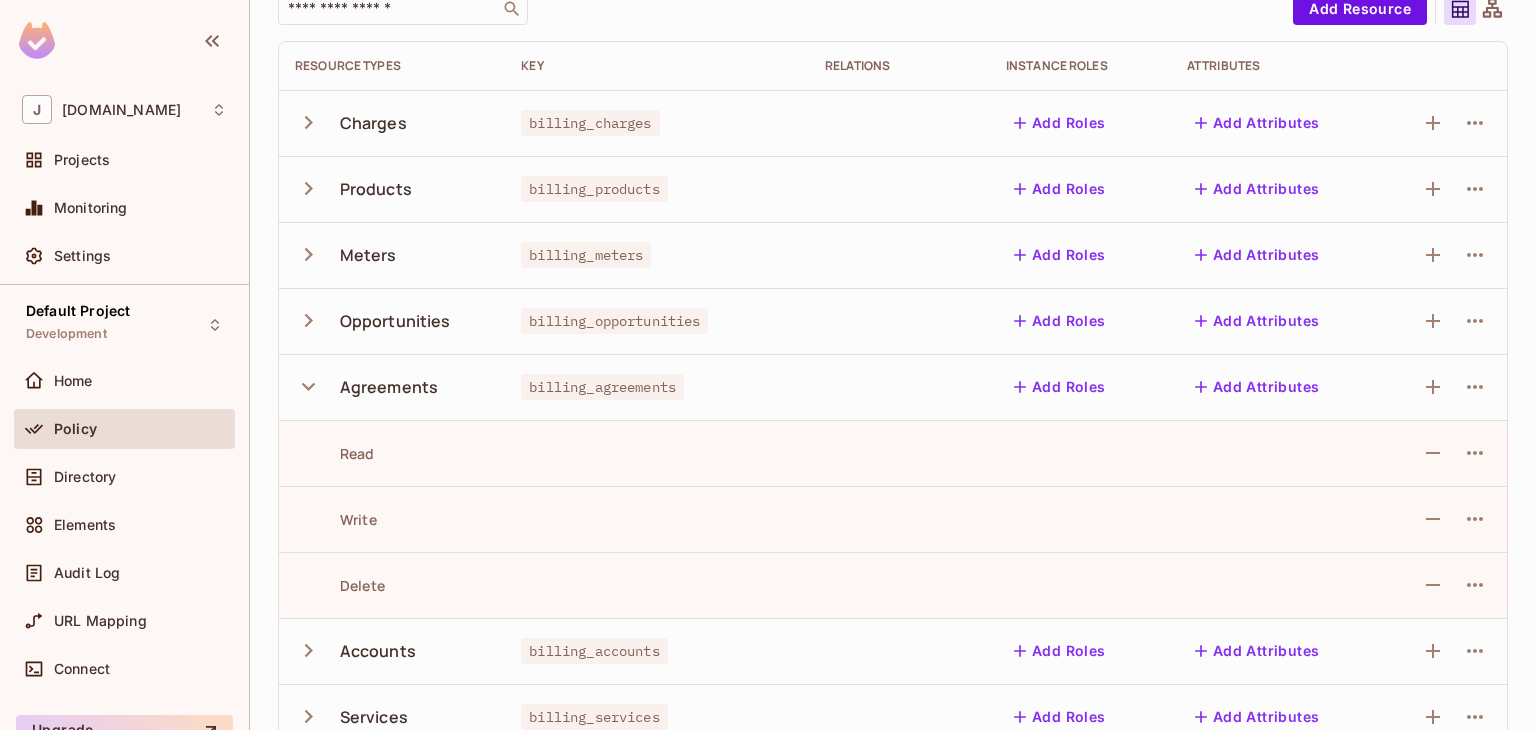 click 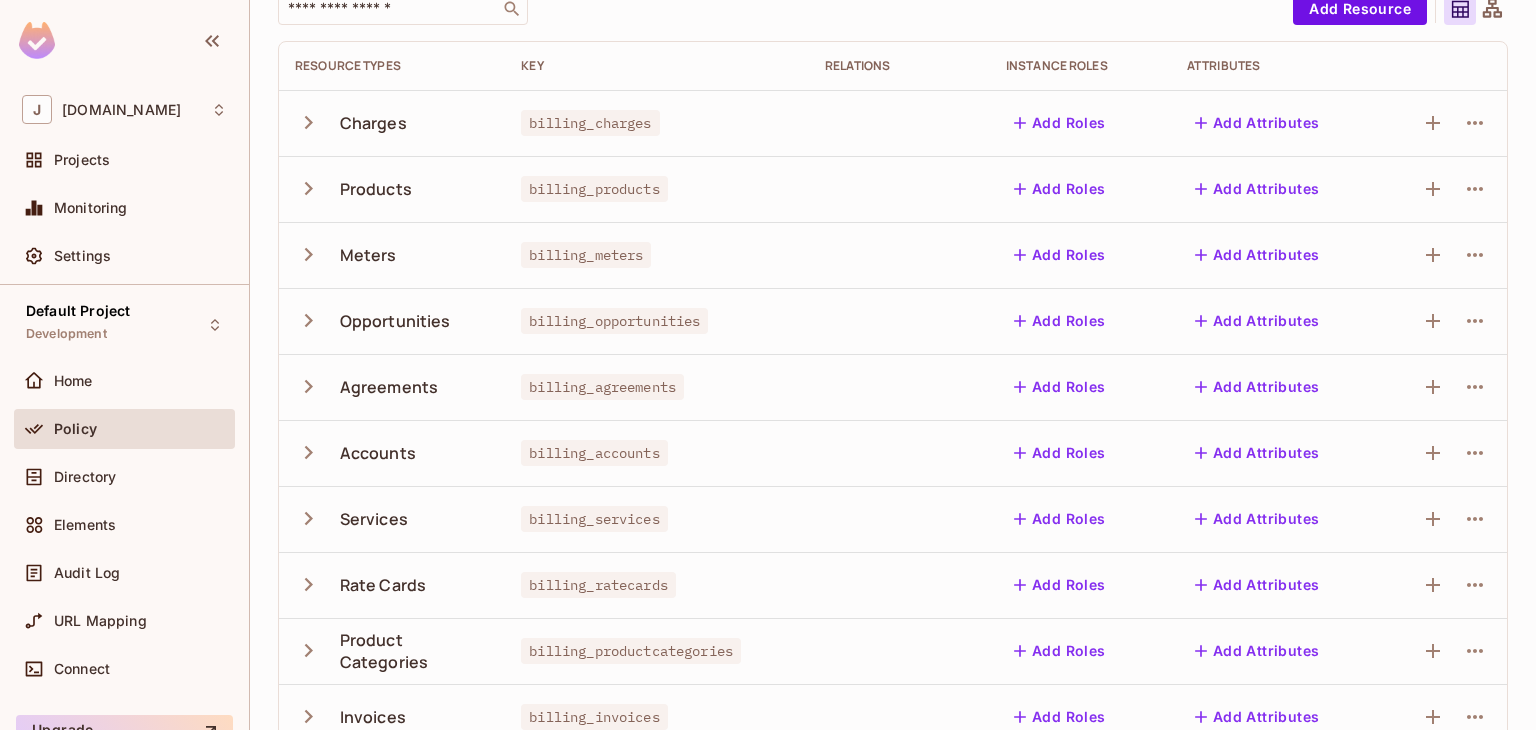 click 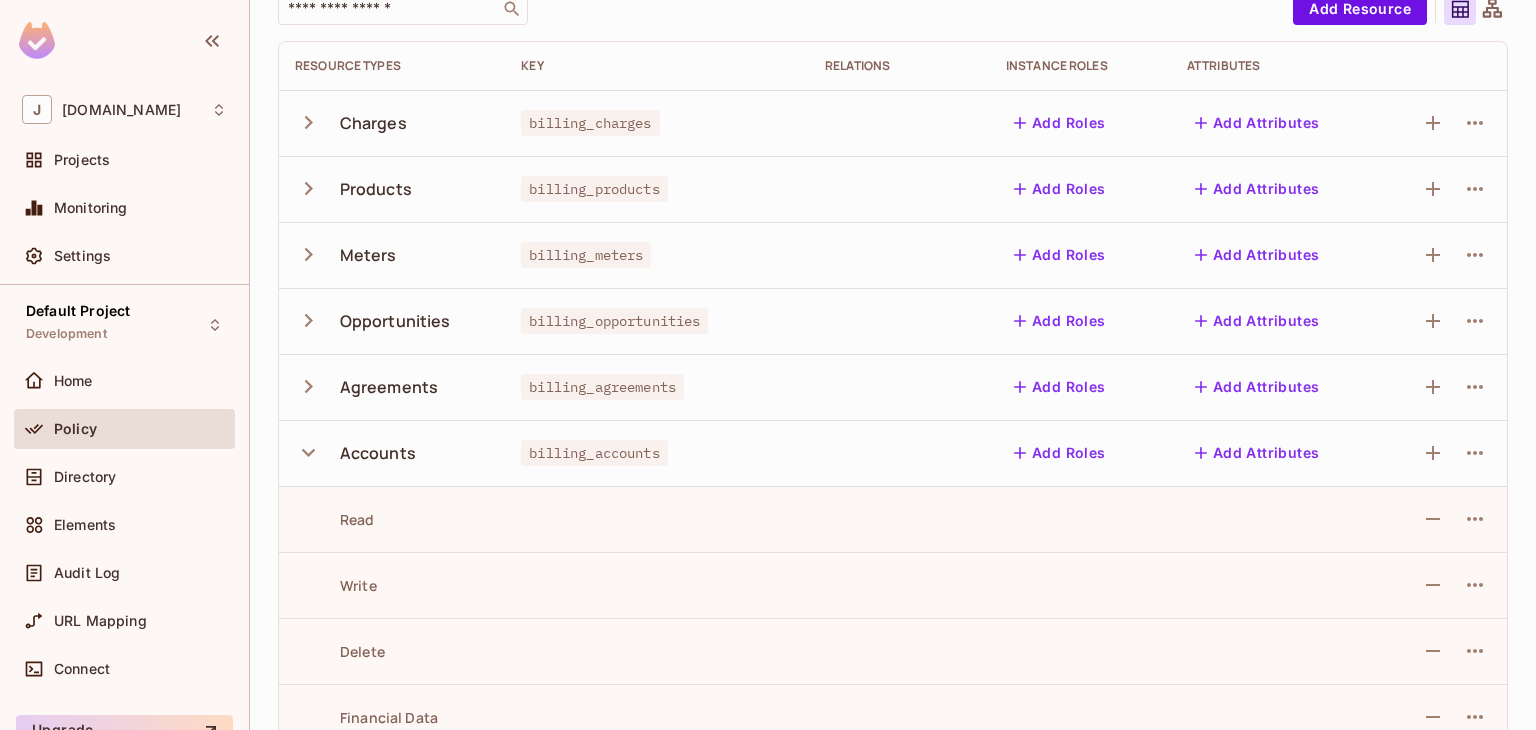 click 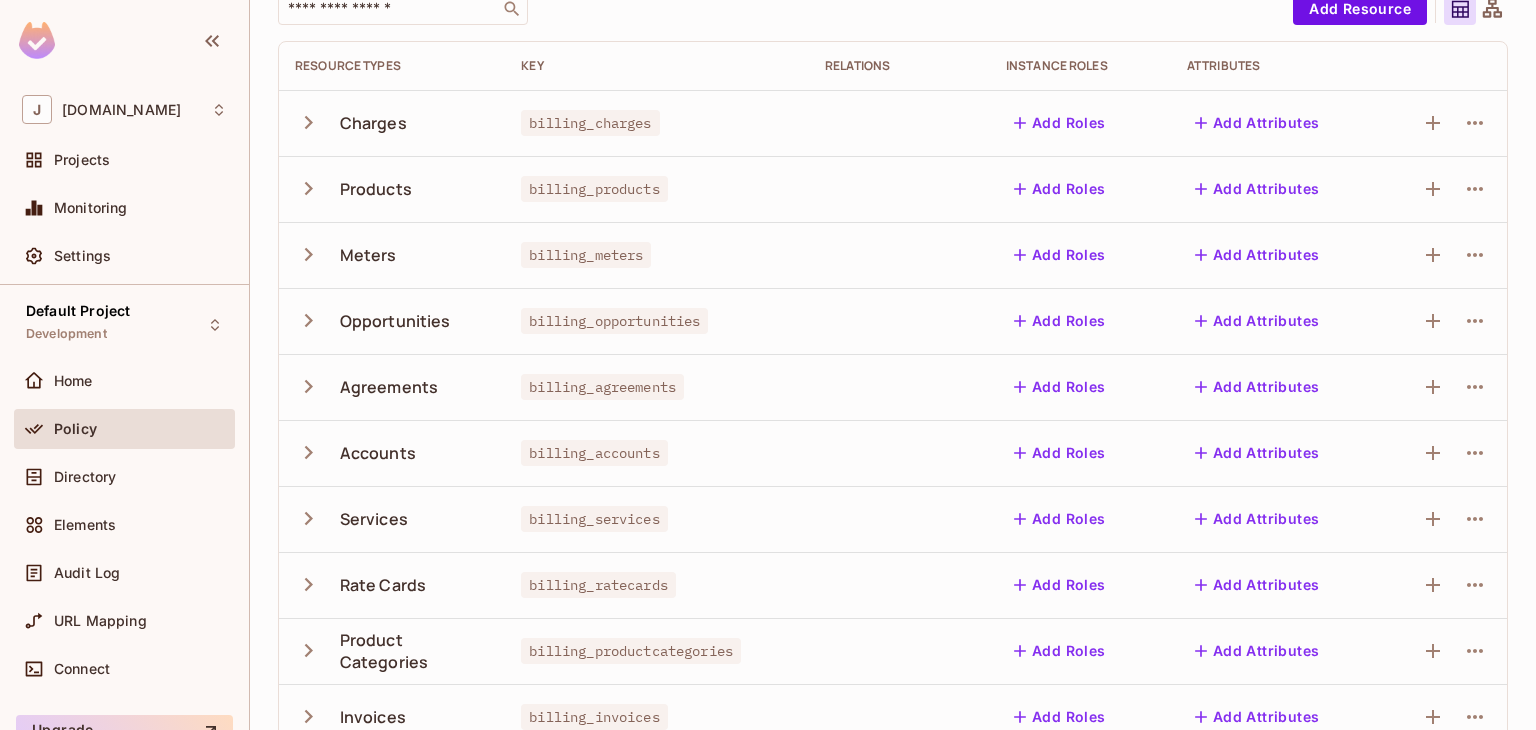 click 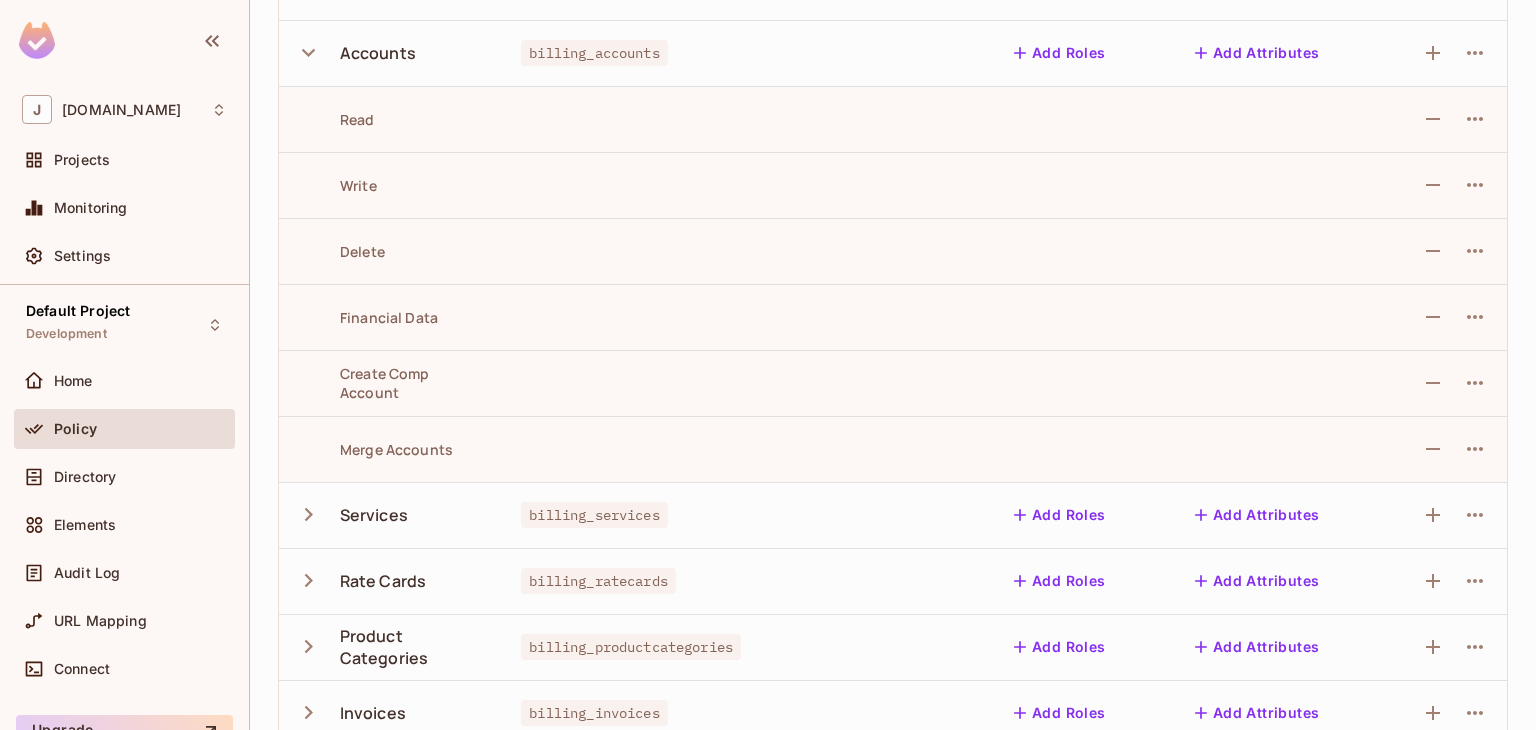 scroll, scrollTop: 452, scrollLeft: 0, axis: vertical 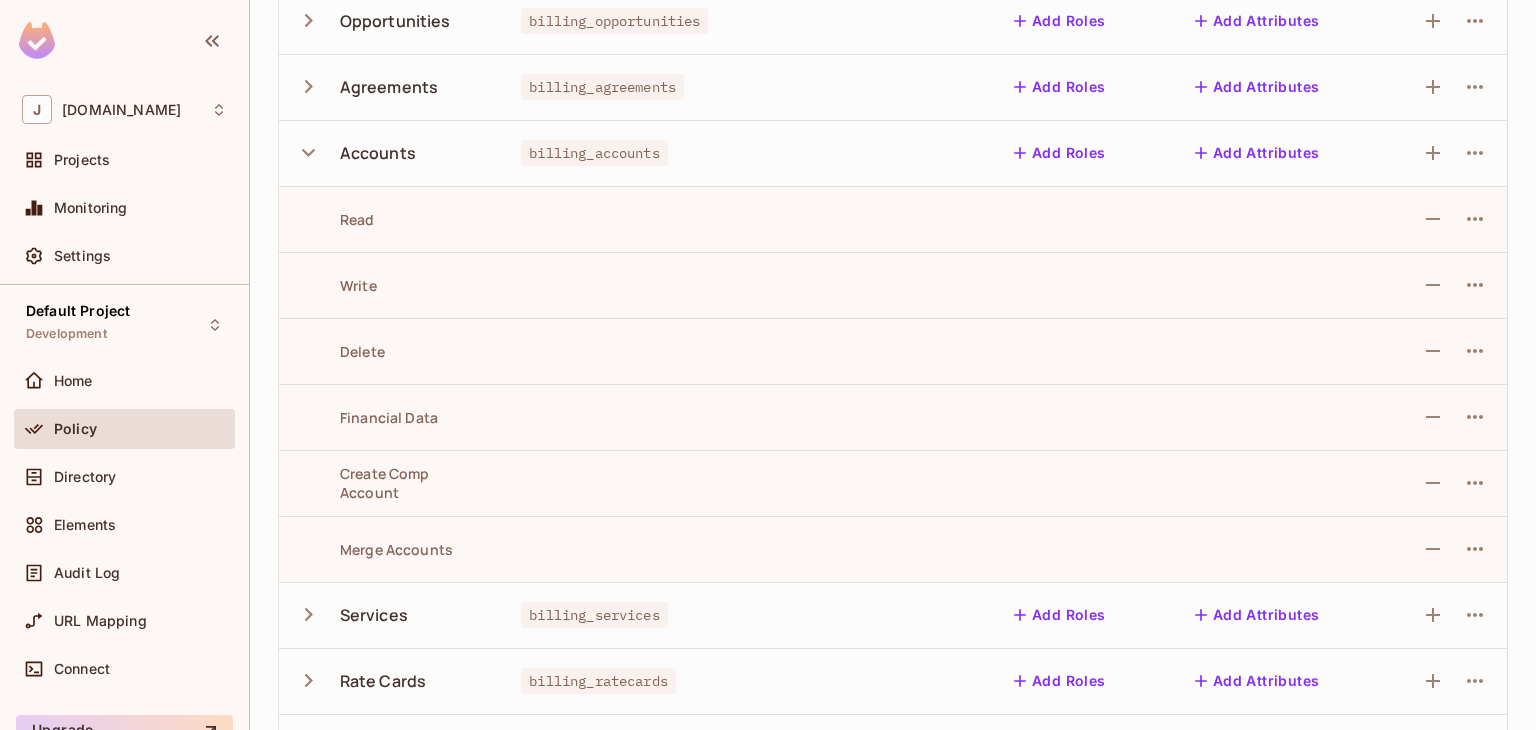 click 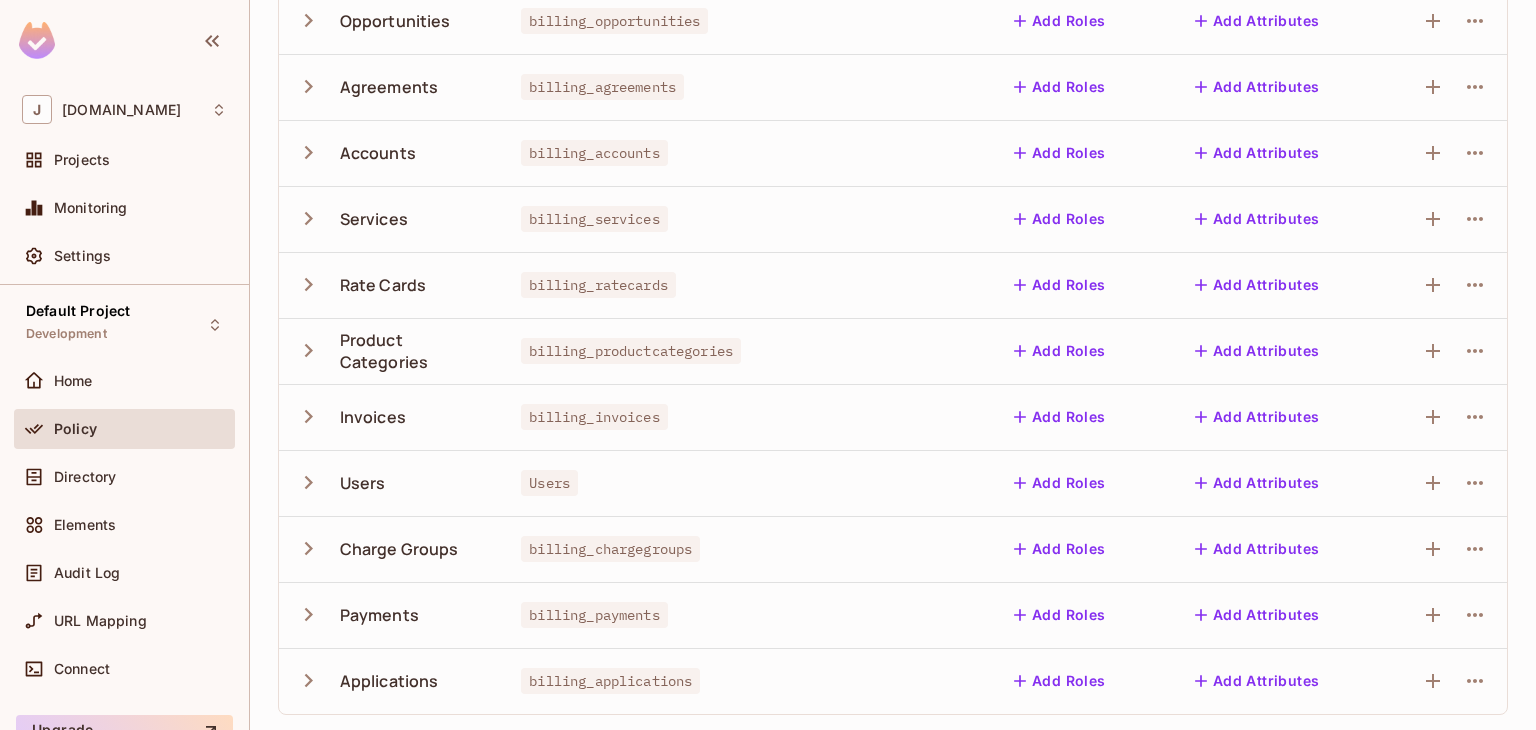 type 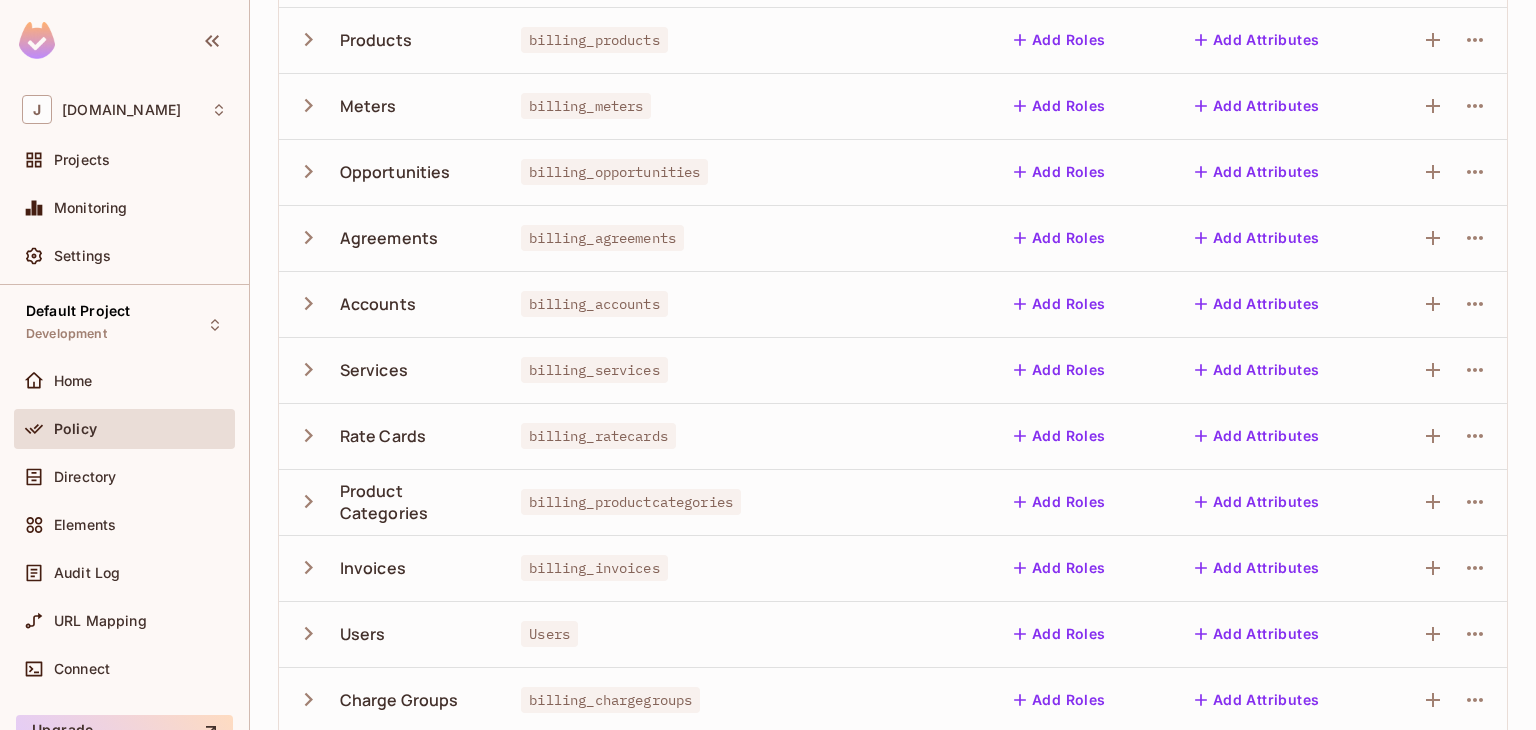 scroll, scrollTop: 0, scrollLeft: 0, axis: both 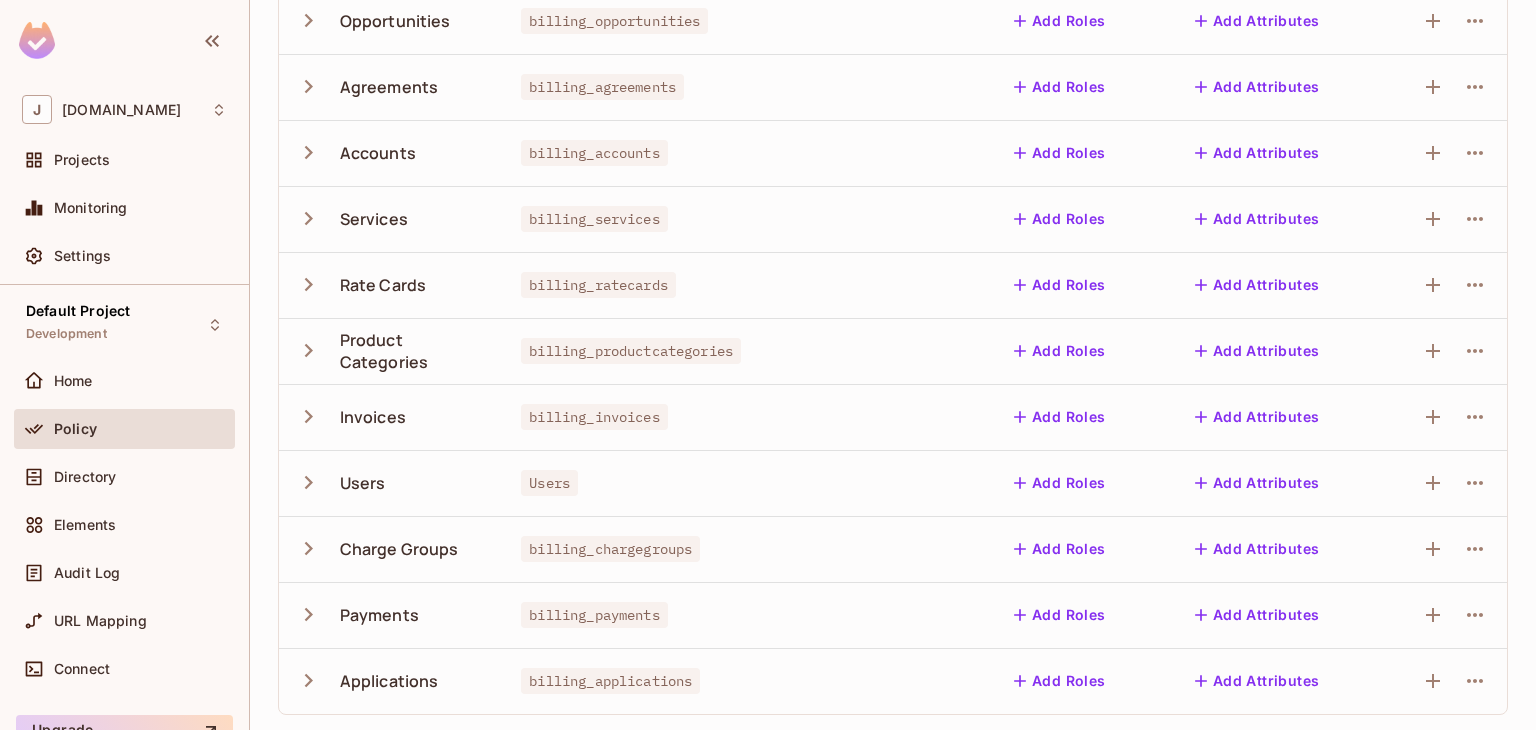 click 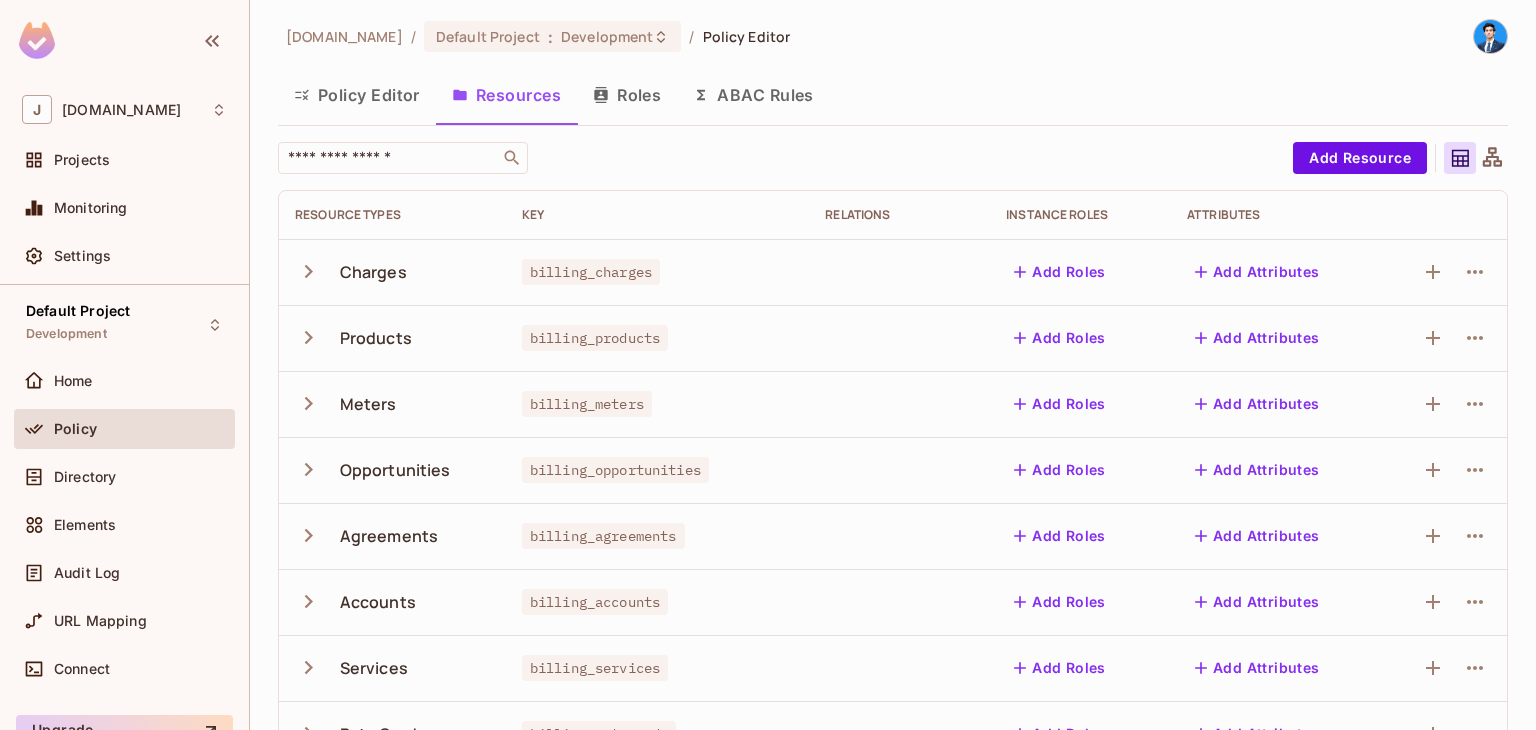 scroll, scrollTop: 0, scrollLeft: 0, axis: both 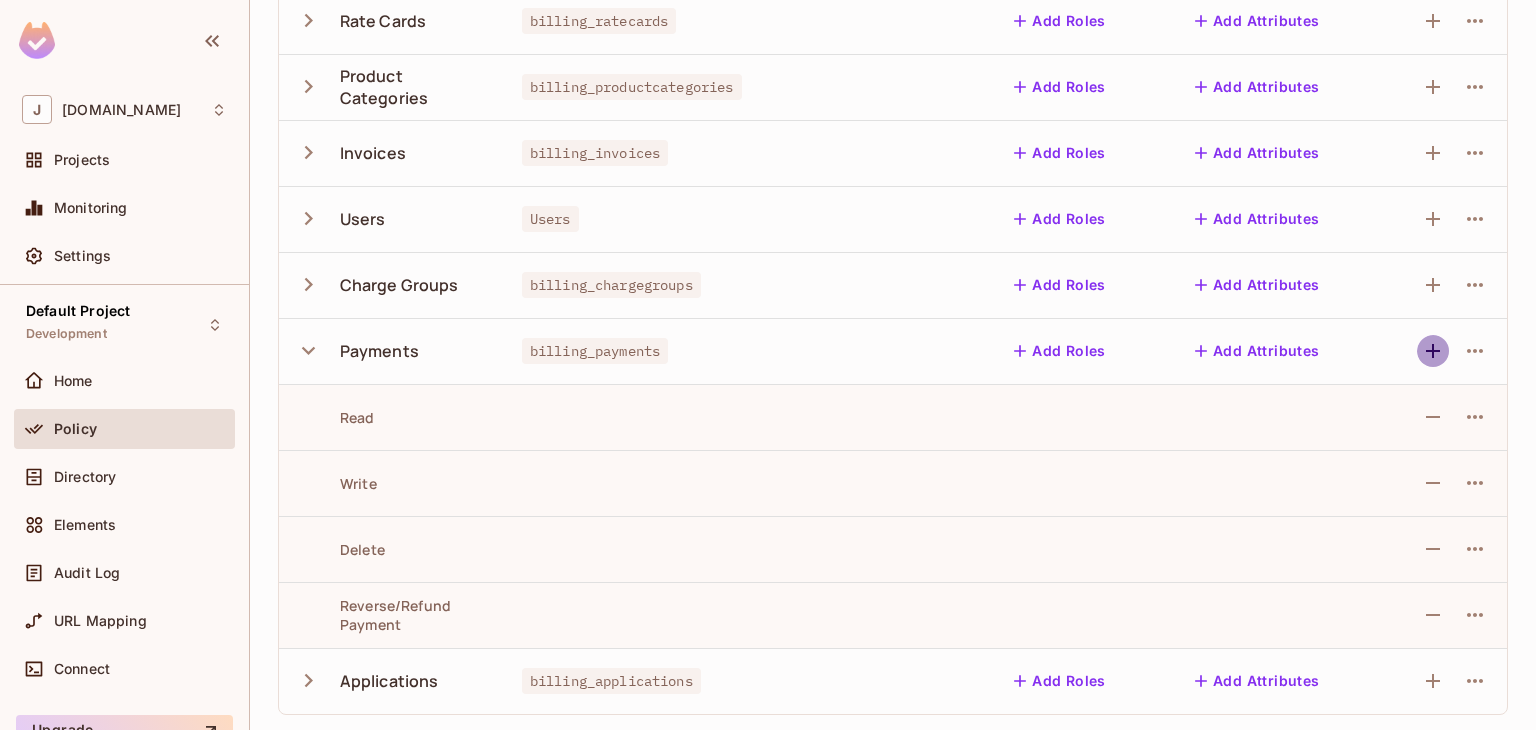 click 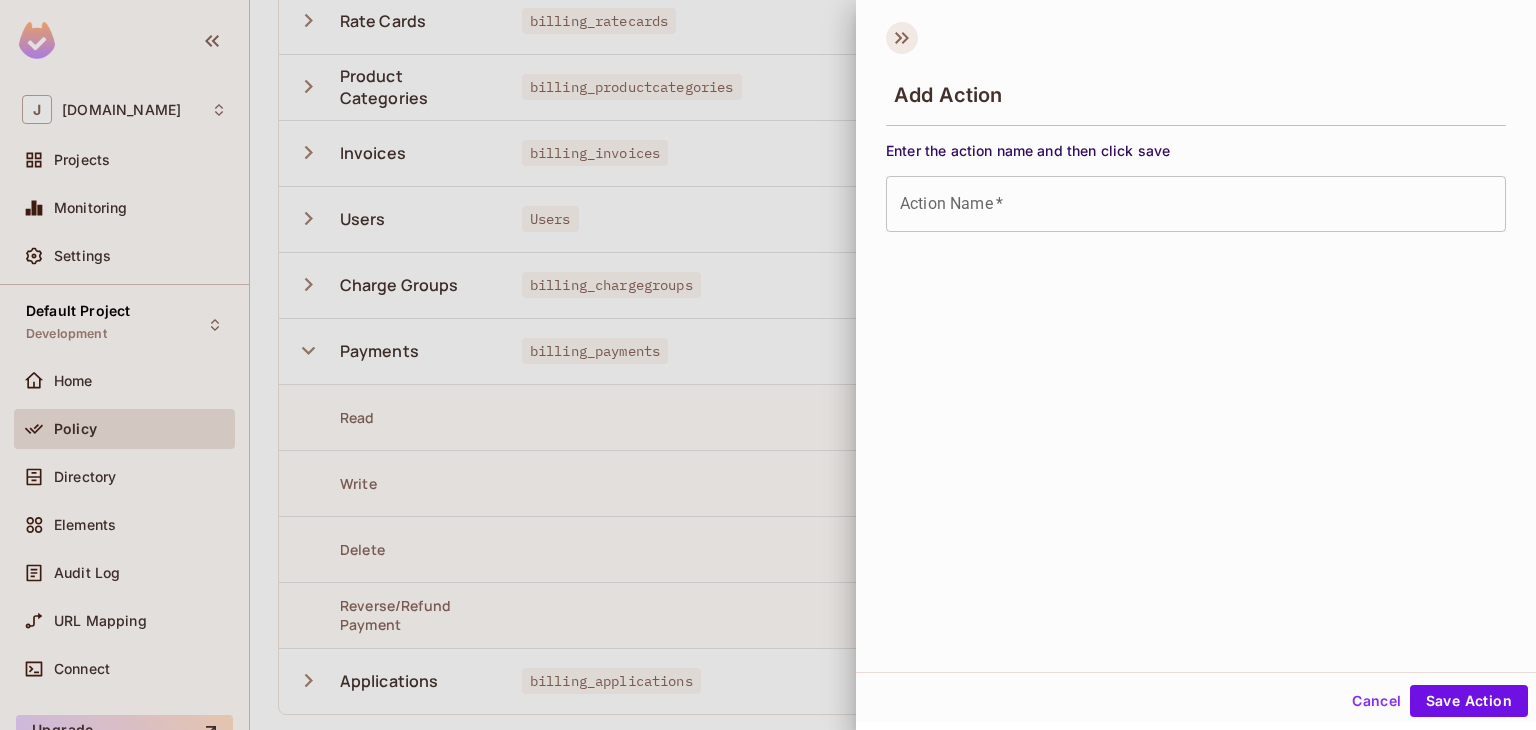 click 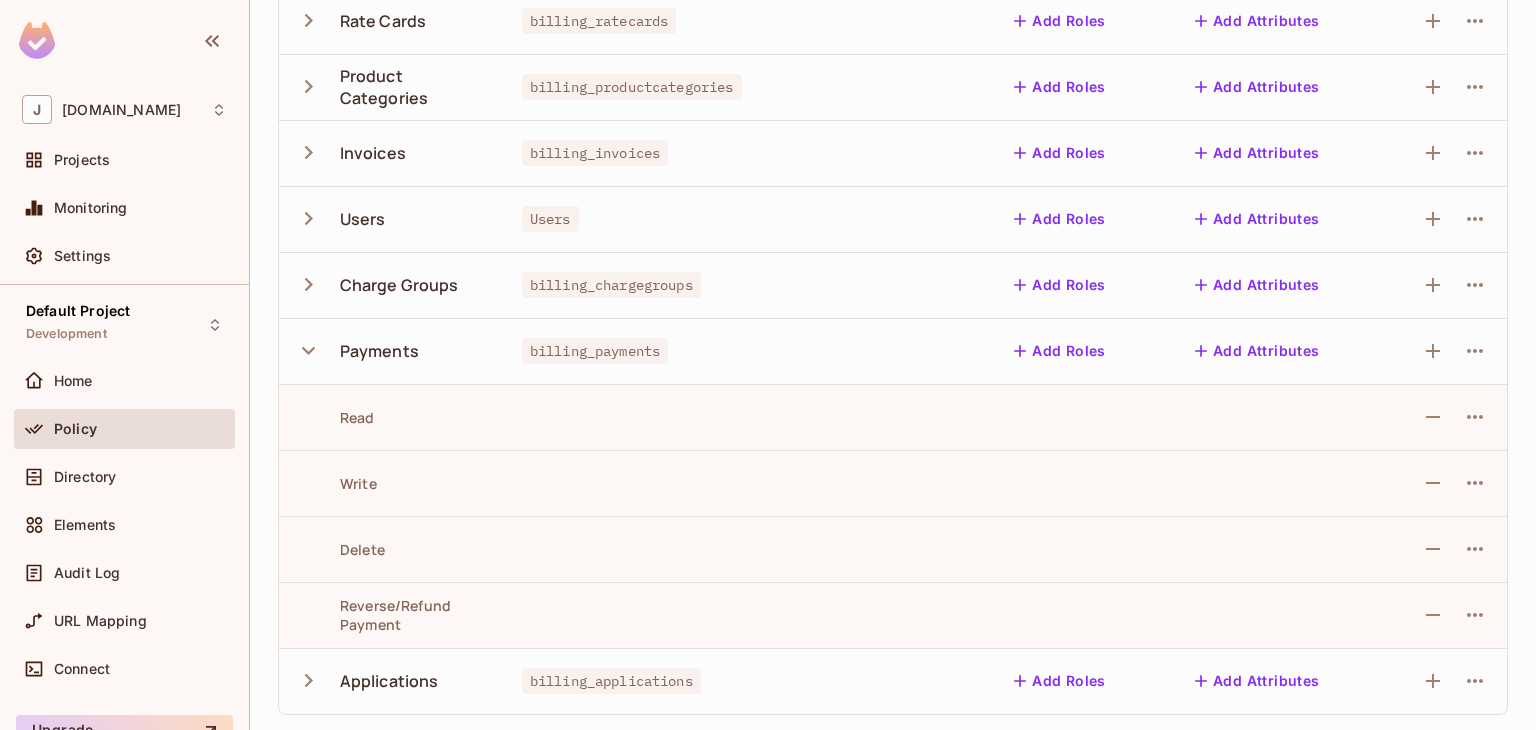 click on "Add Attributes" at bounding box center (1257, 351) 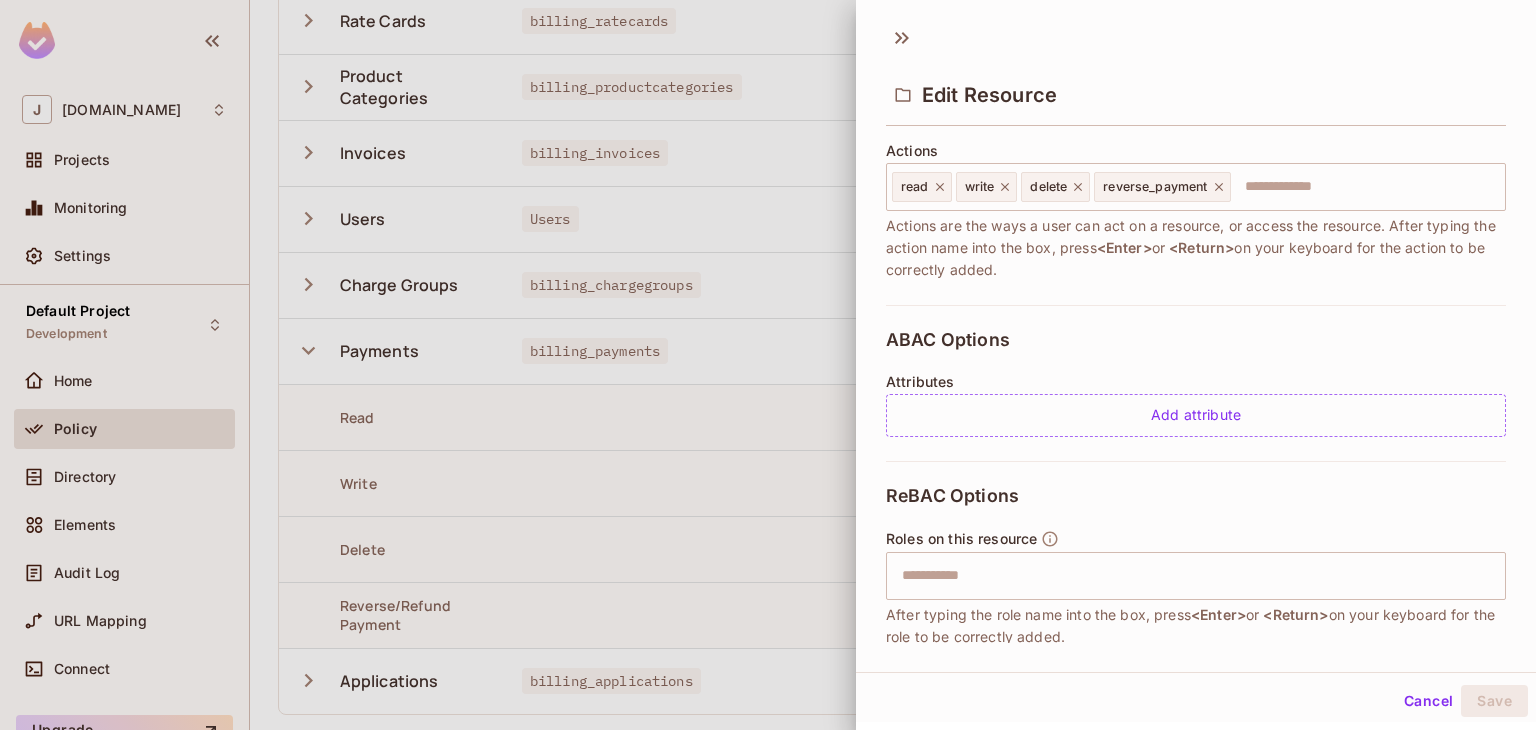 scroll, scrollTop: 170, scrollLeft: 0, axis: vertical 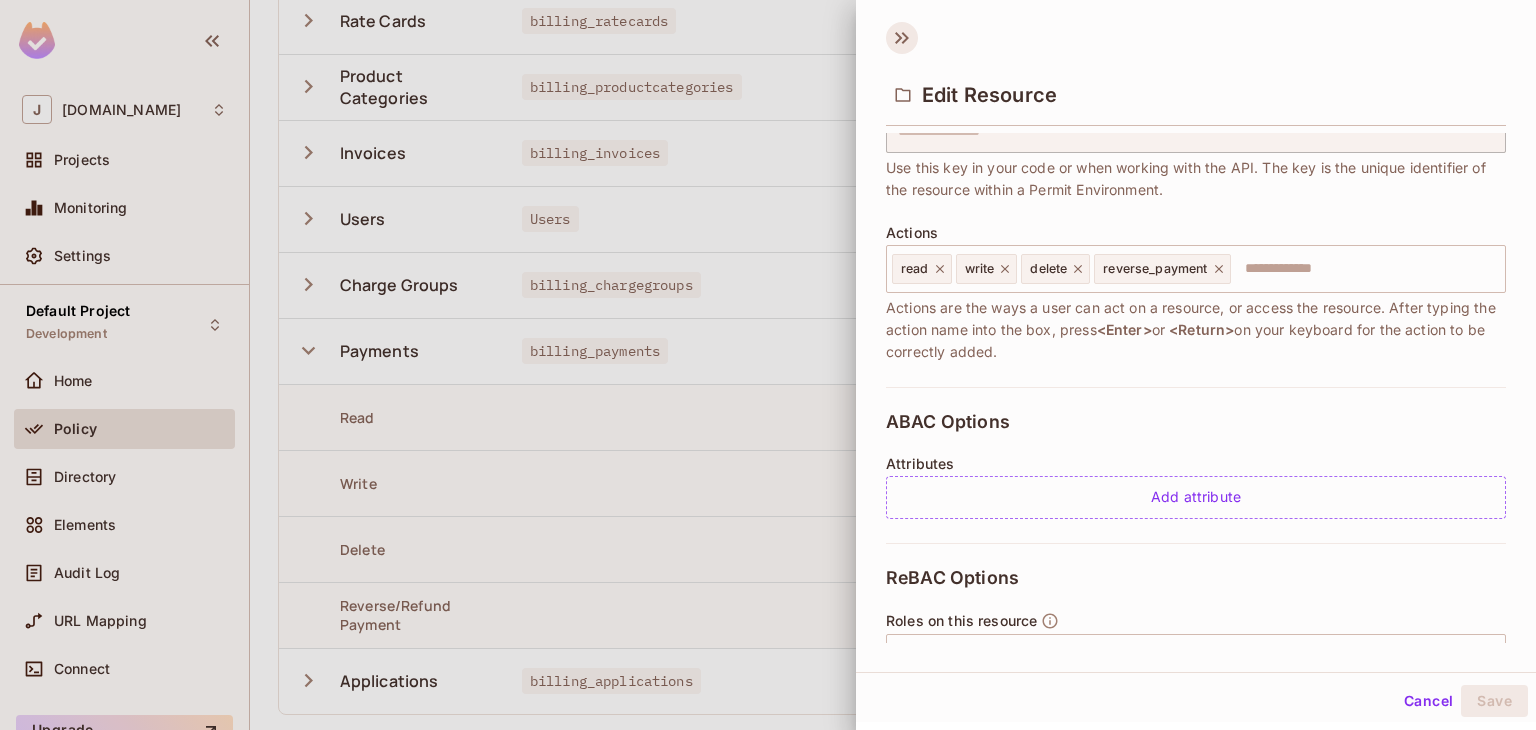 click 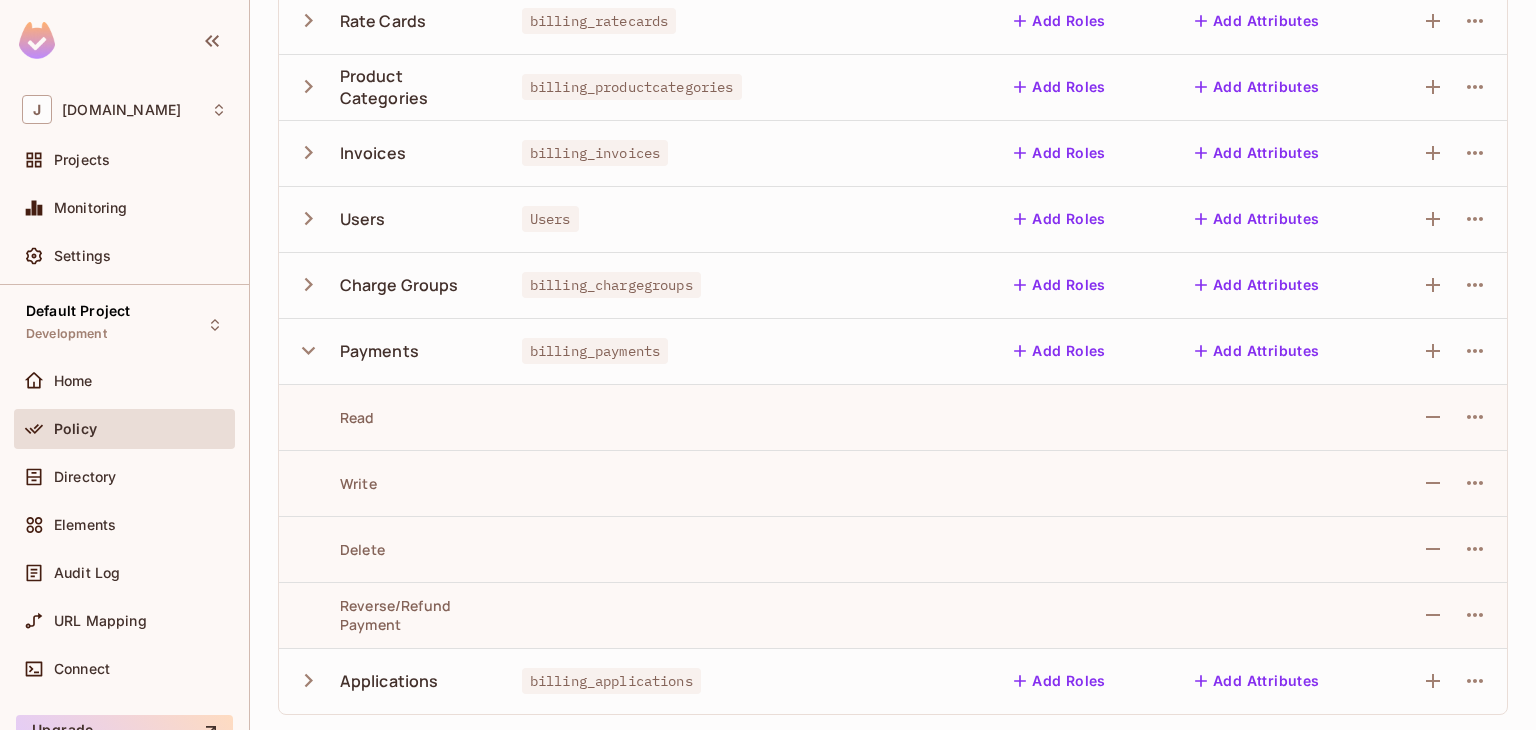 click at bounding box center [658, 417] 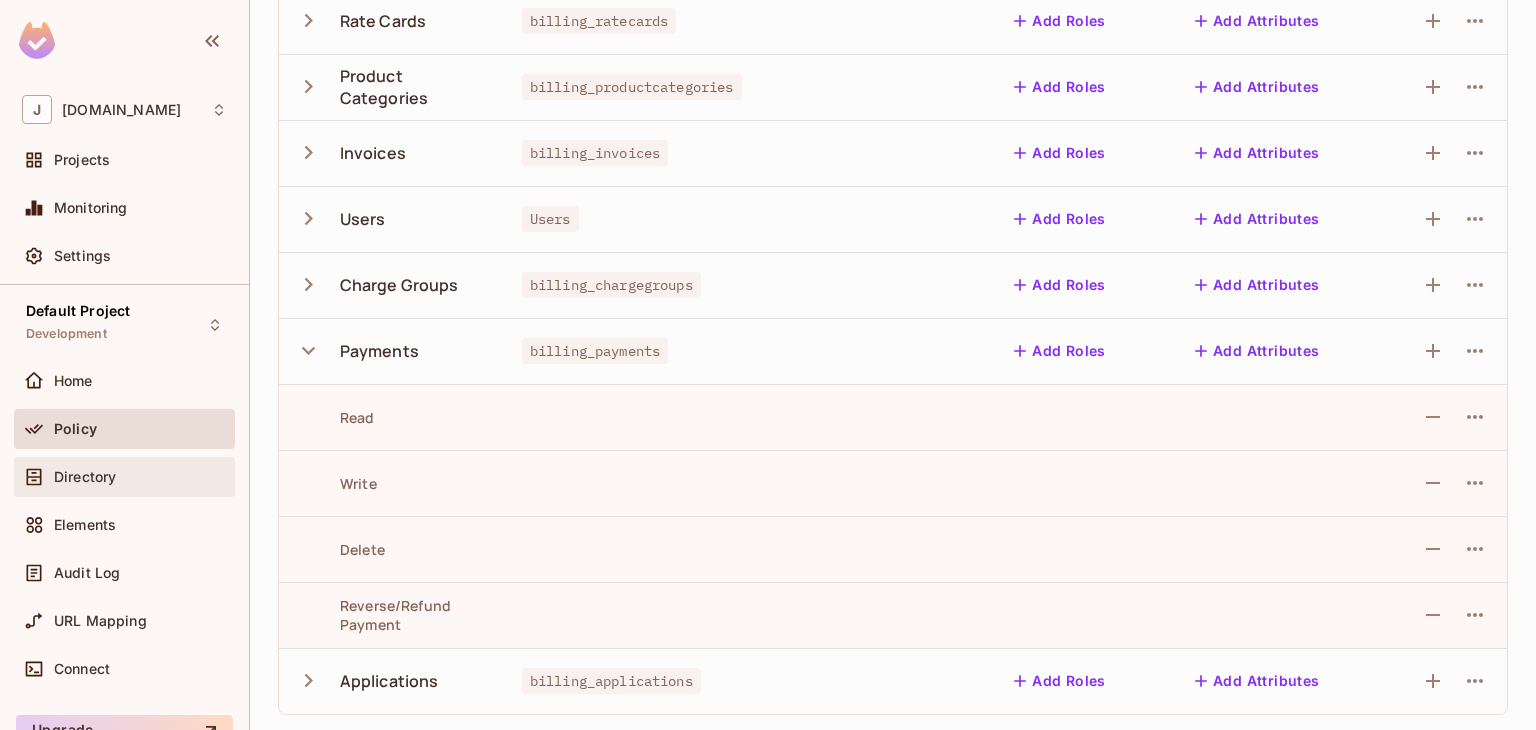 click on "Directory" at bounding box center [124, 477] 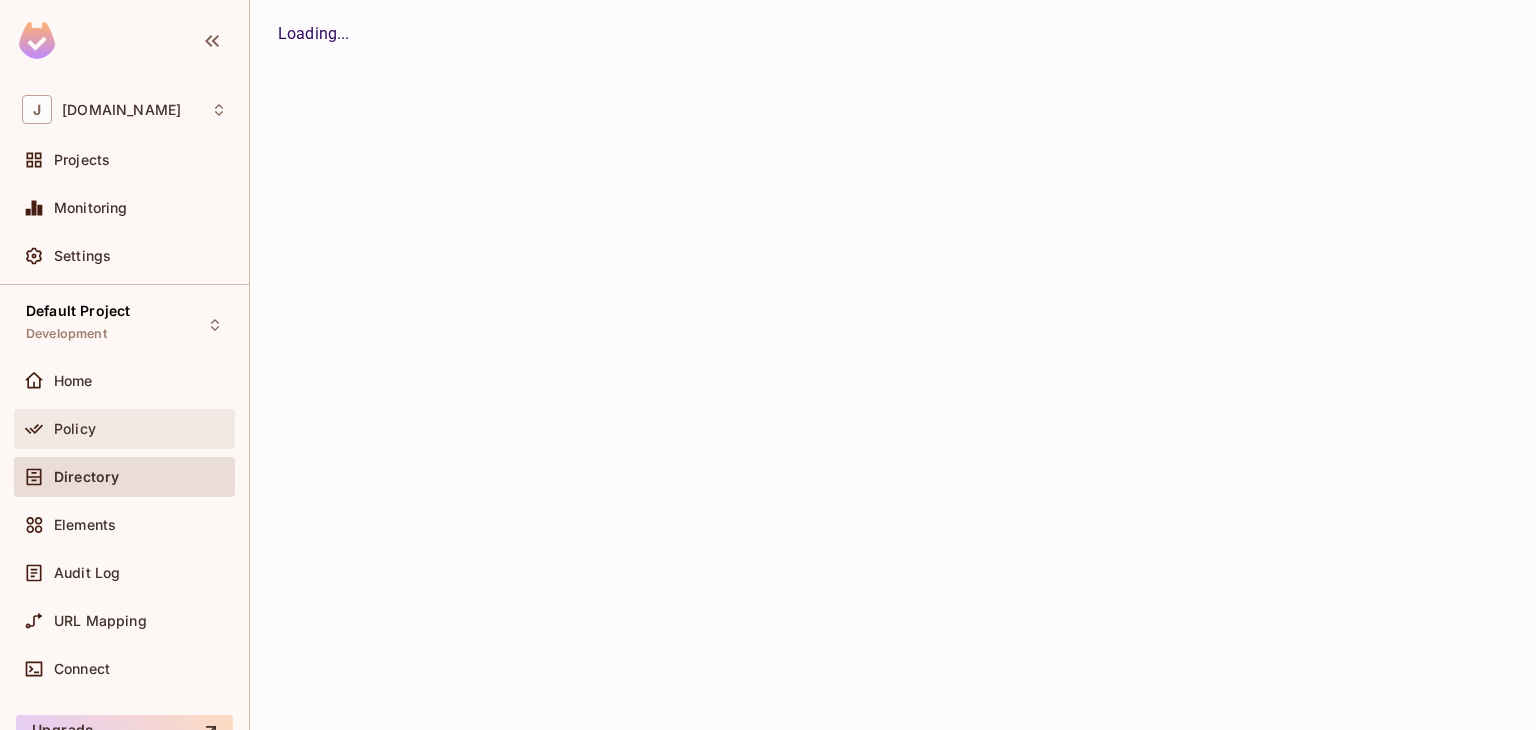 scroll, scrollTop: 0, scrollLeft: 0, axis: both 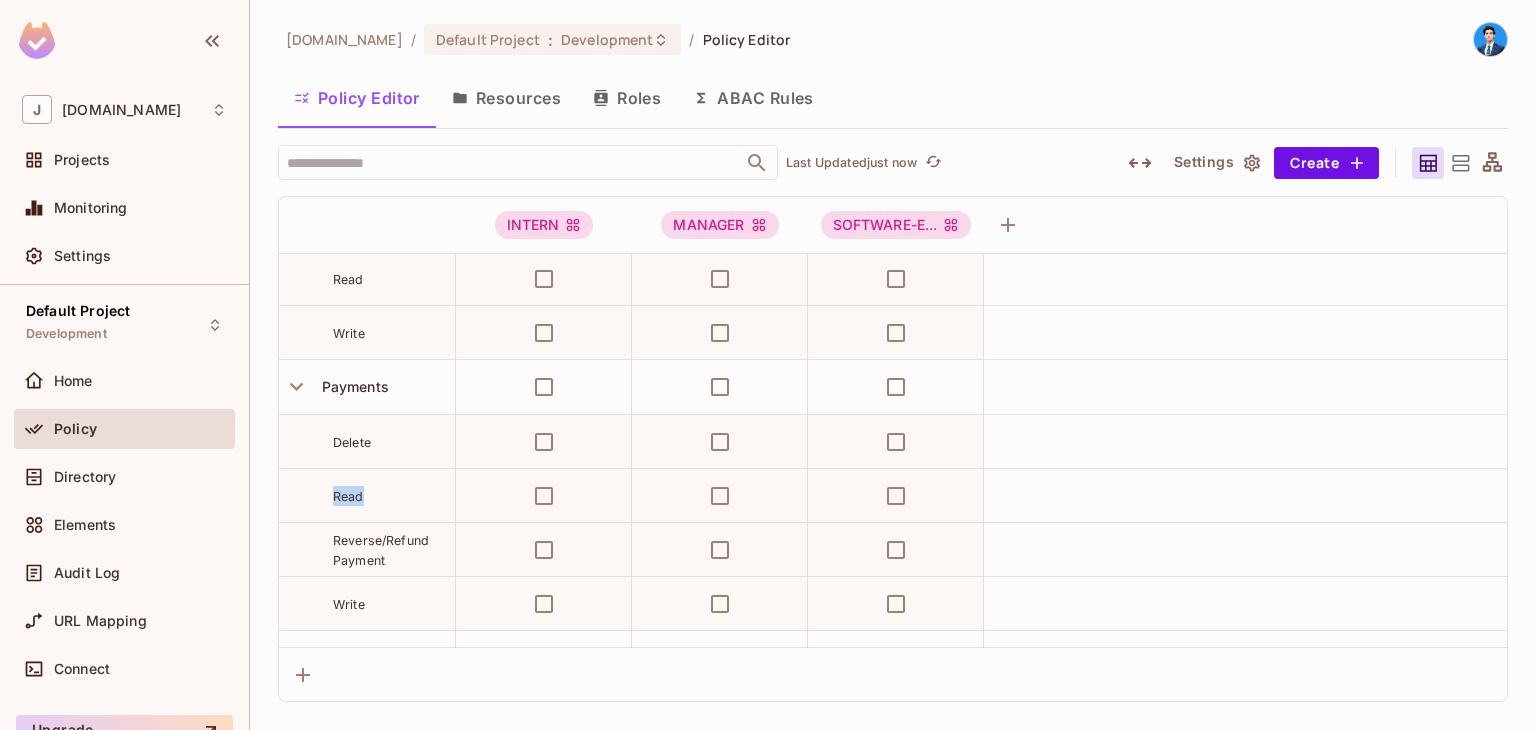 drag, startPoint x: 316, startPoint y: 506, endPoint x: 370, endPoint y: 501, distance: 54.230988 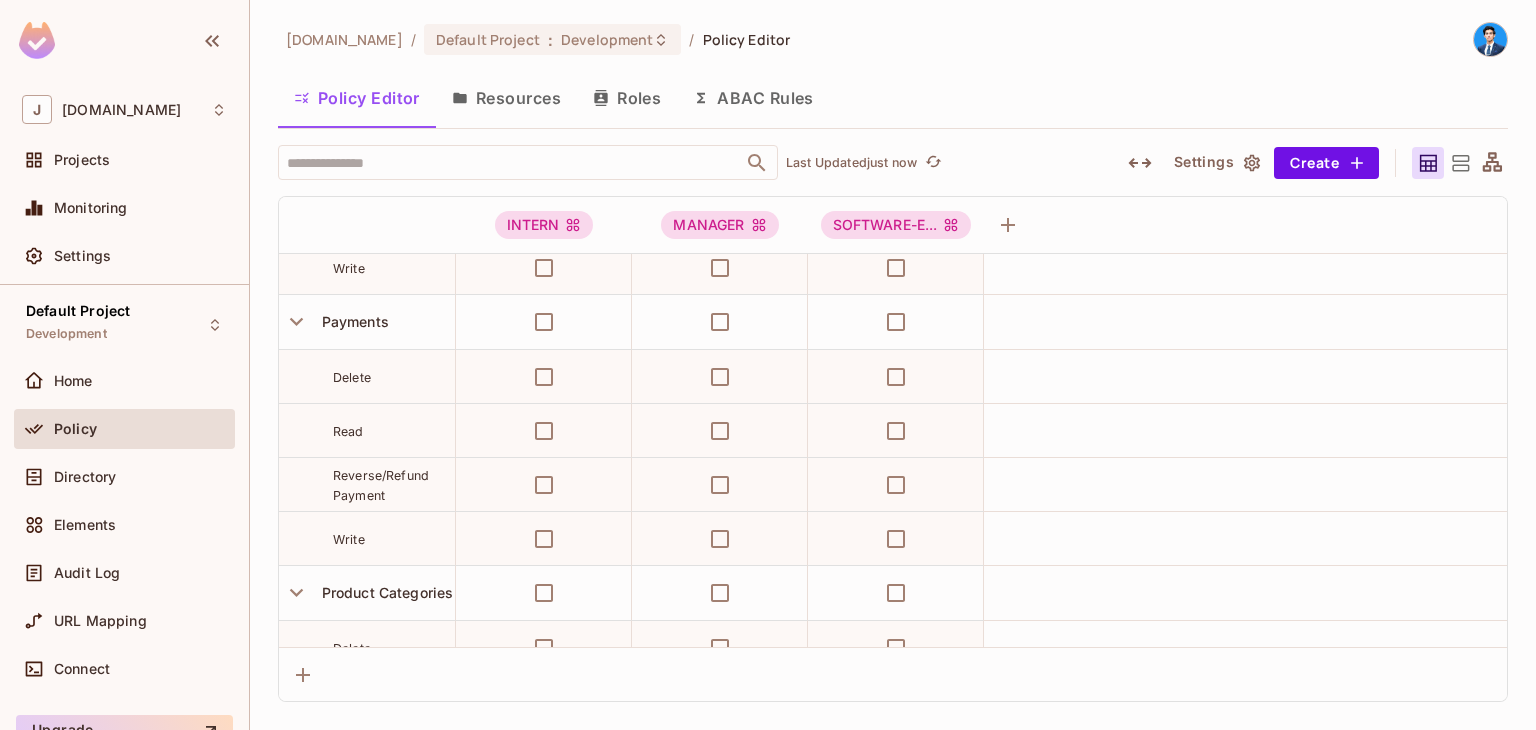 scroll, scrollTop: 2000, scrollLeft: 0, axis: vertical 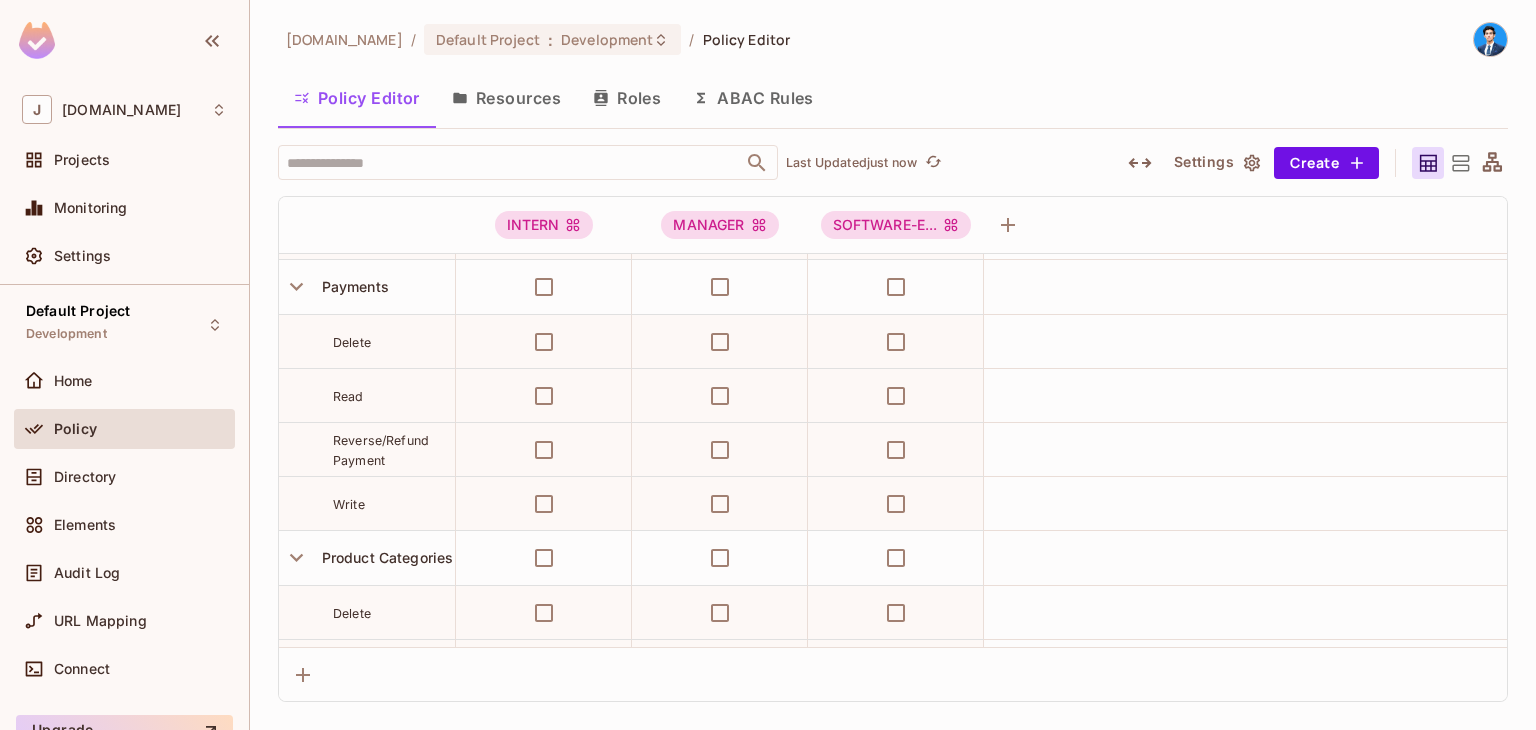 click on "Resources" at bounding box center (506, 98) 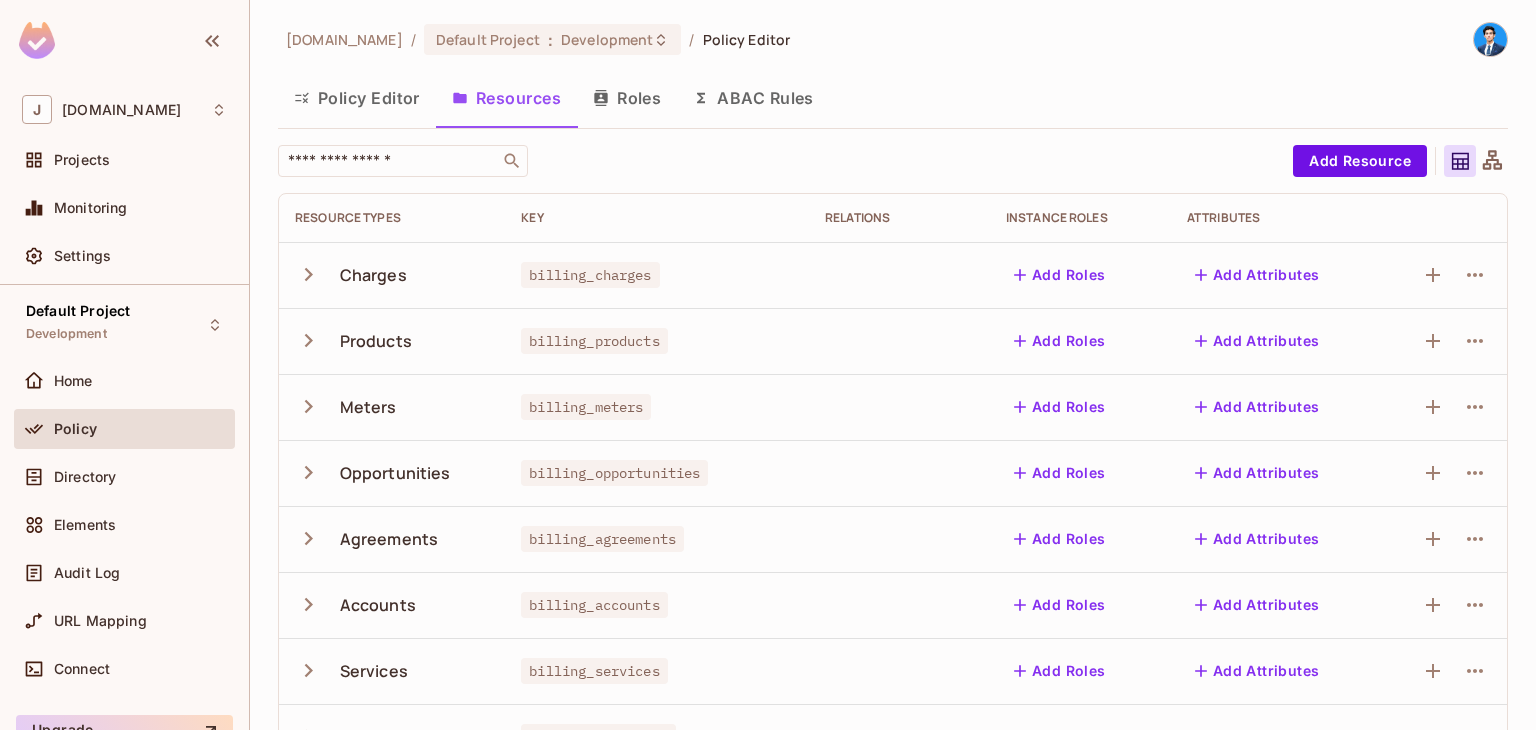 click on "Policy Editor Resources Roles ABAC Rules" at bounding box center (893, 100) 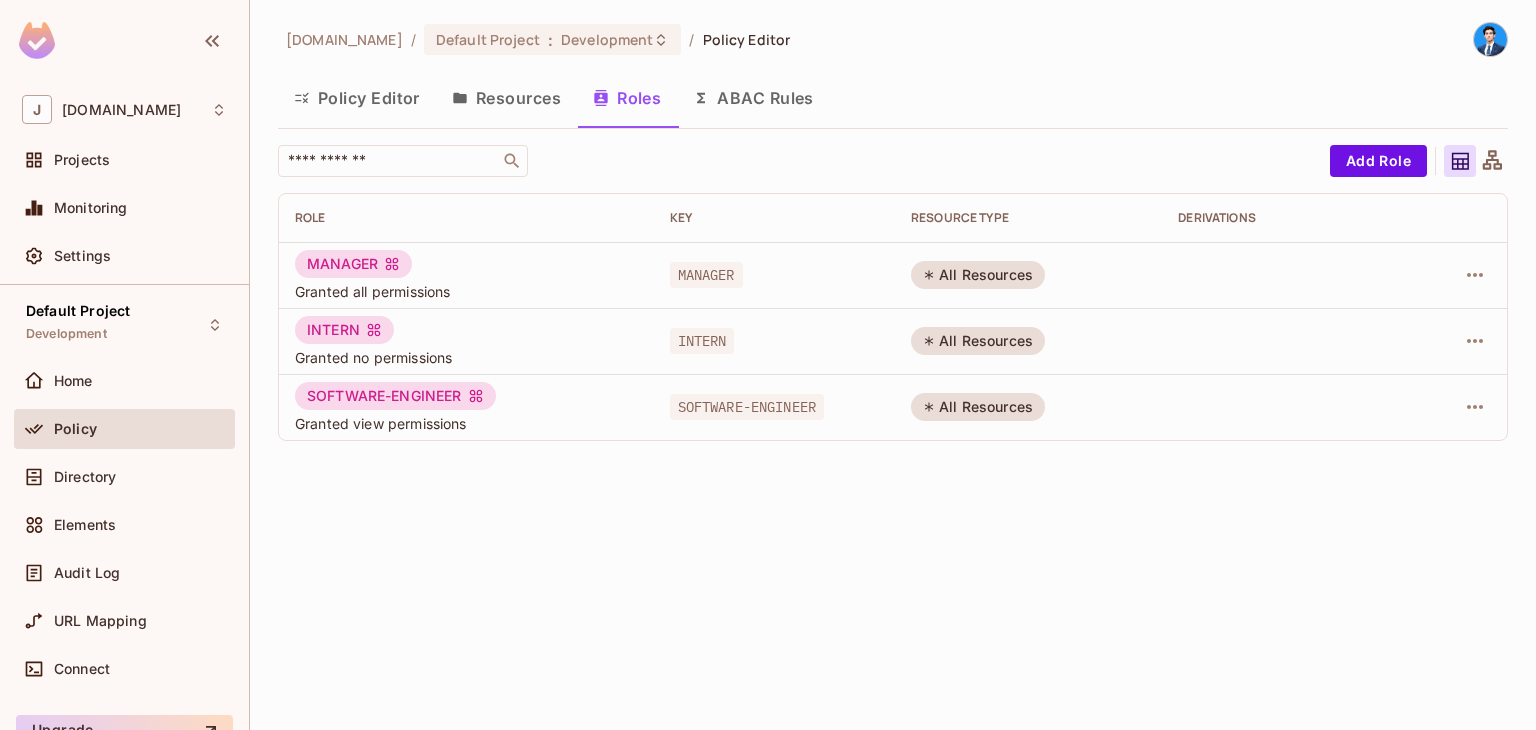 click on "Resources" at bounding box center [506, 98] 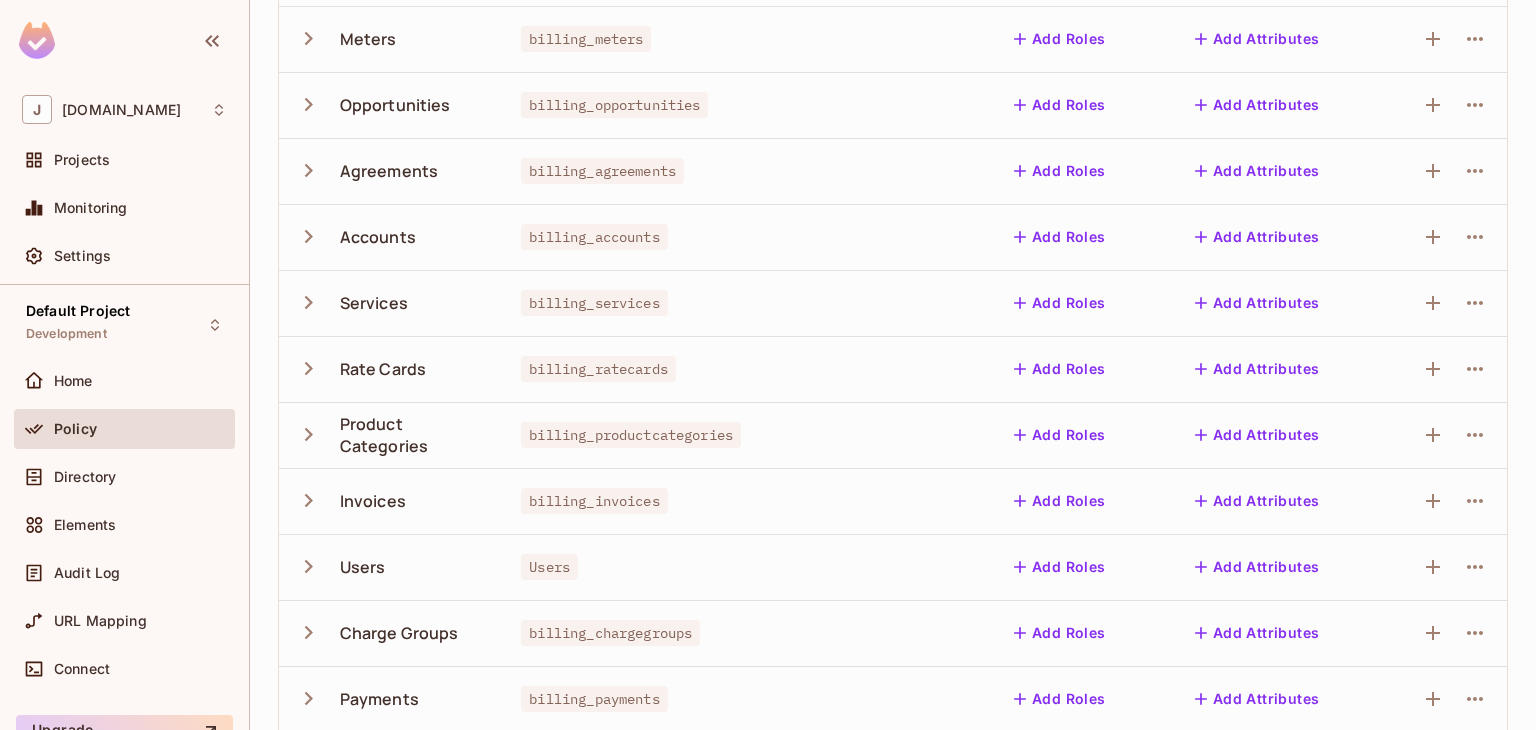 scroll, scrollTop: 400, scrollLeft: 0, axis: vertical 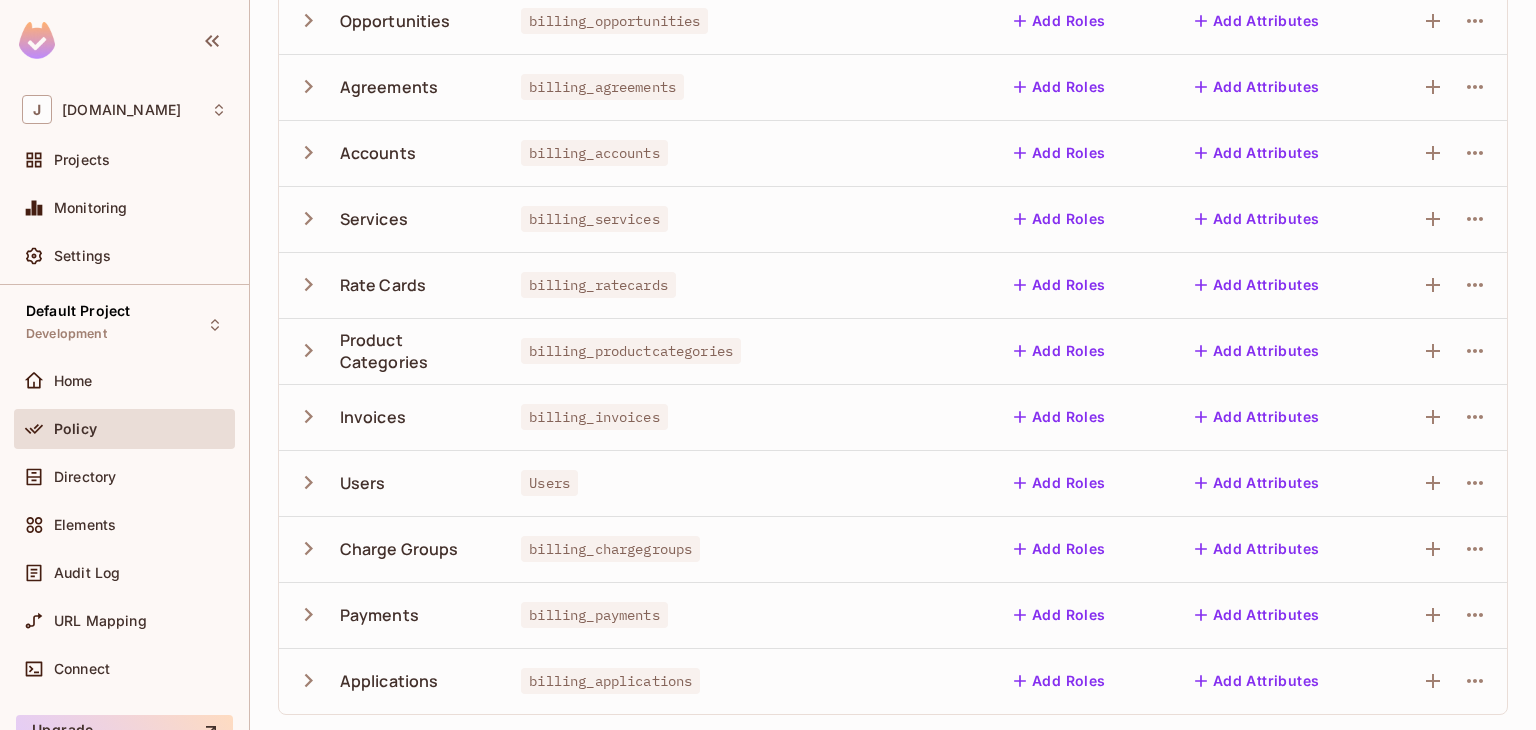 click at bounding box center [312, 614] 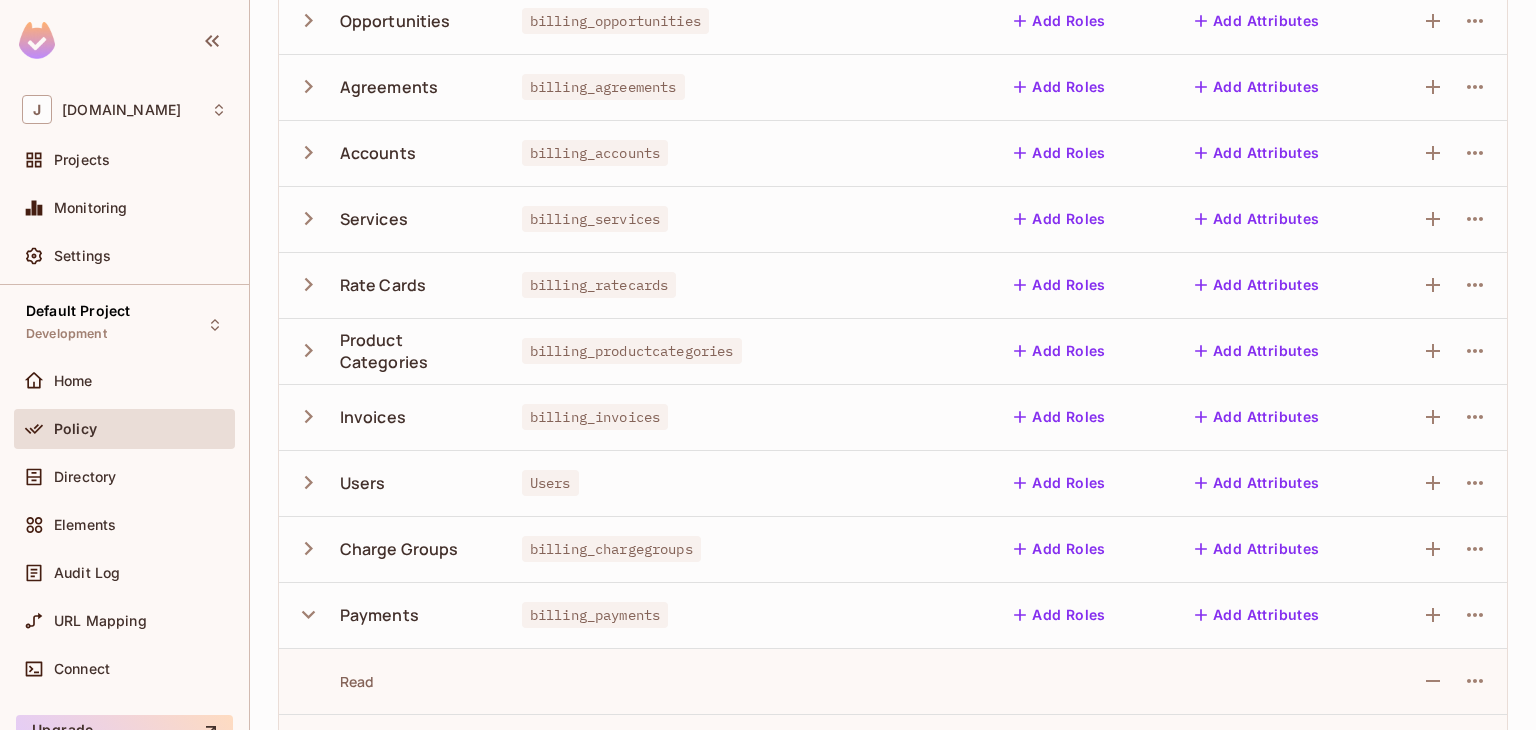 scroll, scrollTop: 716, scrollLeft: 0, axis: vertical 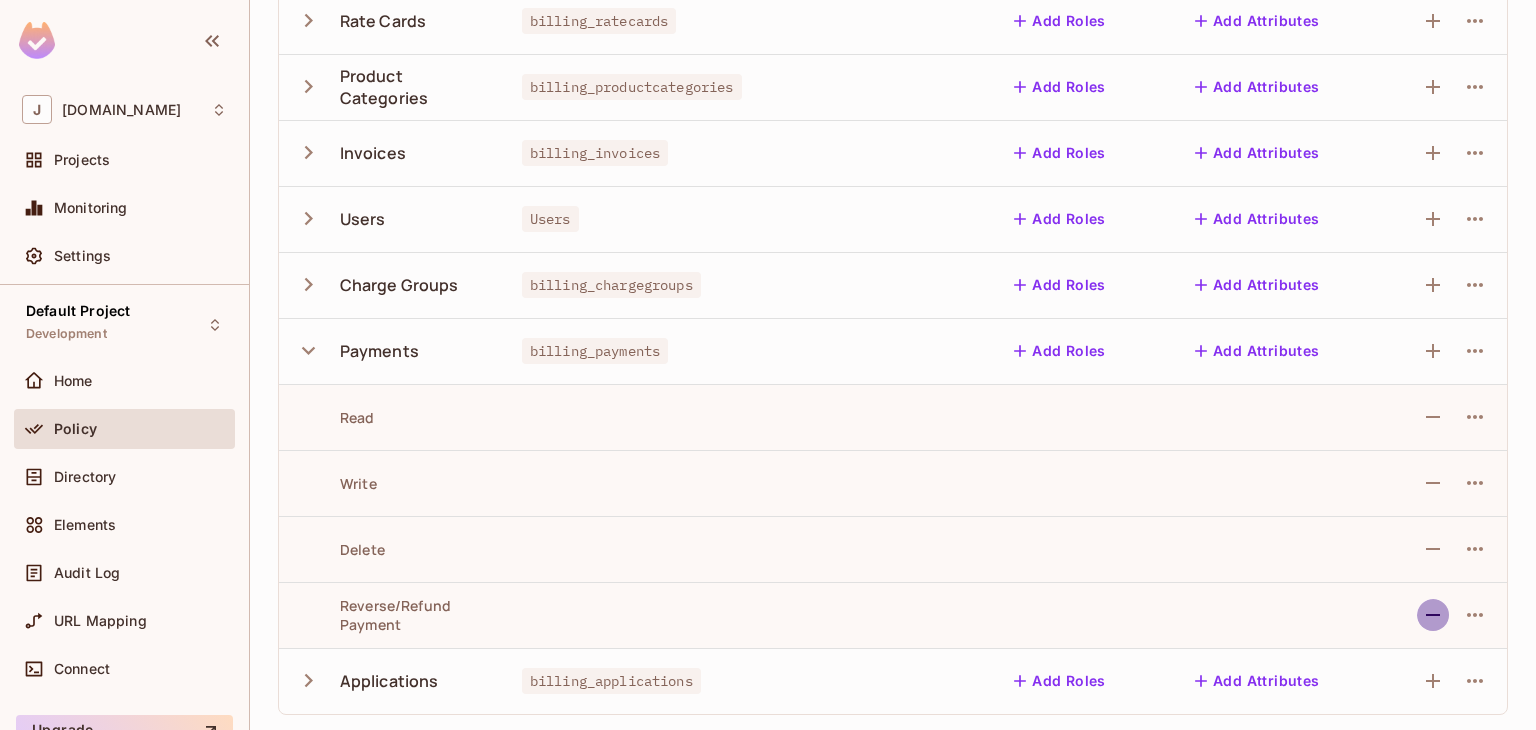 click 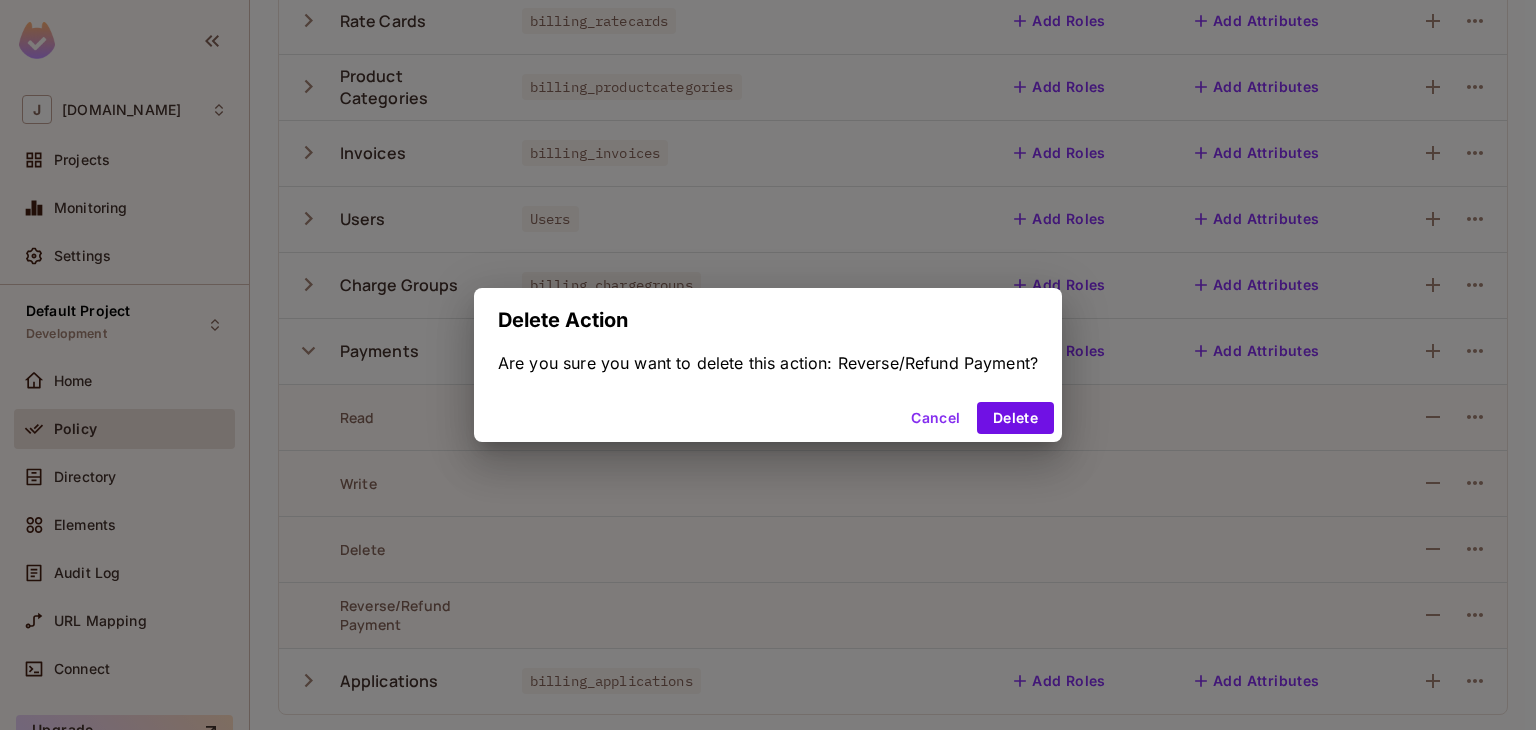 click on "Cancel" at bounding box center (935, 418) 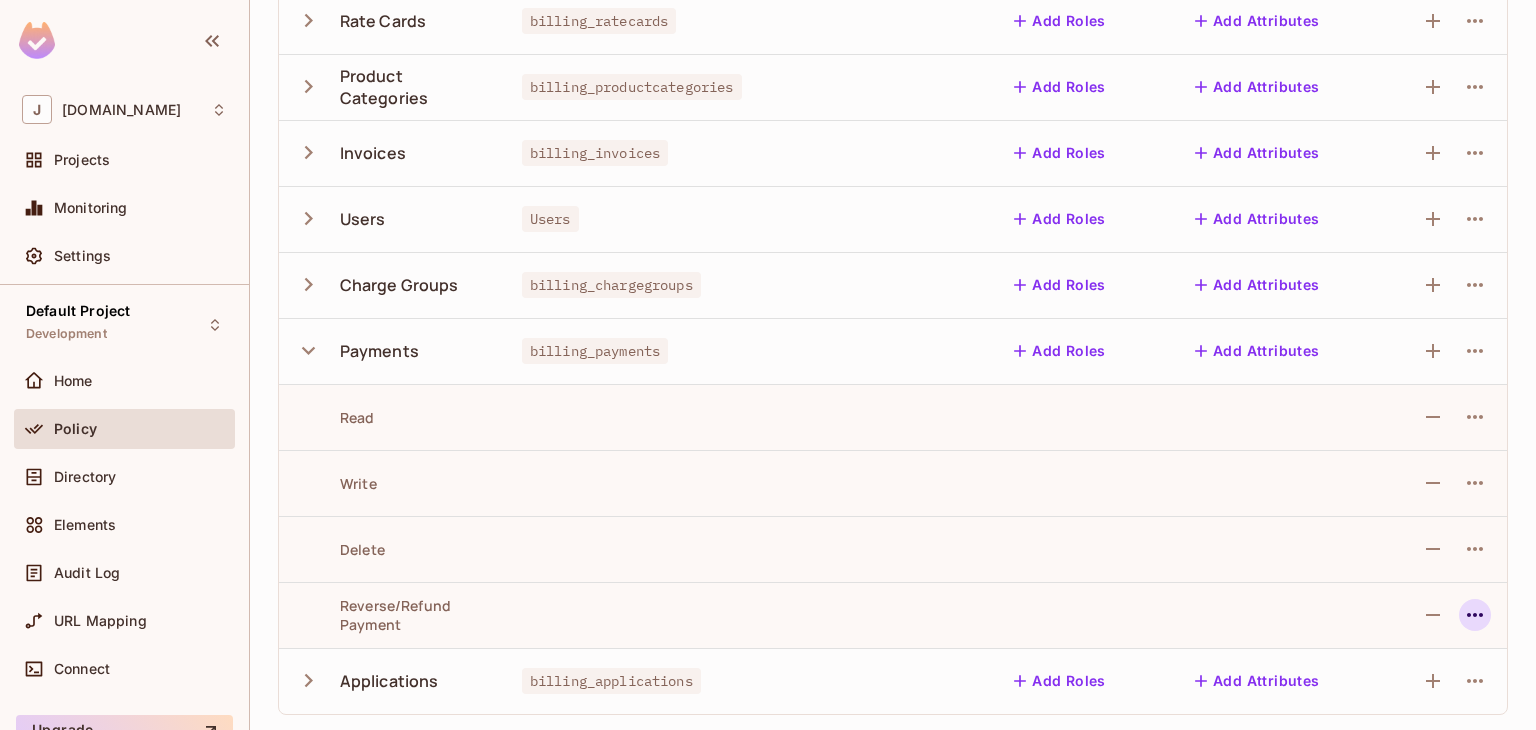 click at bounding box center [1475, 615] 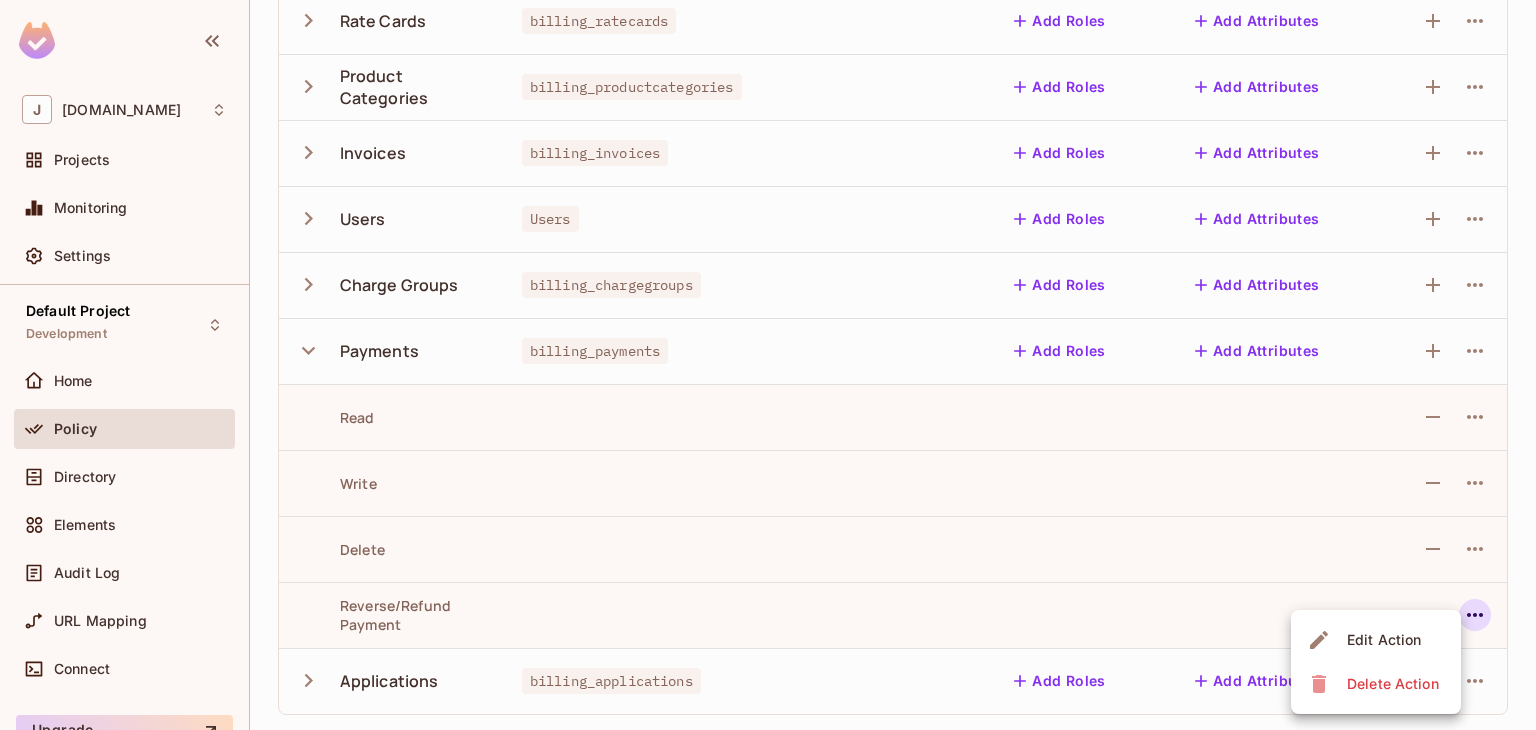 click on "Edit Action" at bounding box center (1384, 640) 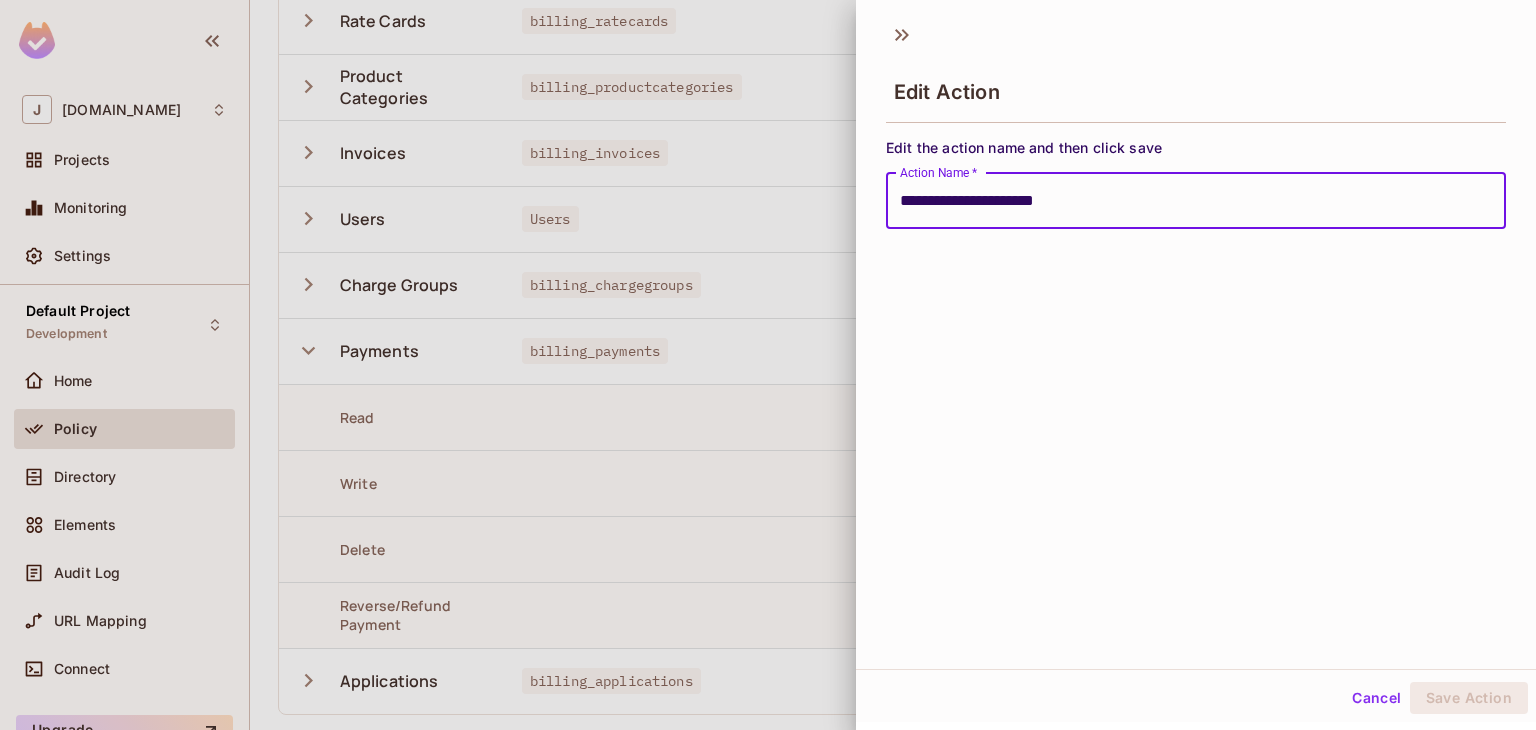 scroll, scrollTop: 0, scrollLeft: 0, axis: both 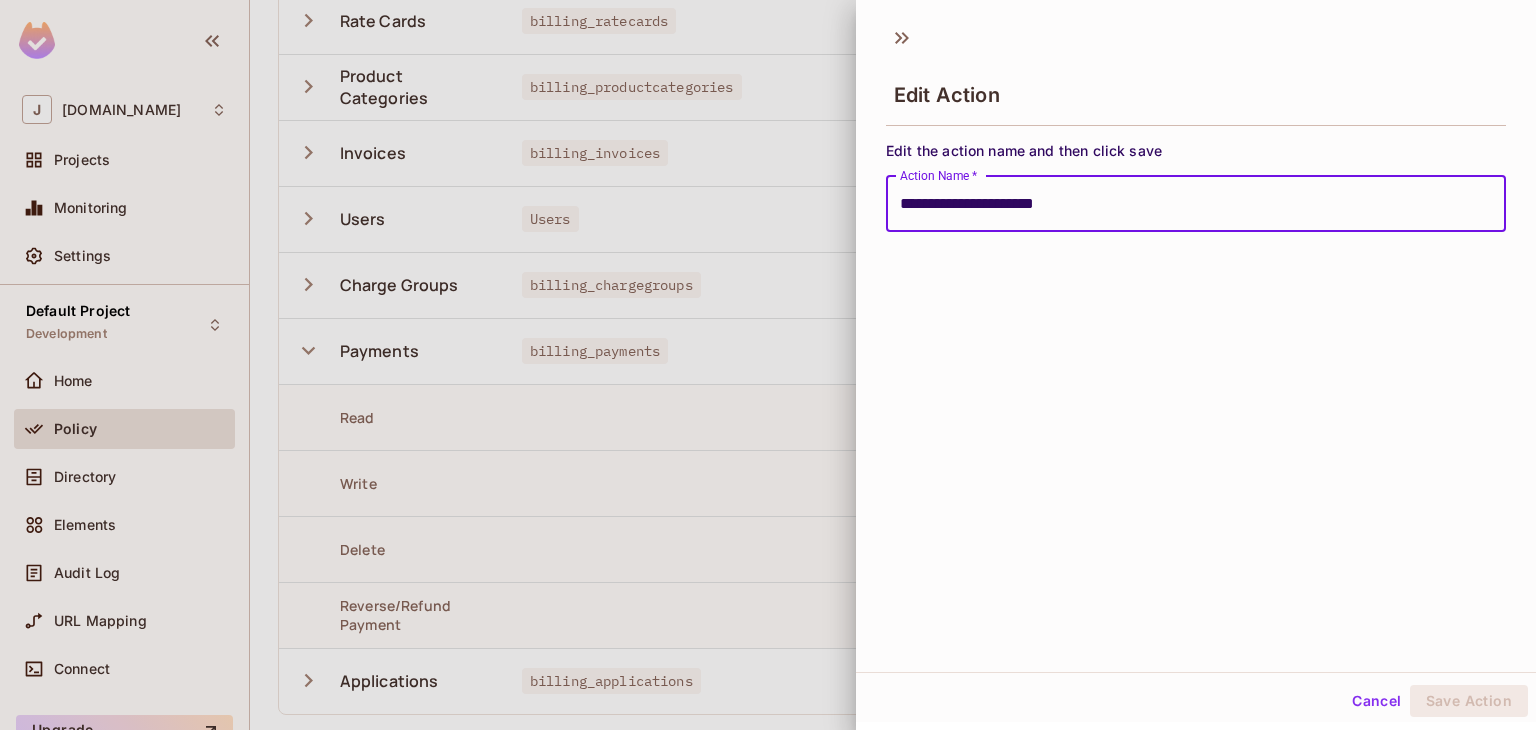click on "Cancel" at bounding box center (1376, 701) 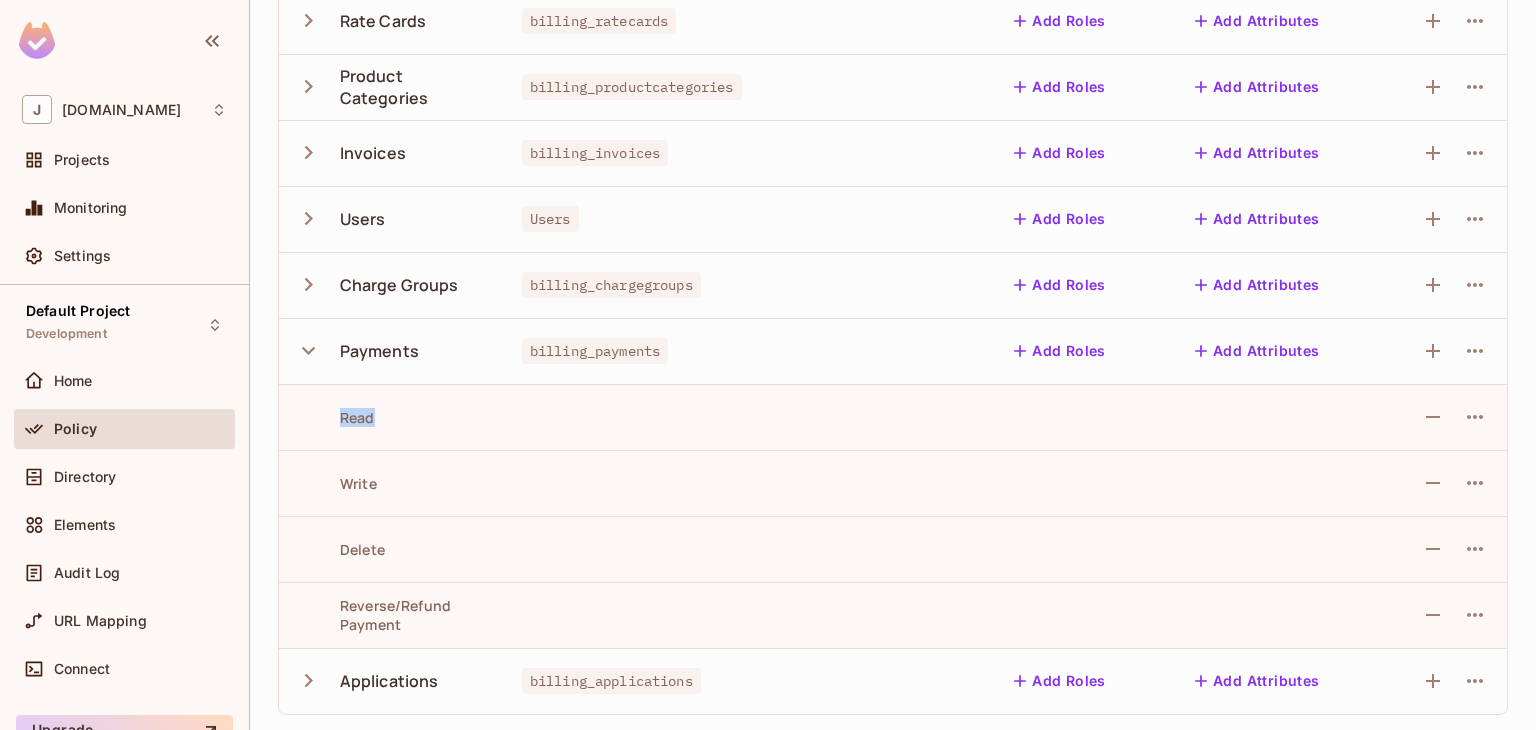 drag, startPoint x: 336, startPoint y: 419, endPoint x: 396, endPoint y: 419, distance: 60 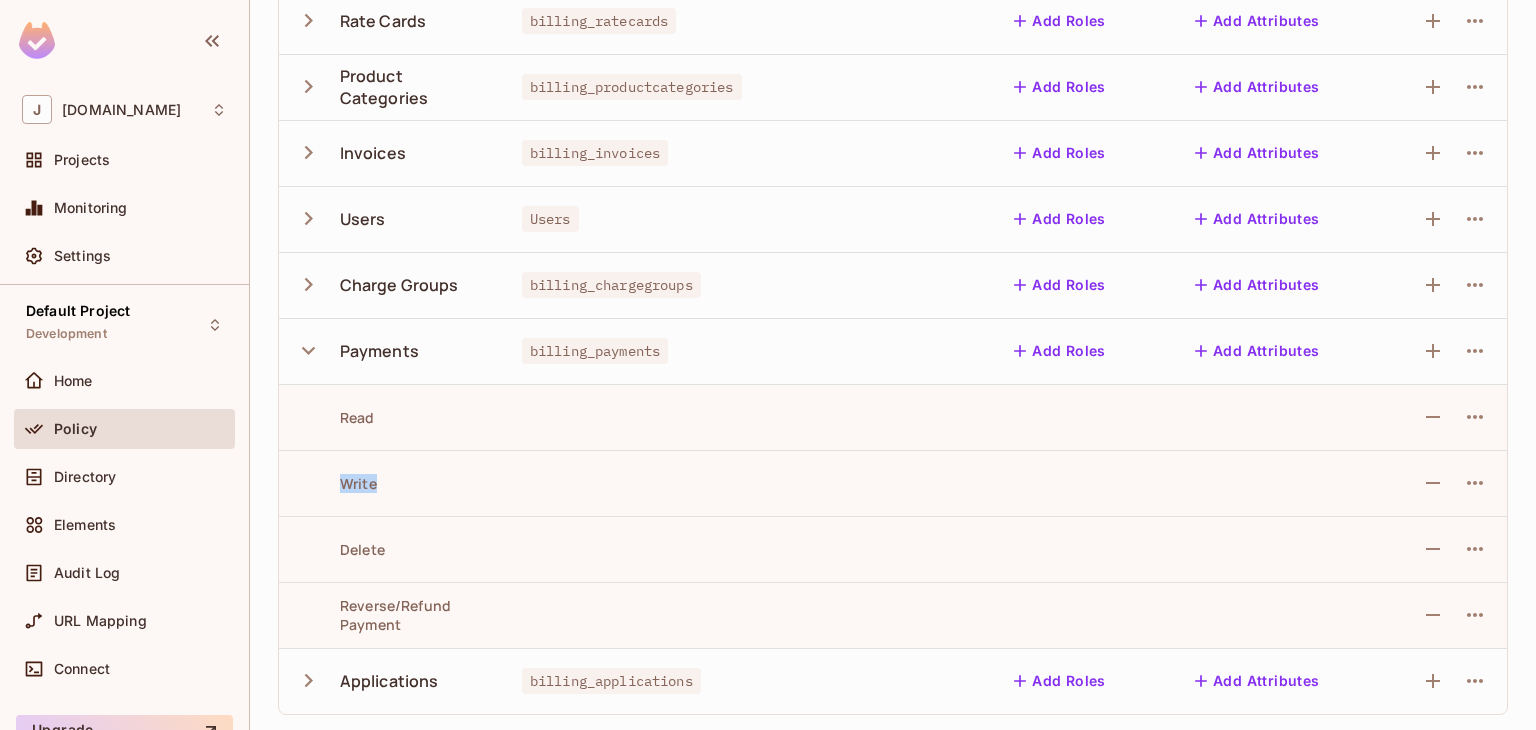 drag, startPoint x: 376, startPoint y: 482, endPoint x: 465, endPoint y: 486, distance: 89.08984 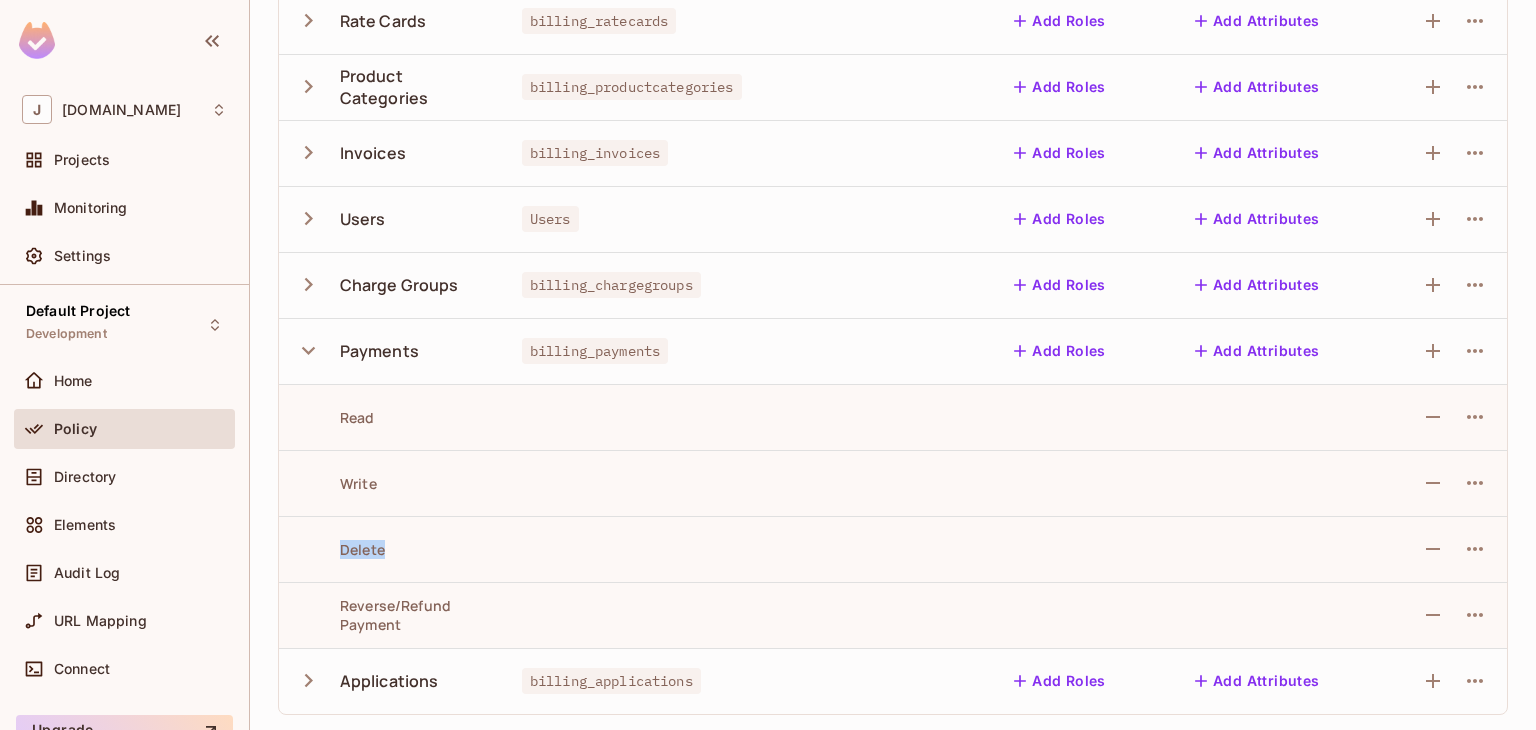 drag, startPoint x: 325, startPoint y: 533, endPoint x: 444, endPoint y: 545, distance: 119.60351 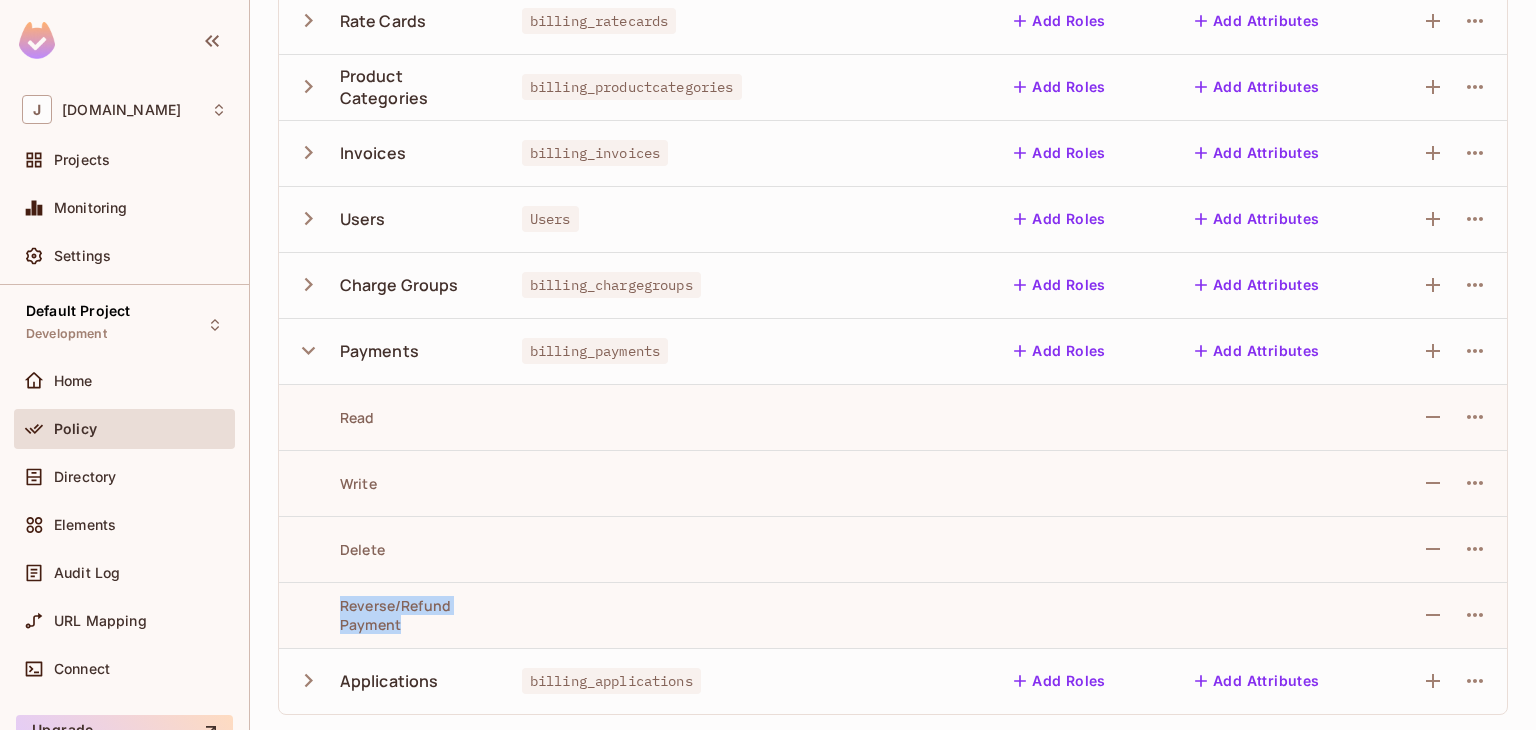 drag, startPoint x: 326, startPoint y: 598, endPoint x: 488, endPoint y: 625, distance: 164.23459 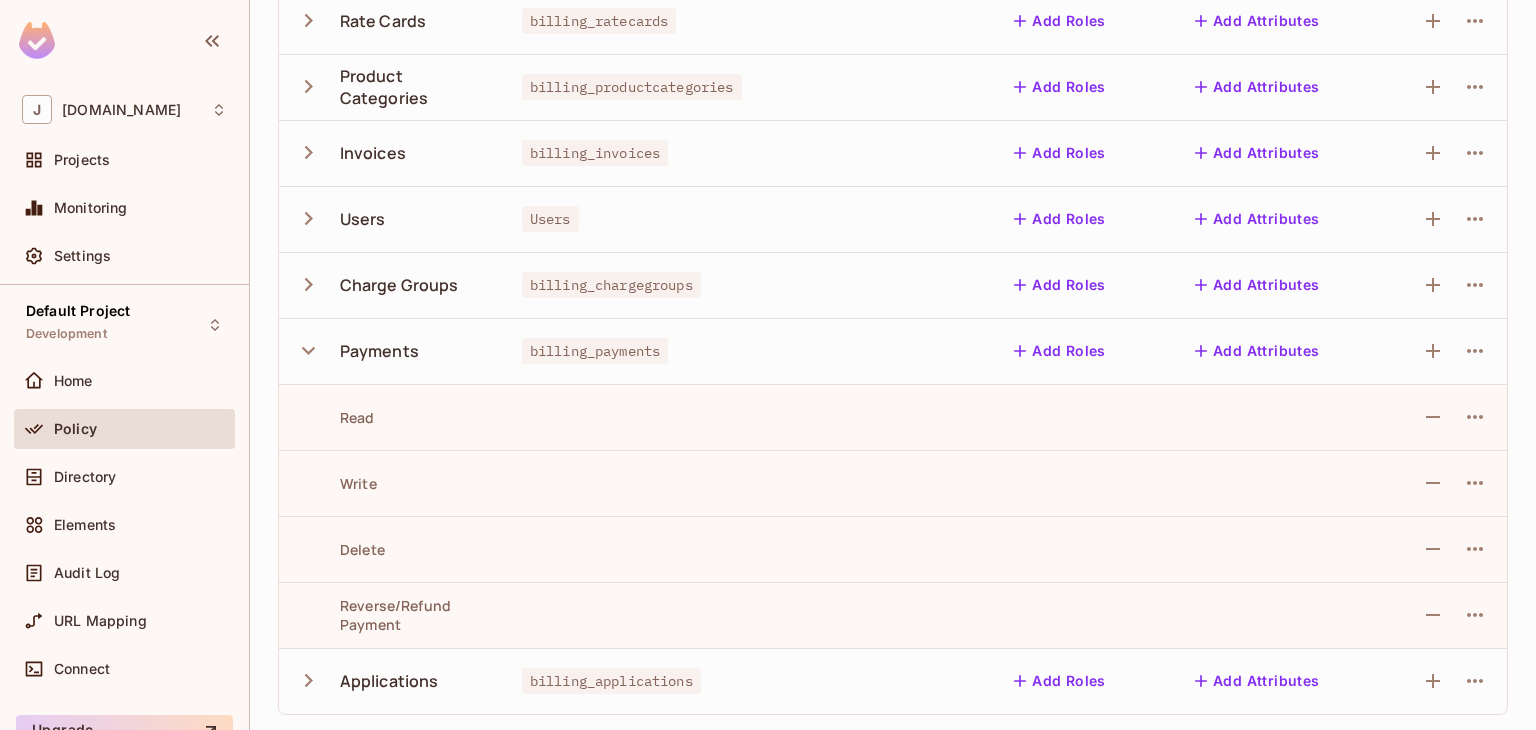click at bounding box center [658, 615] 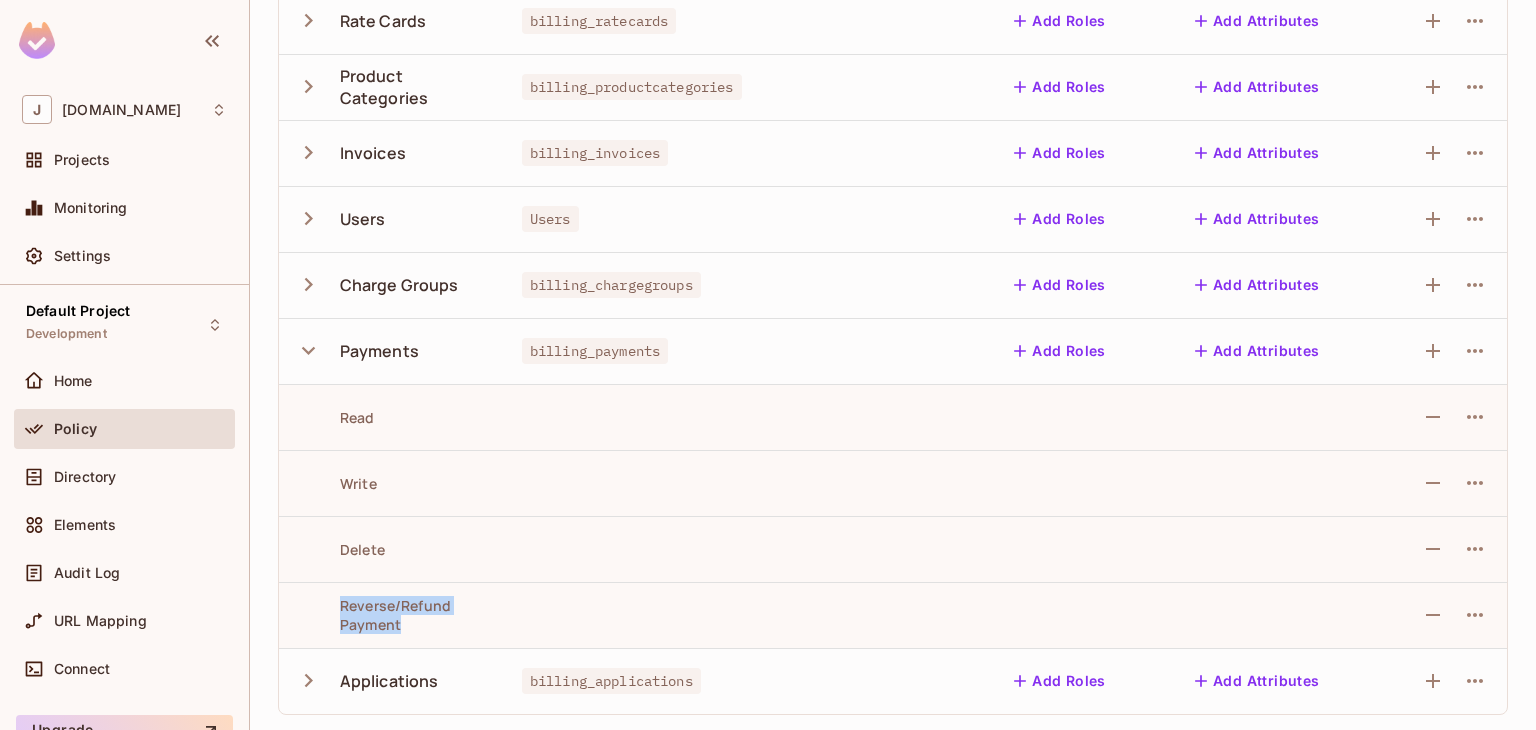 drag, startPoint x: 344, startPoint y: 630, endPoint x: 312, endPoint y: 599, distance: 44.553337 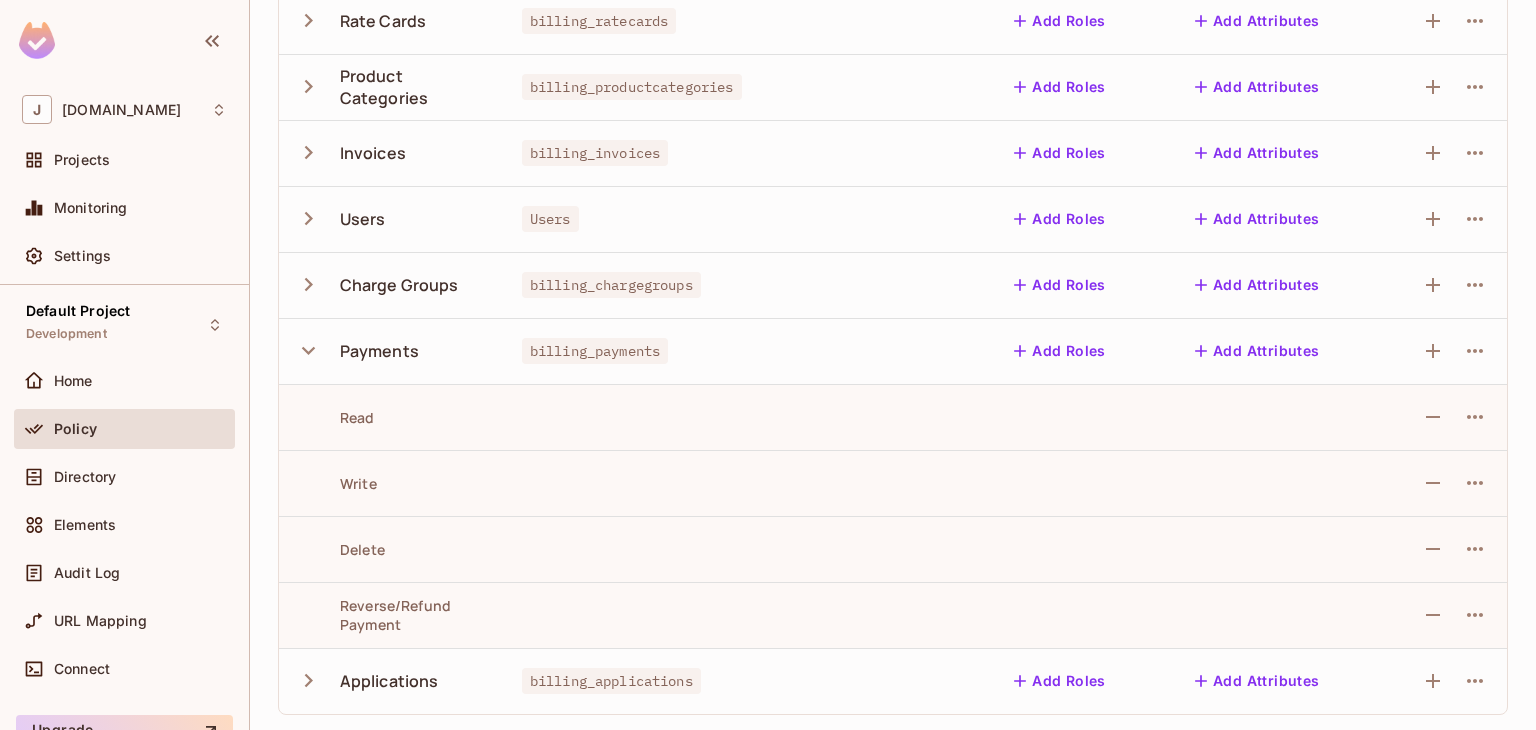 click at bounding box center [658, 615] 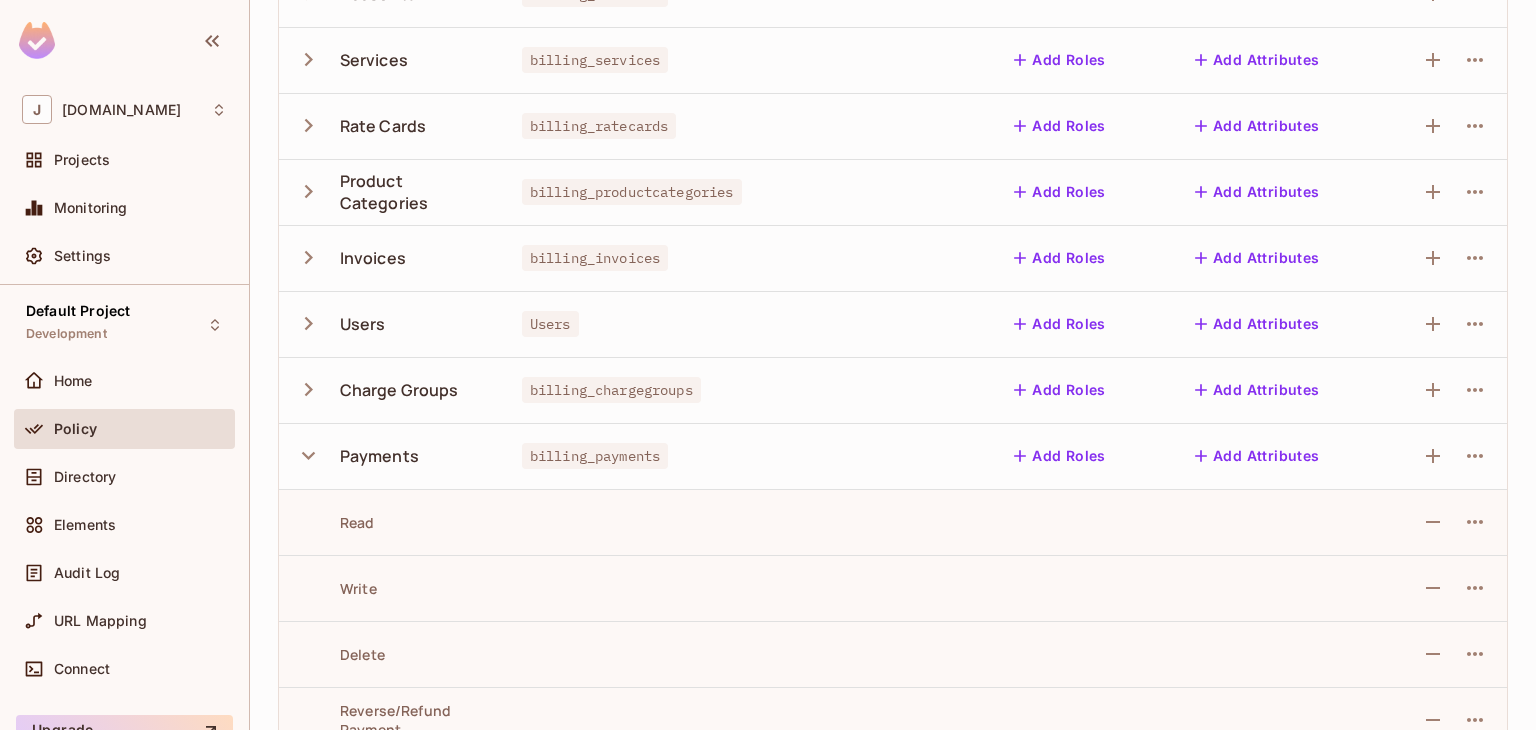 scroll, scrollTop: 716, scrollLeft: 0, axis: vertical 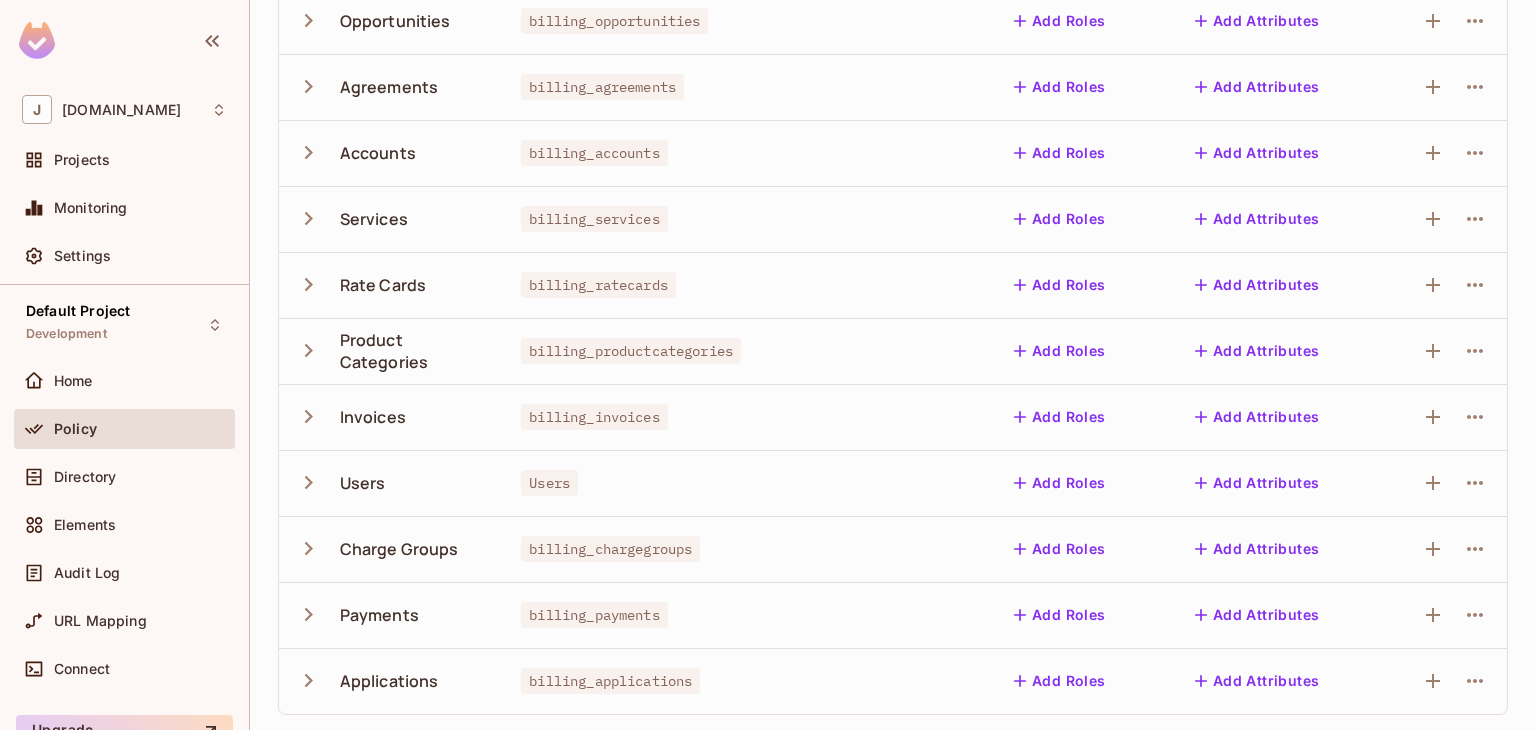 click 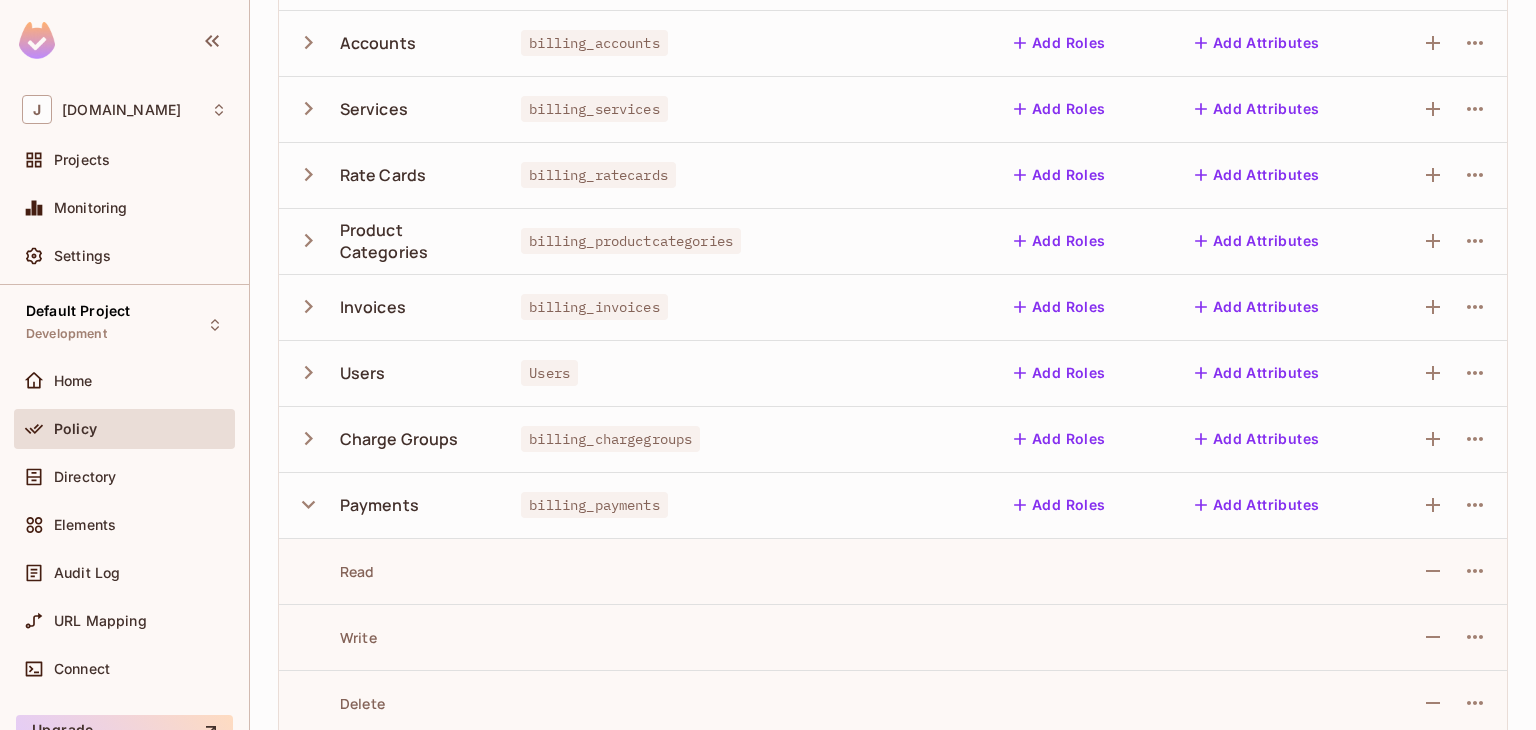 scroll, scrollTop: 651, scrollLeft: 0, axis: vertical 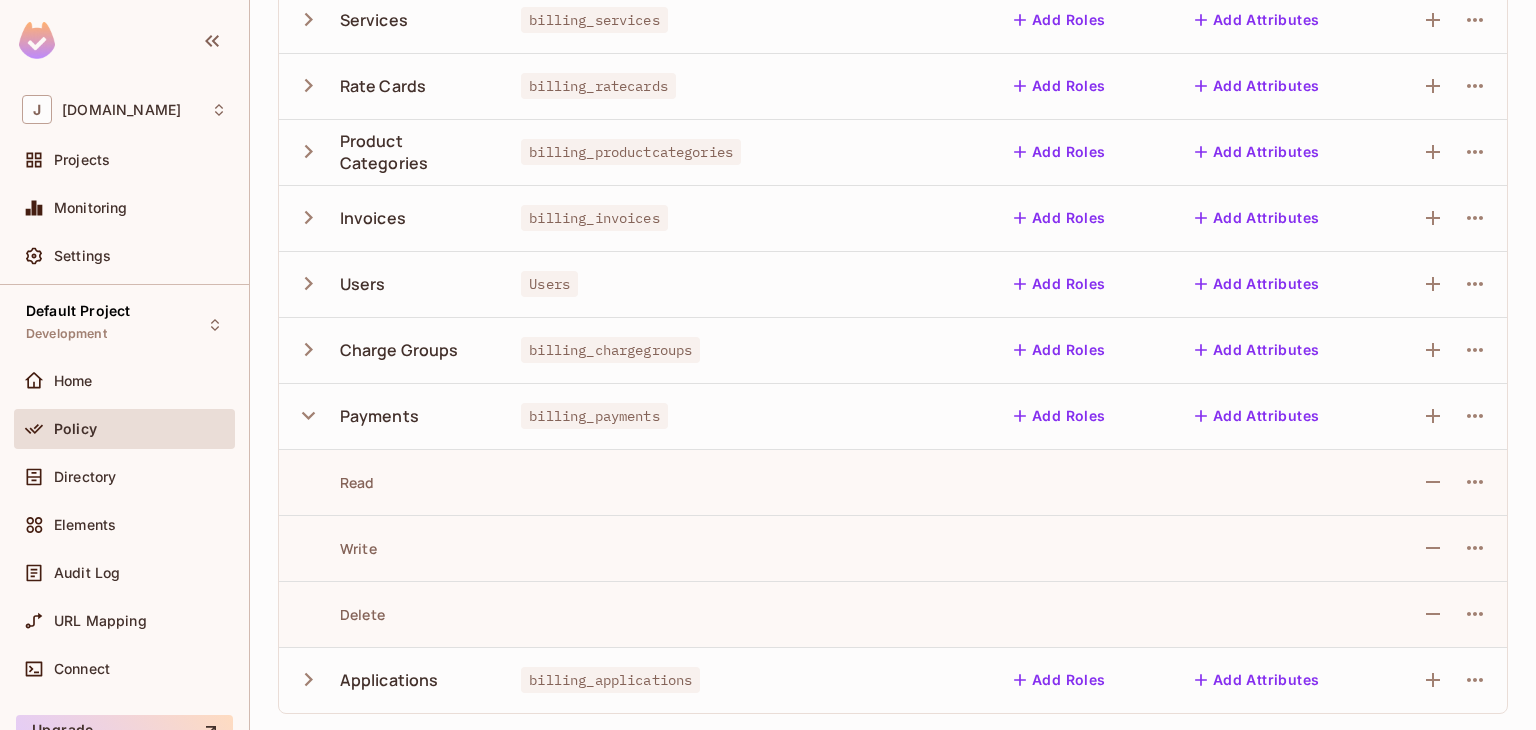 drag, startPoint x: 789, startPoint y: 219, endPoint x: 796, endPoint y: 169, distance: 50.48762 